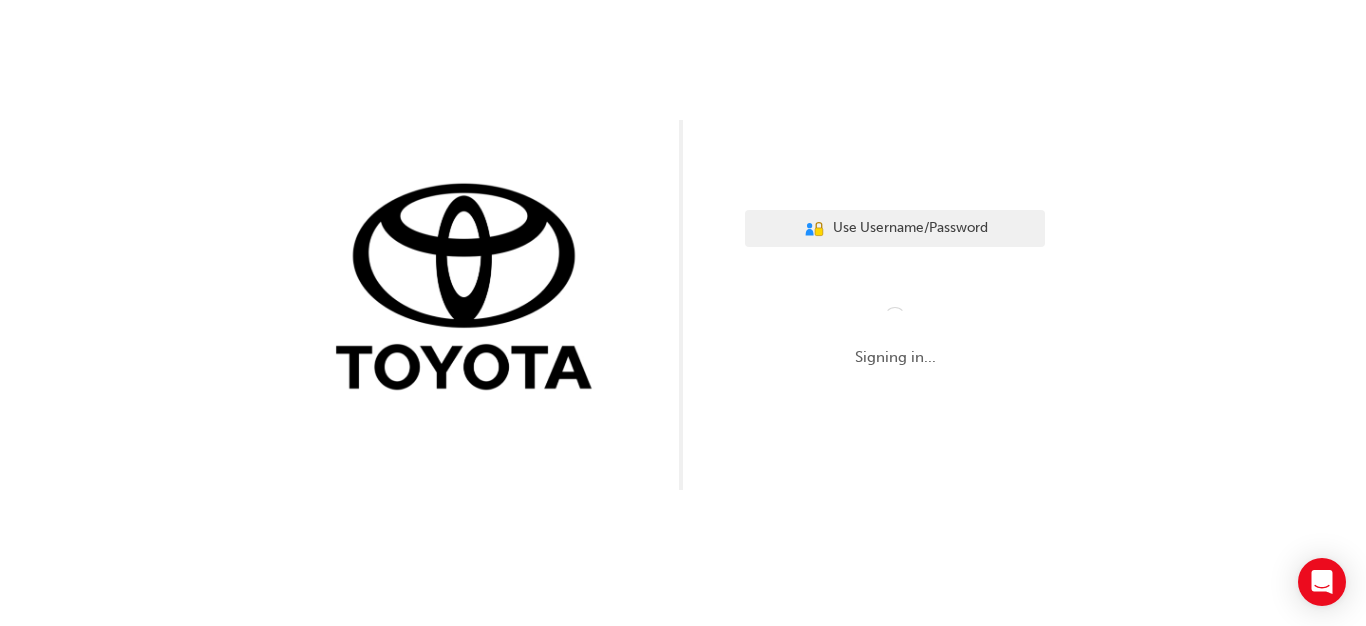 scroll, scrollTop: 0, scrollLeft: 0, axis: both 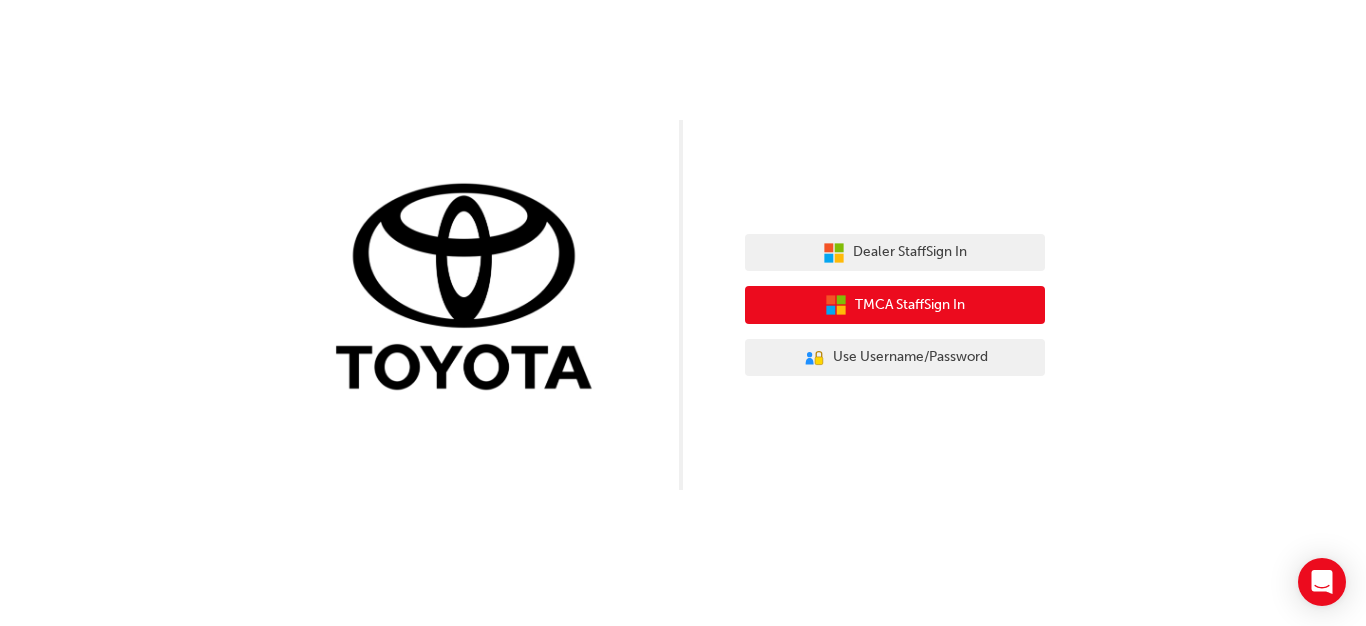 click on "TMCA Staff  Sign In" at bounding box center [910, 305] 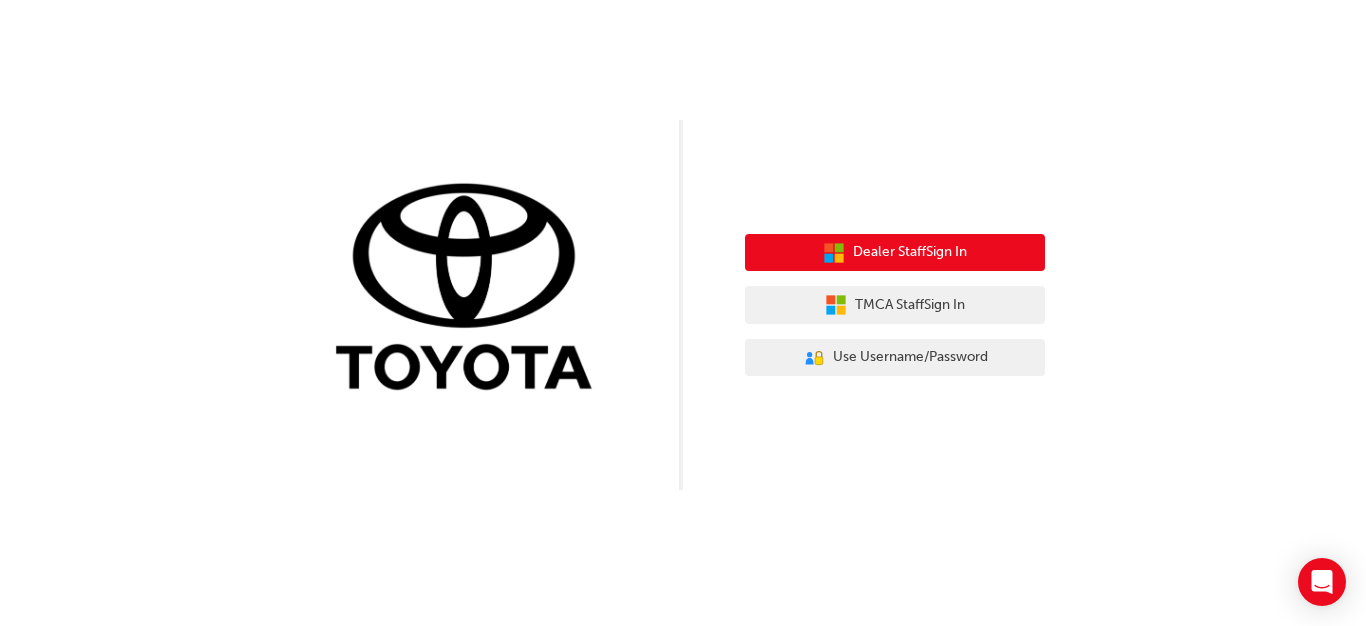 scroll, scrollTop: 0, scrollLeft: 0, axis: both 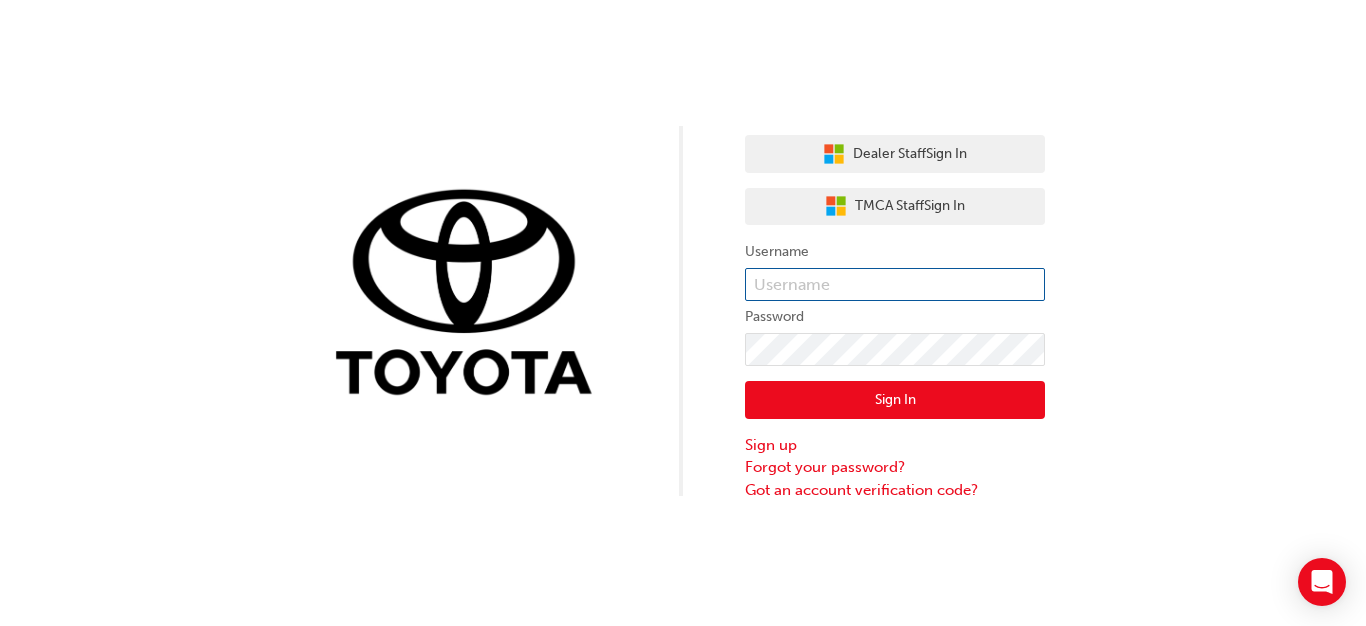 click at bounding box center (895, 285) 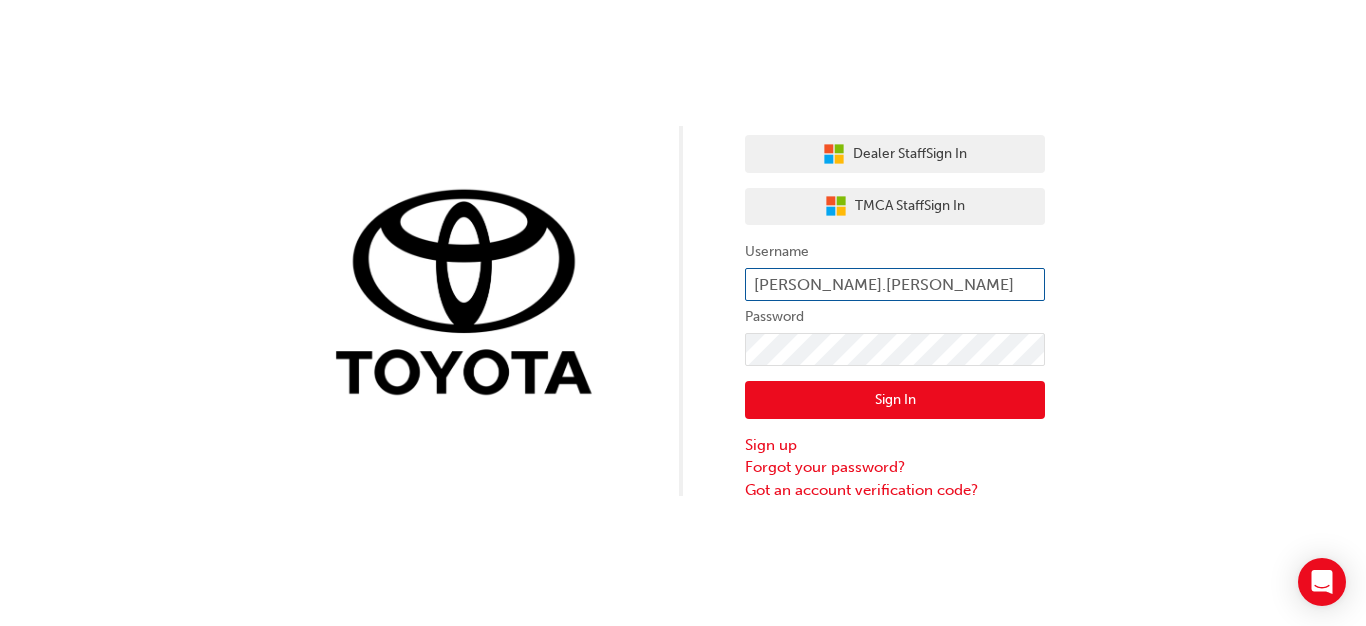 type on "[PERSON_NAME].[PERSON_NAME]" 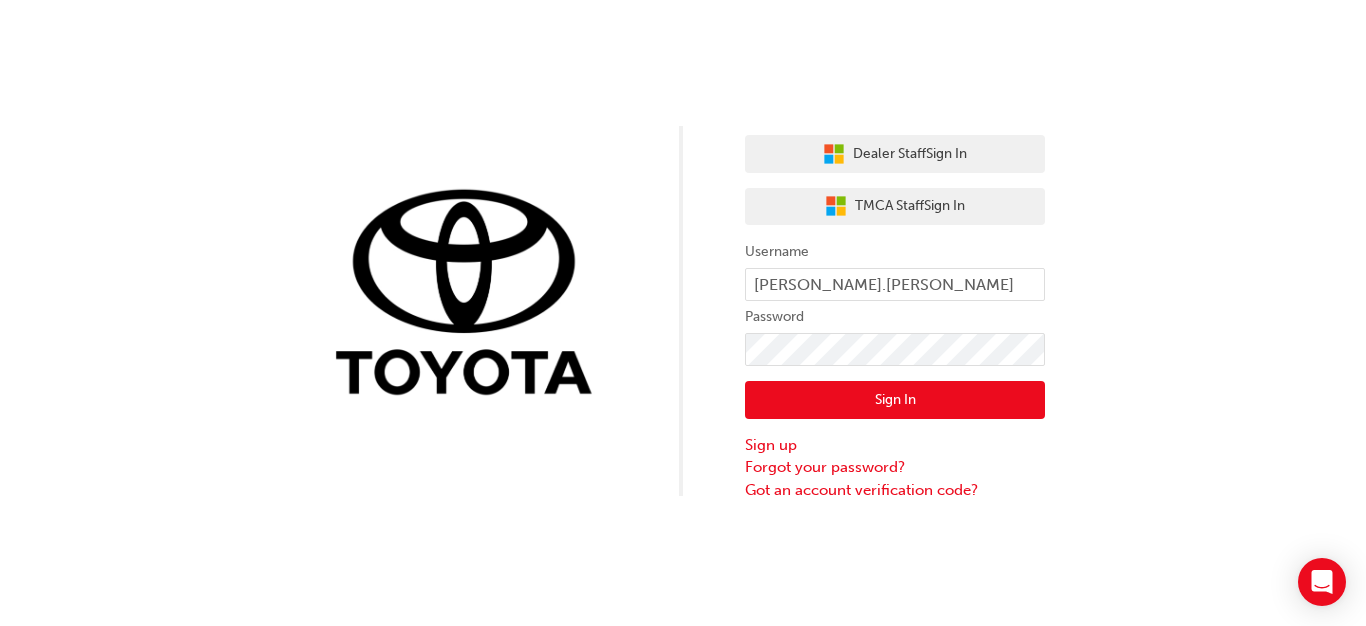 click on "Sign In" at bounding box center [895, 400] 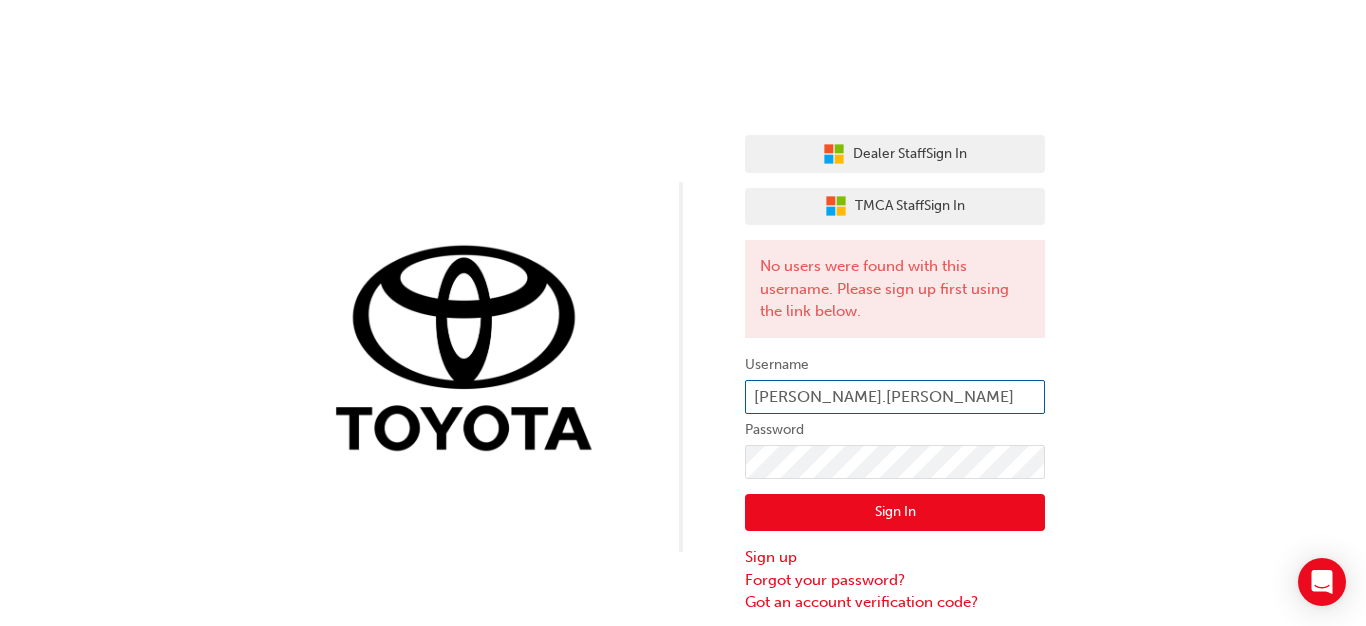 click on "[PERSON_NAME].[PERSON_NAME]" at bounding box center (895, 397) 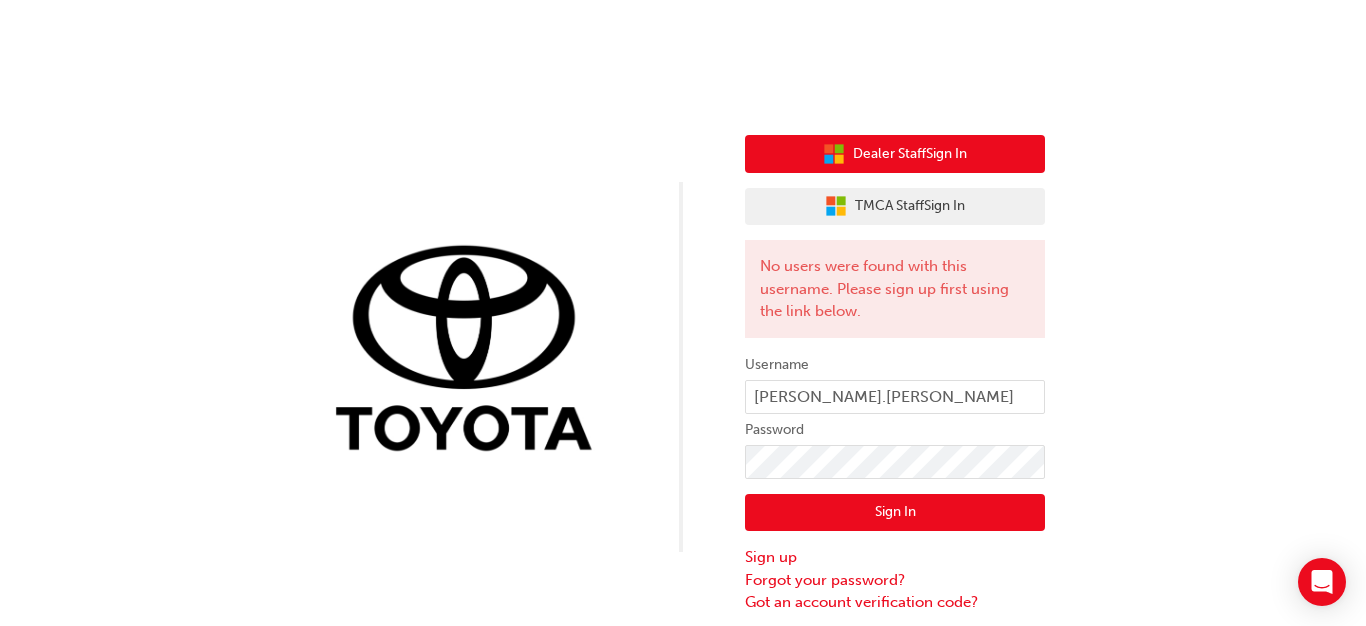 click on "Dealer Staff  Sign In" at bounding box center (910, 154) 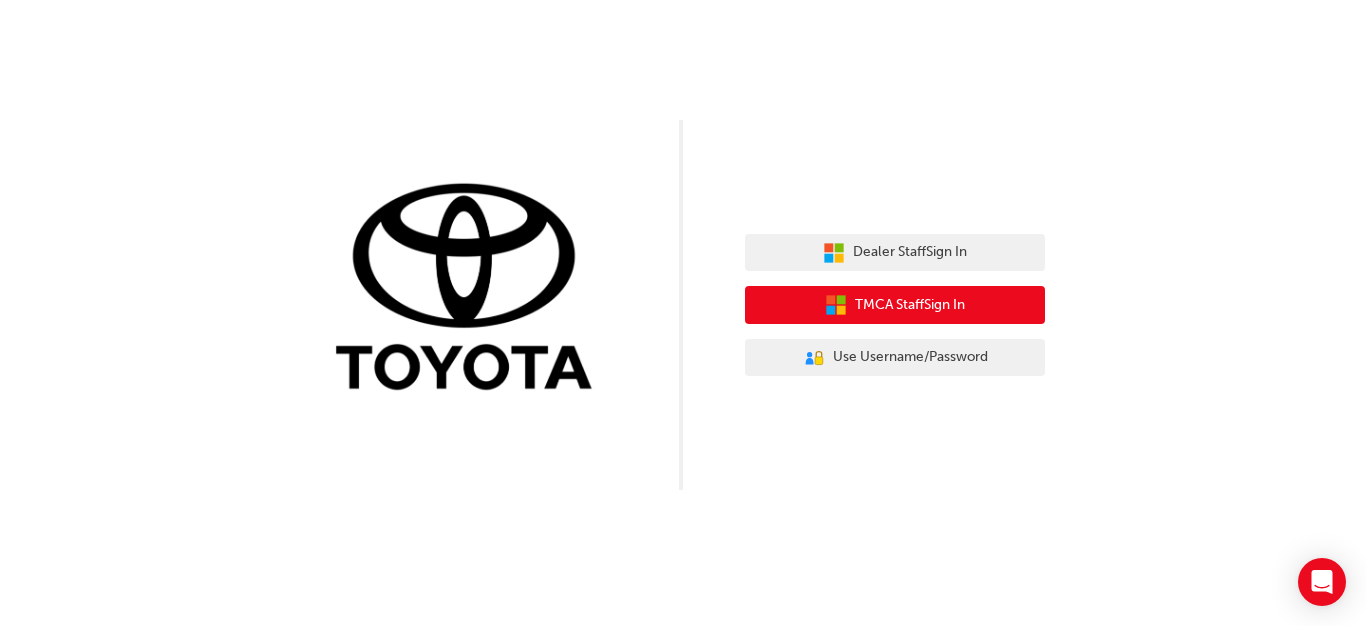 scroll, scrollTop: 0, scrollLeft: 0, axis: both 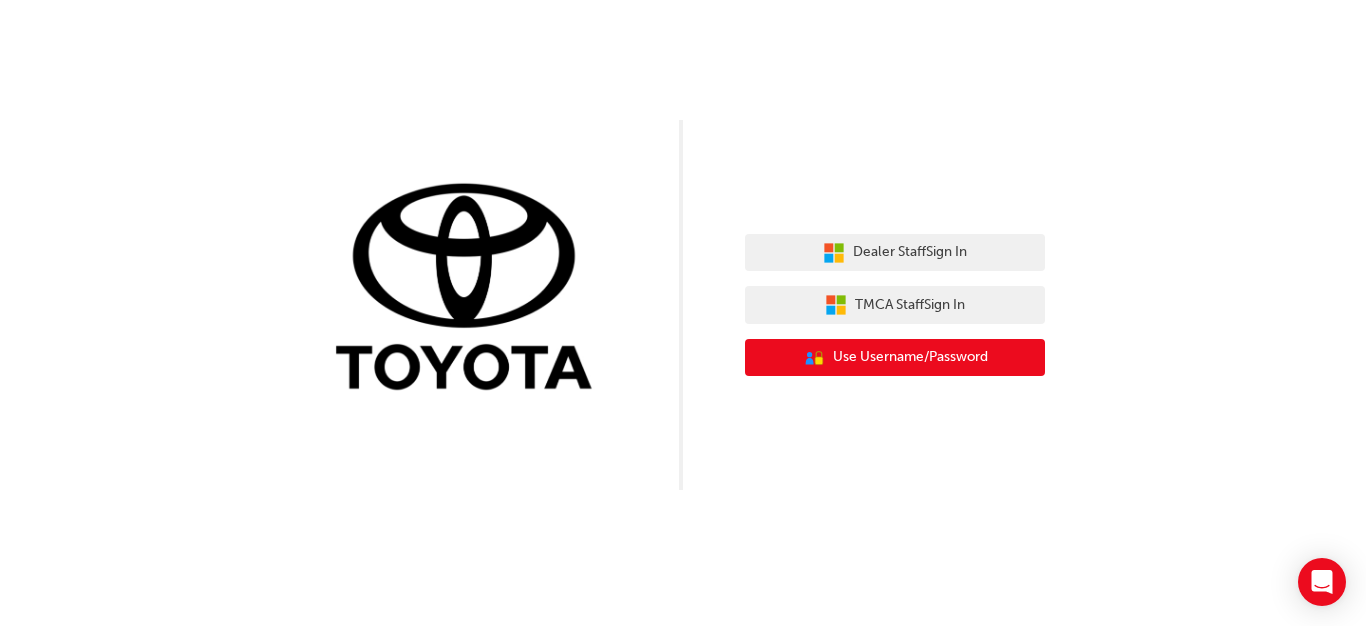 click on "Use Username/Password" at bounding box center [910, 357] 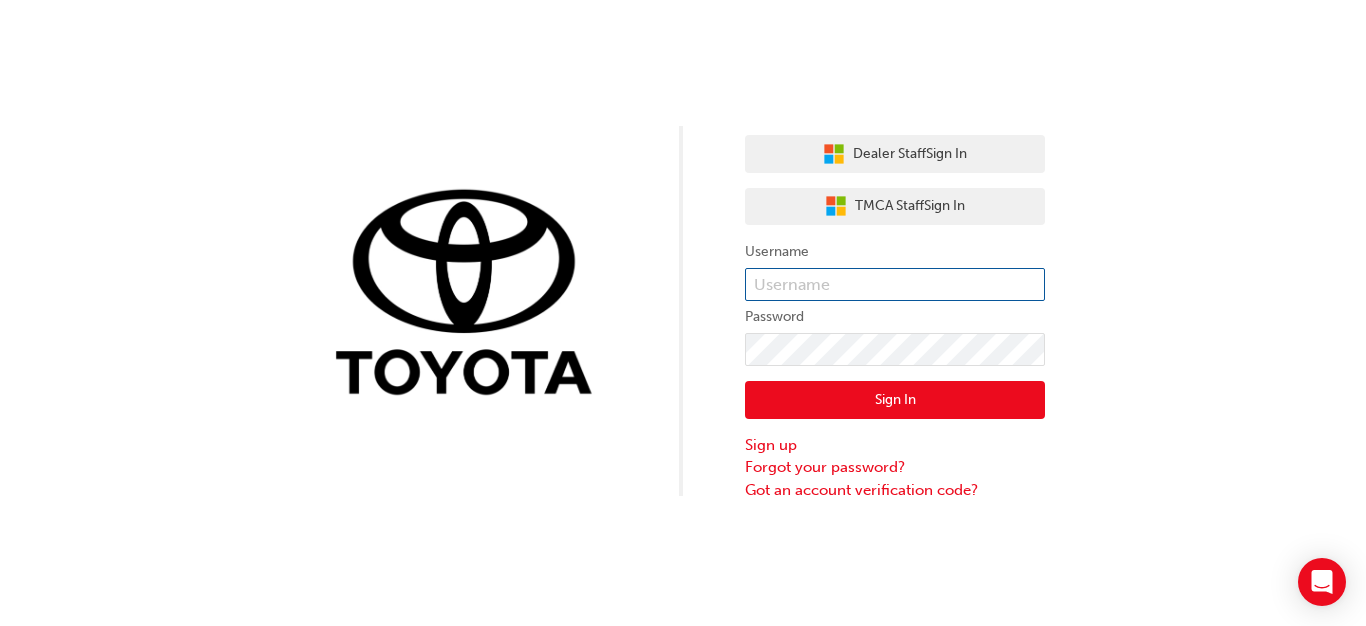 click at bounding box center [895, 285] 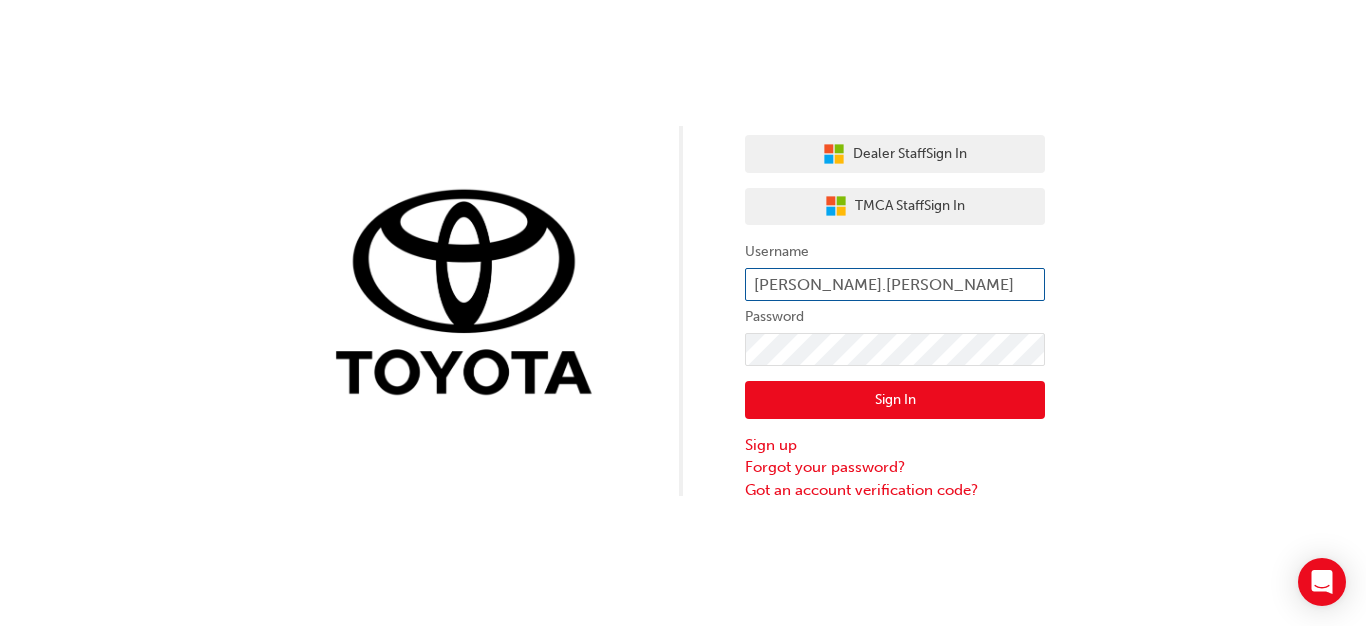 type on "[PERSON_NAME].[PERSON_NAME]" 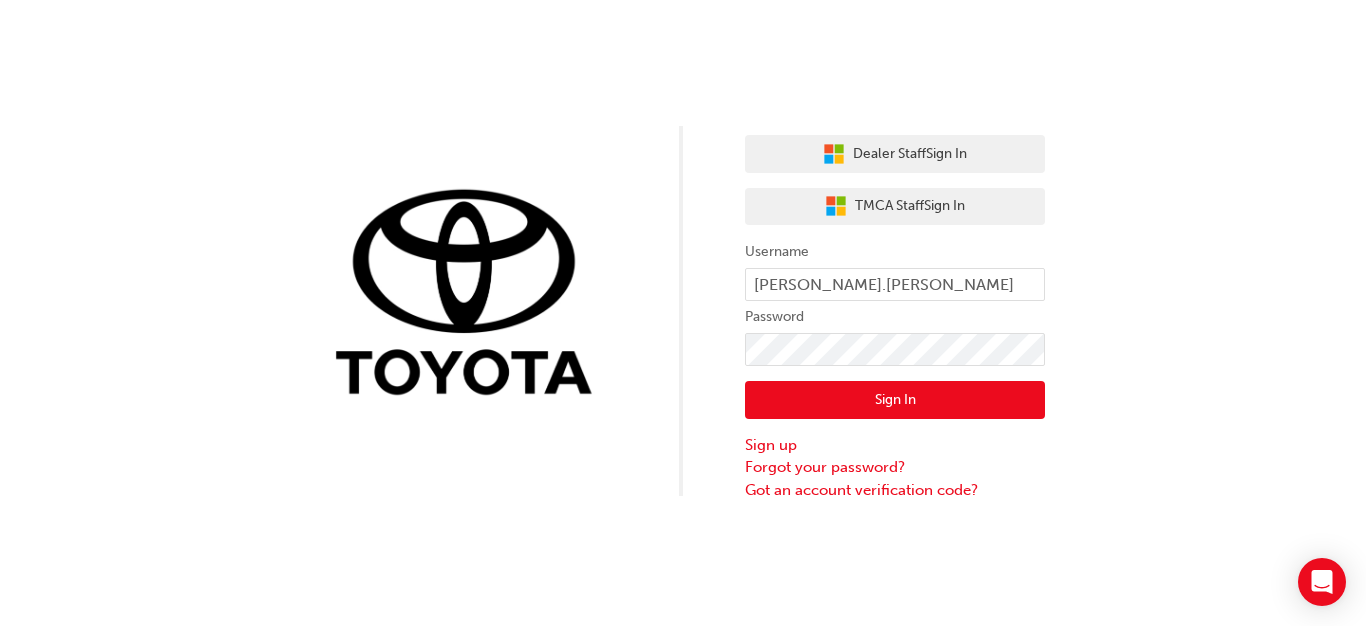 click on "Sign In" at bounding box center (895, 400) 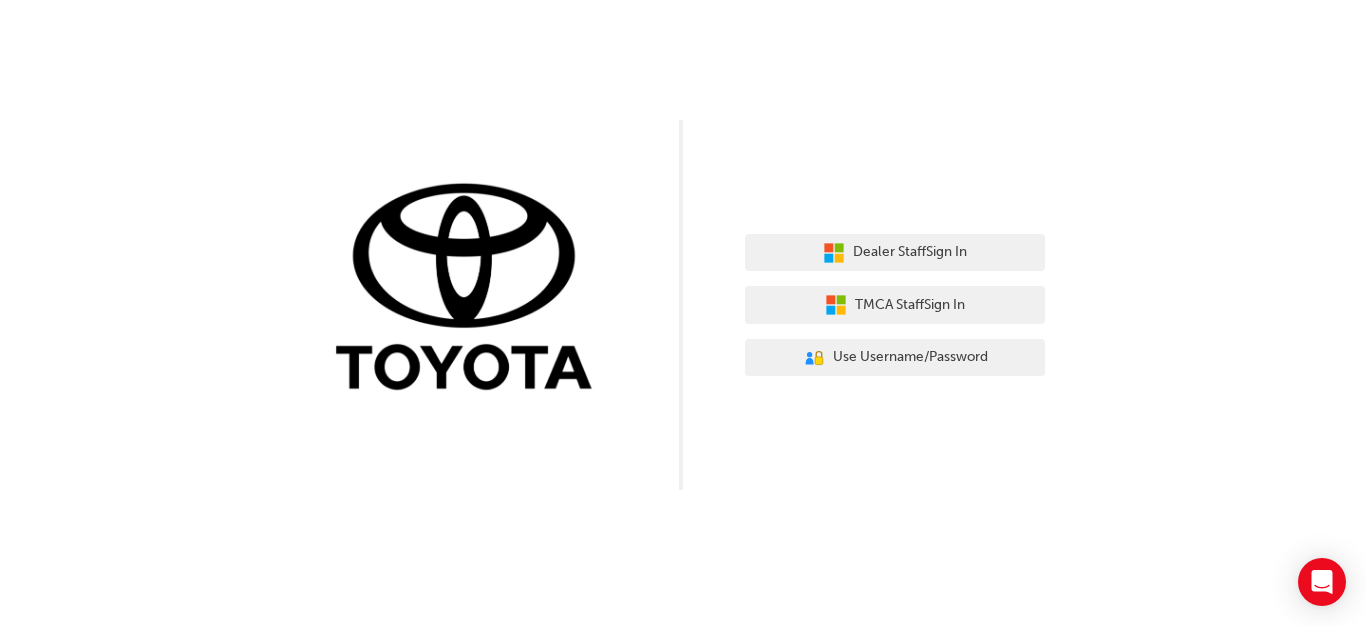 scroll, scrollTop: 0, scrollLeft: 0, axis: both 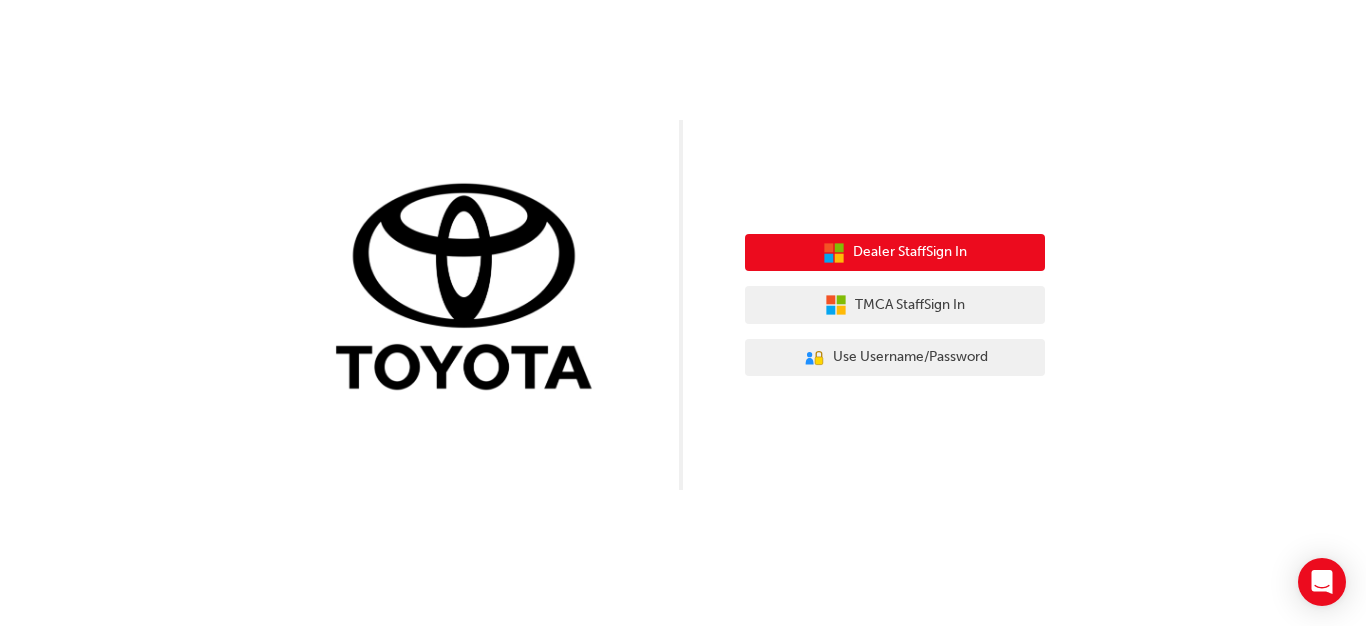click on "Dealer Staff  Sign In" at bounding box center [910, 252] 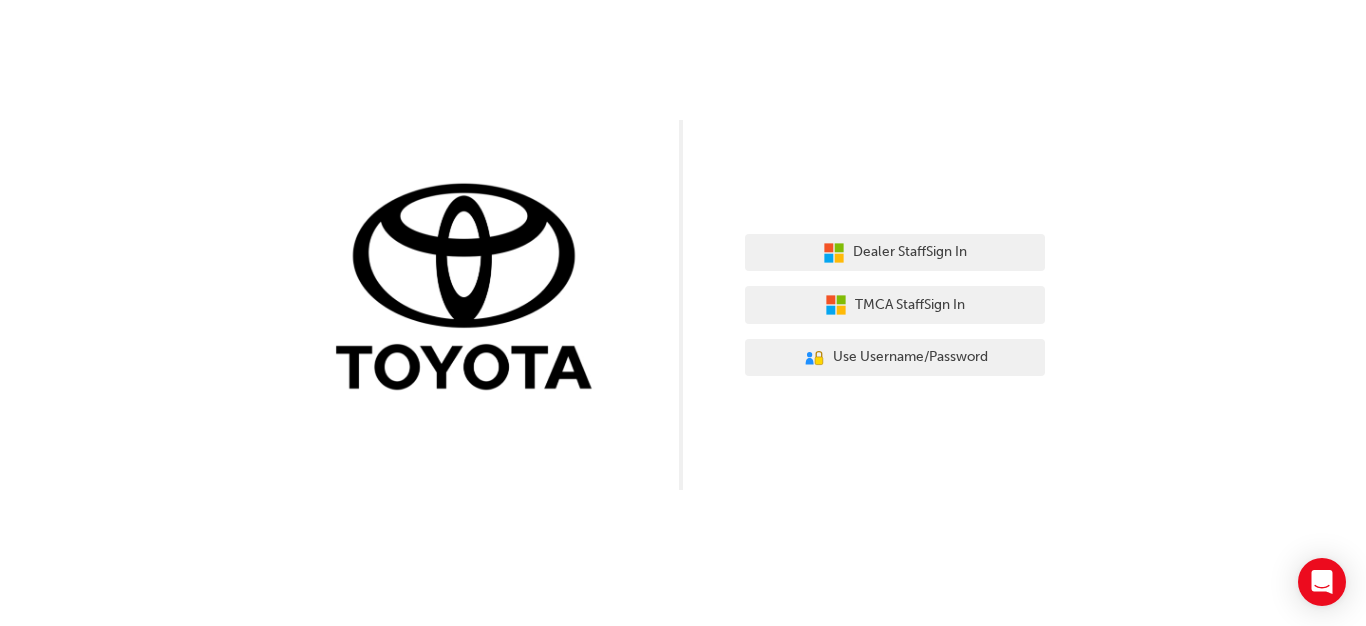scroll, scrollTop: 0, scrollLeft: 0, axis: both 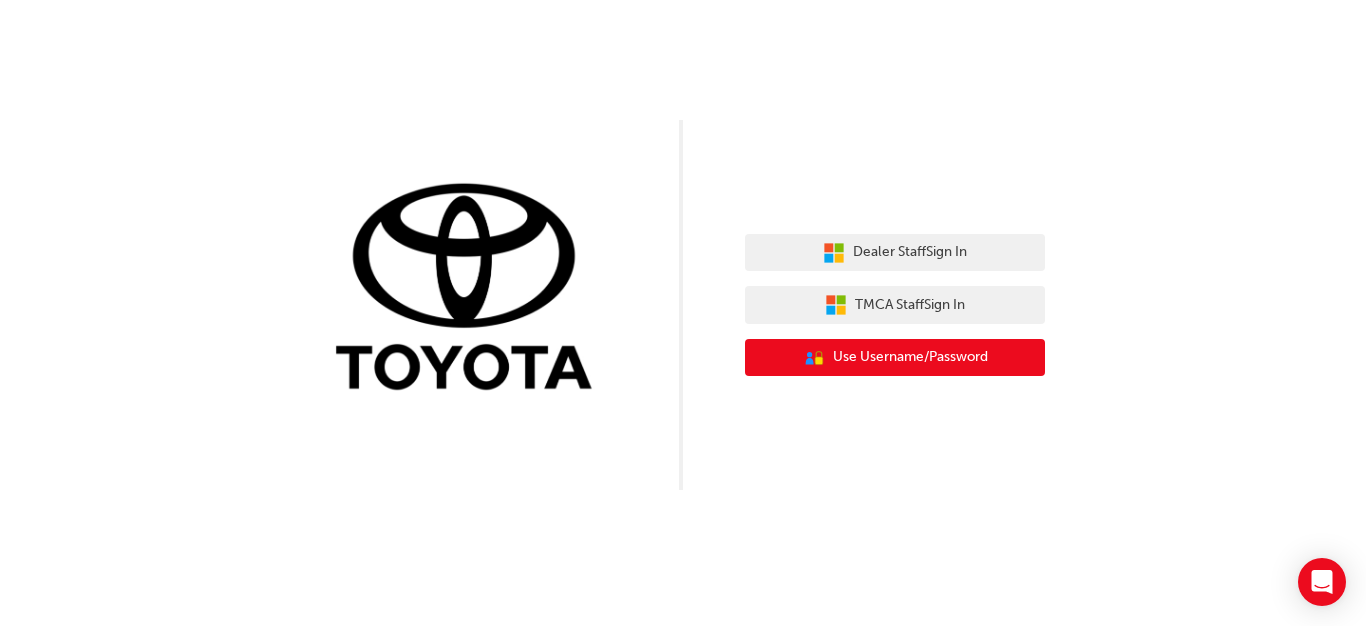 click on "Use Username/Password" at bounding box center (910, 357) 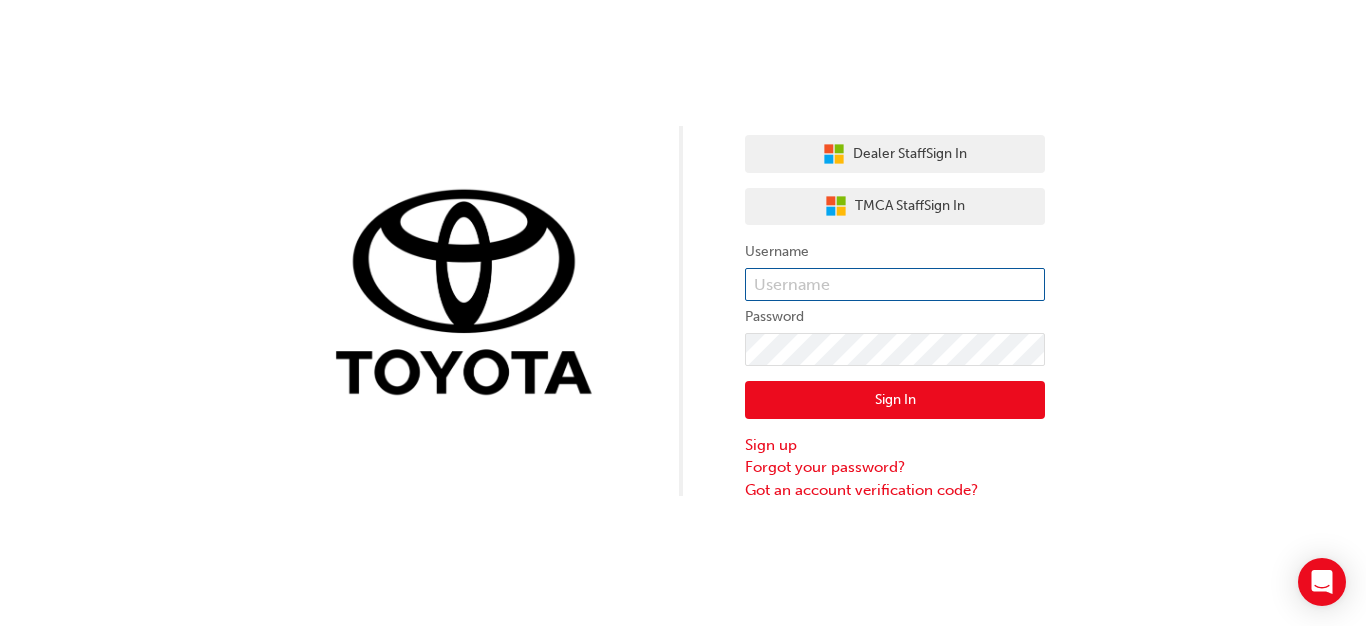 click at bounding box center [895, 285] 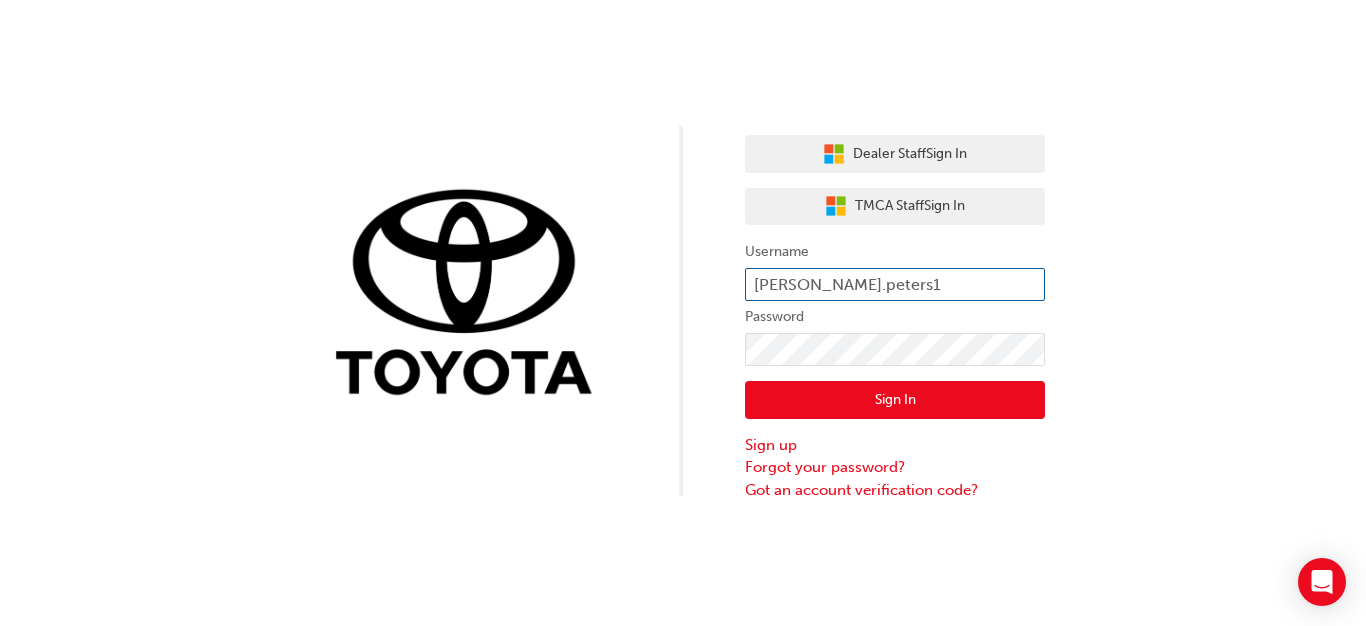 type on "[PERSON_NAME].peters1" 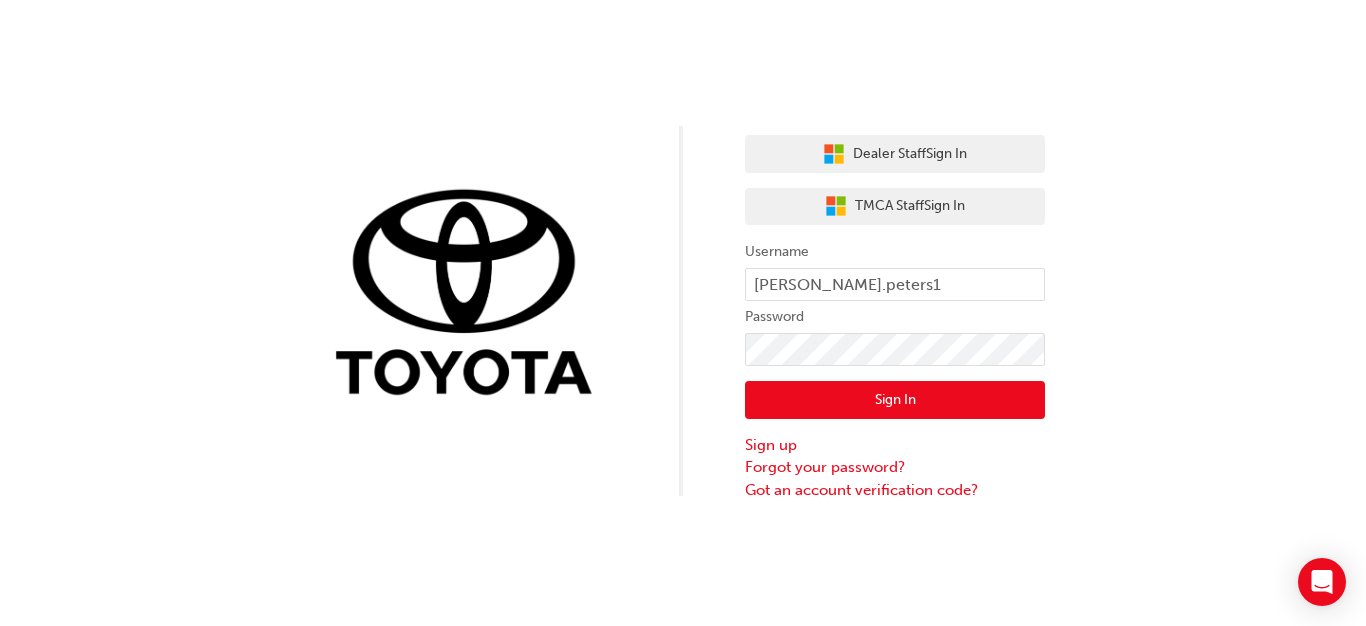 click on "Sign In" at bounding box center (895, 400) 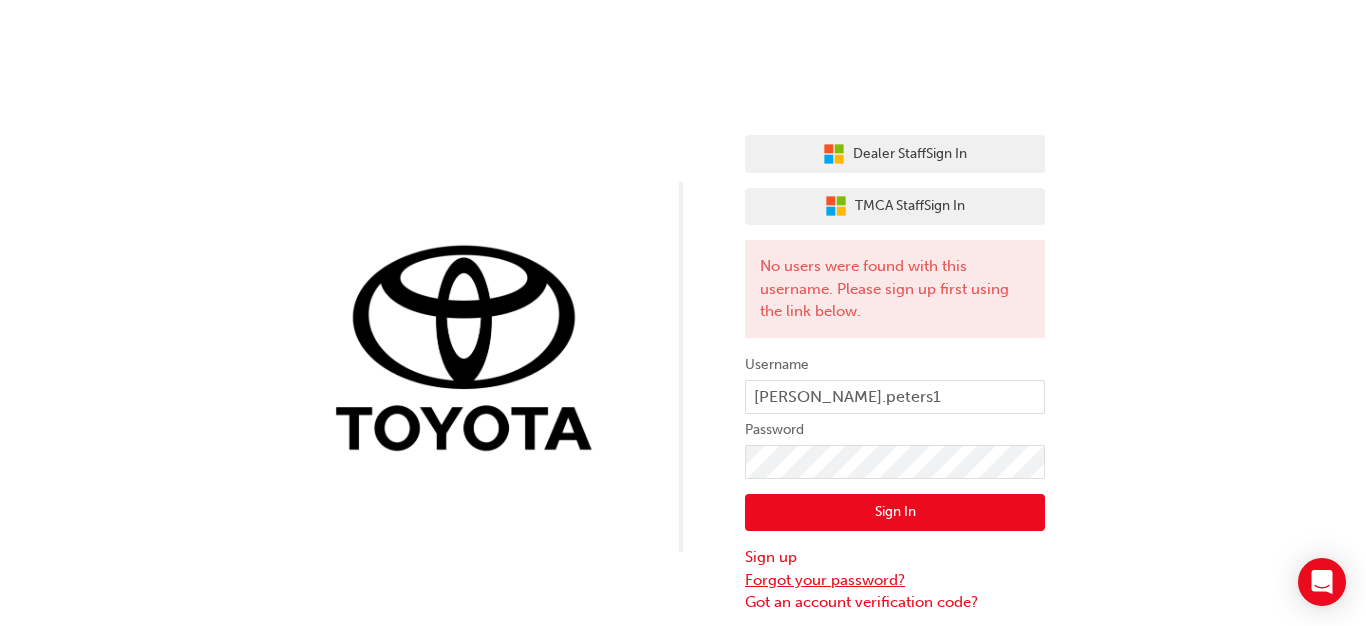 click on "Forgot your password?" at bounding box center [895, 580] 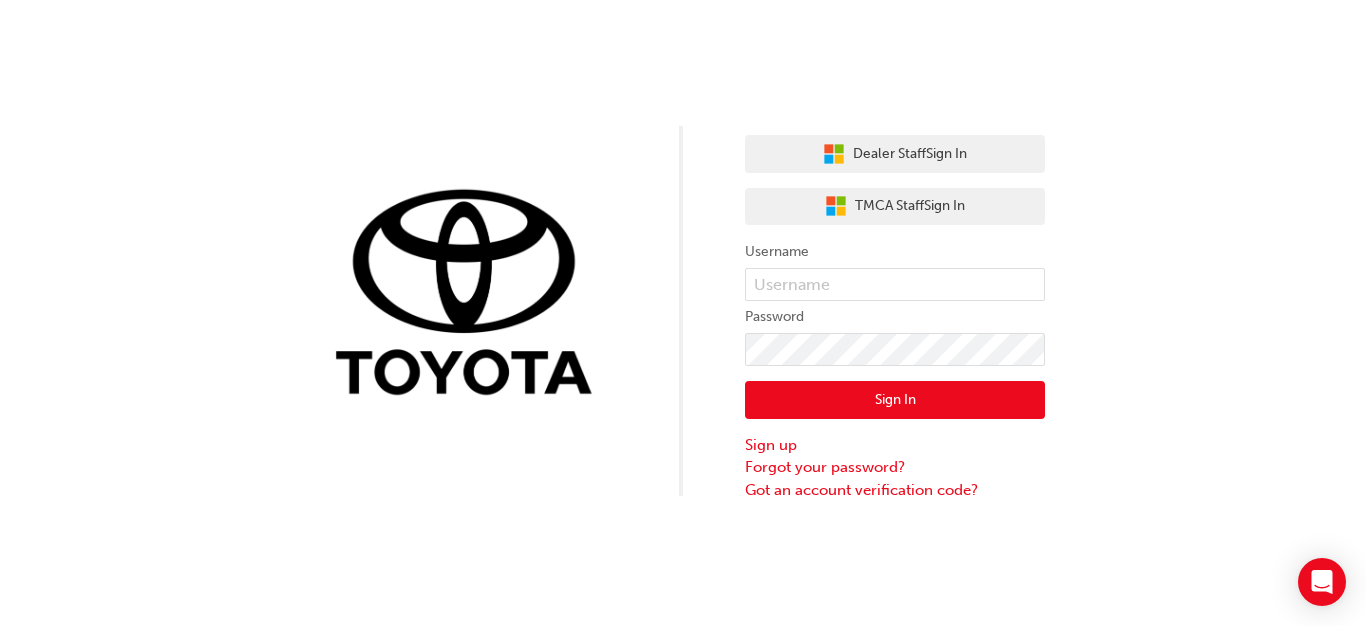 scroll, scrollTop: 0, scrollLeft: 0, axis: both 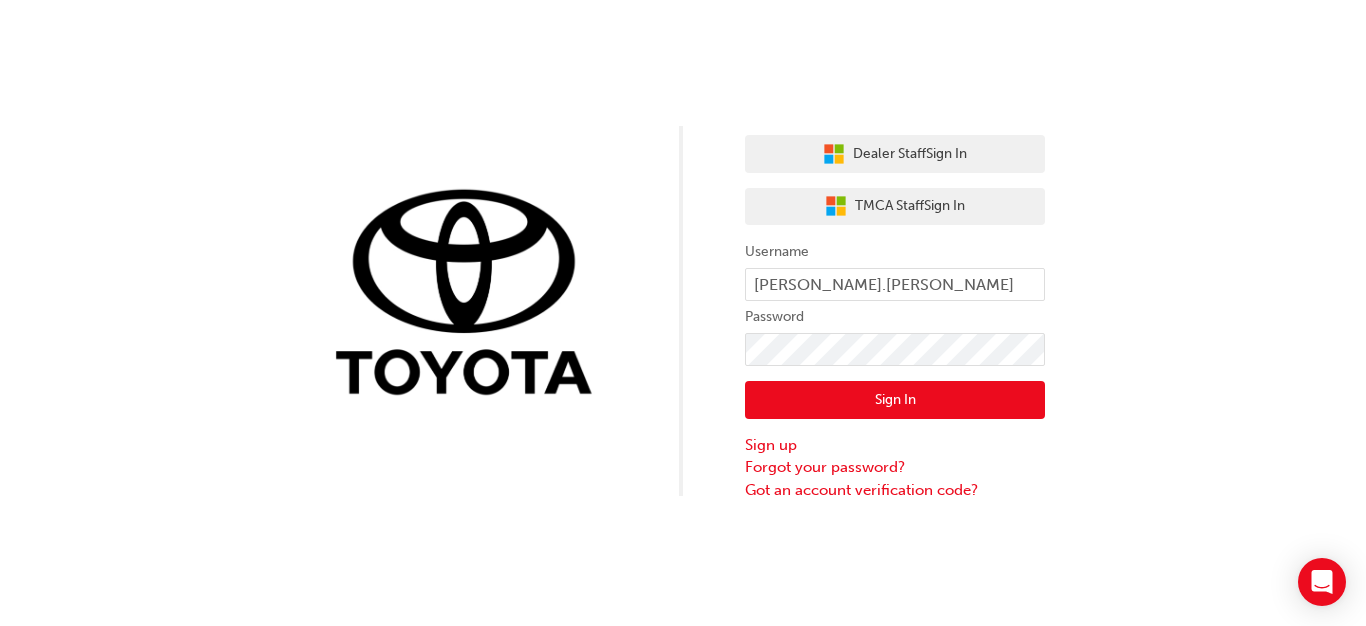 type on "[PERSON_NAME].[PERSON_NAME]" 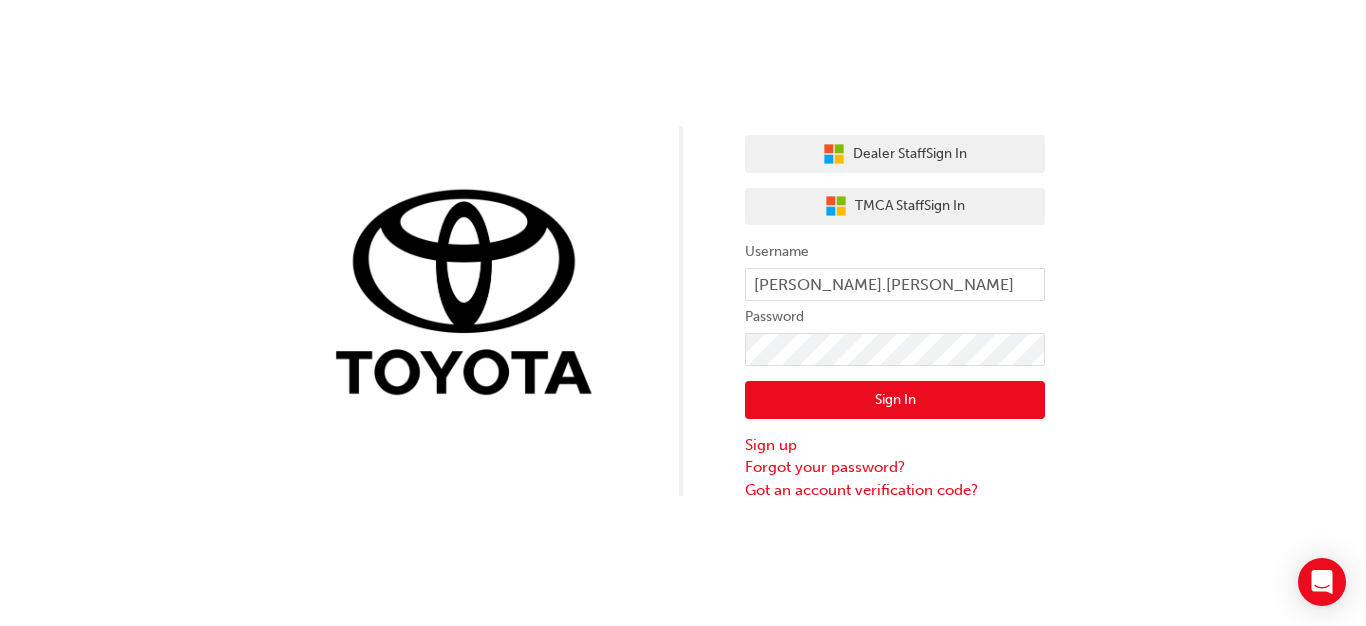 drag, startPoint x: 817, startPoint y: 380, endPoint x: 817, endPoint y: 396, distance: 16 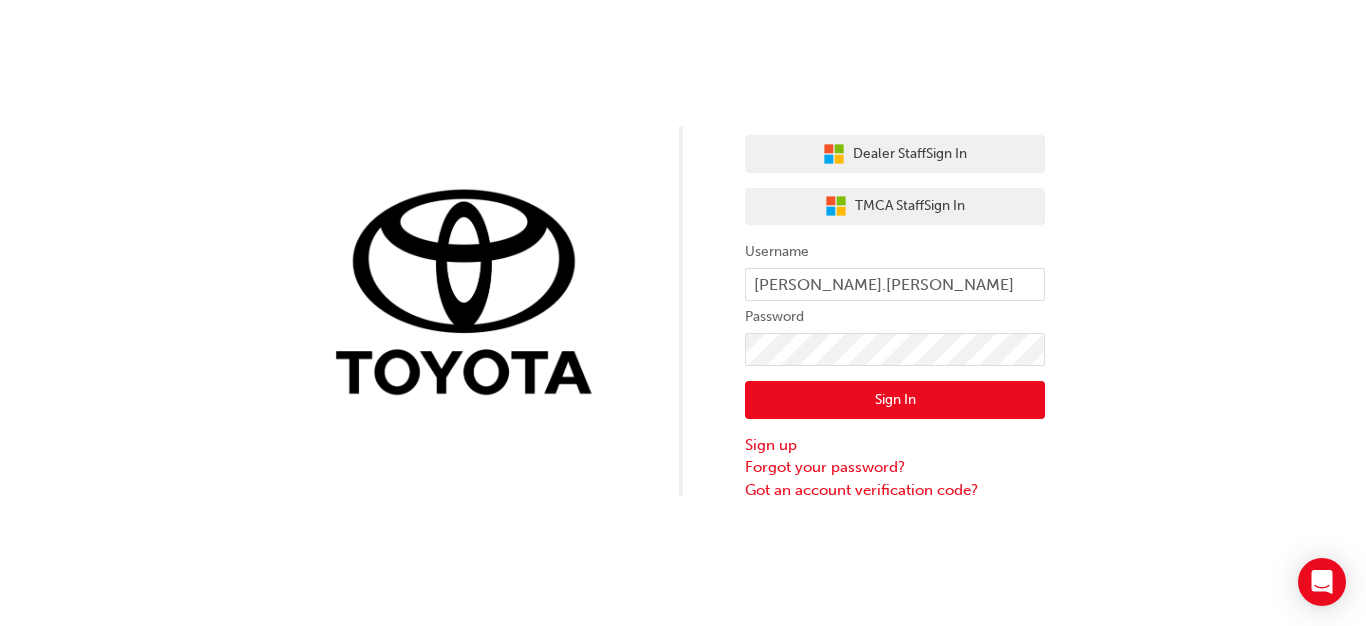 click on "Sign In" at bounding box center (895, 400) 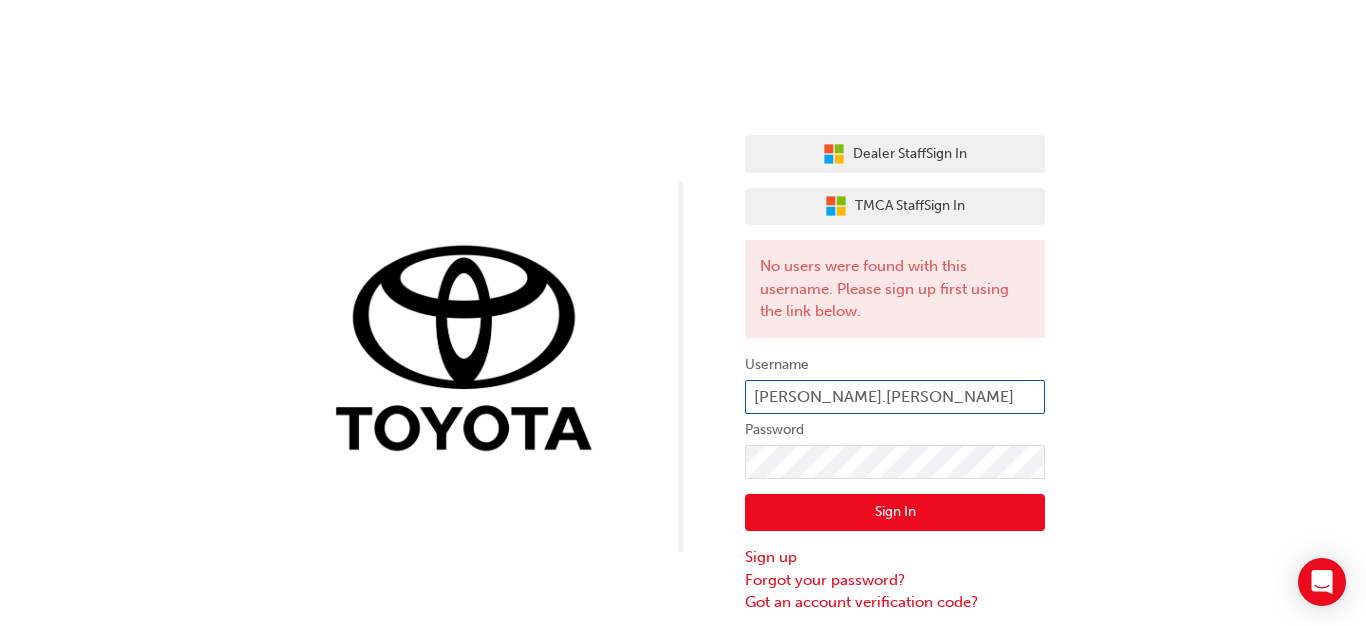 click on "michael.peters" at bounding box center [895, 397] 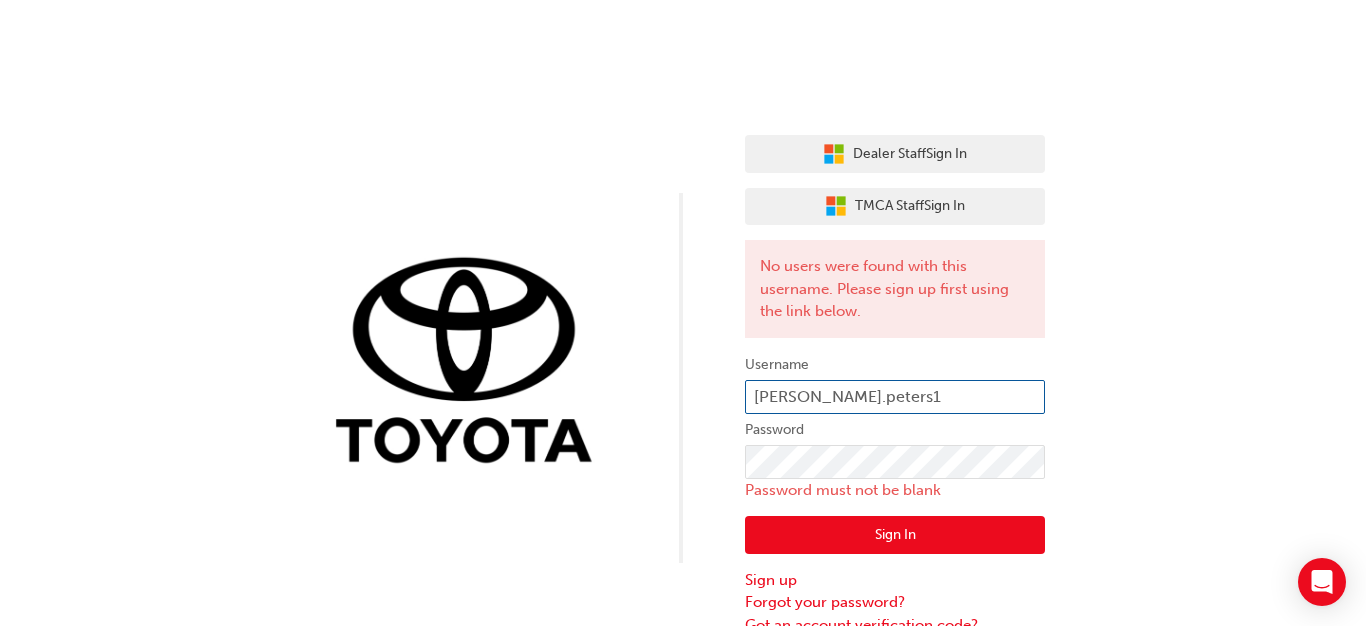 click on "michael.peters1" at bounding box center [895, 397] 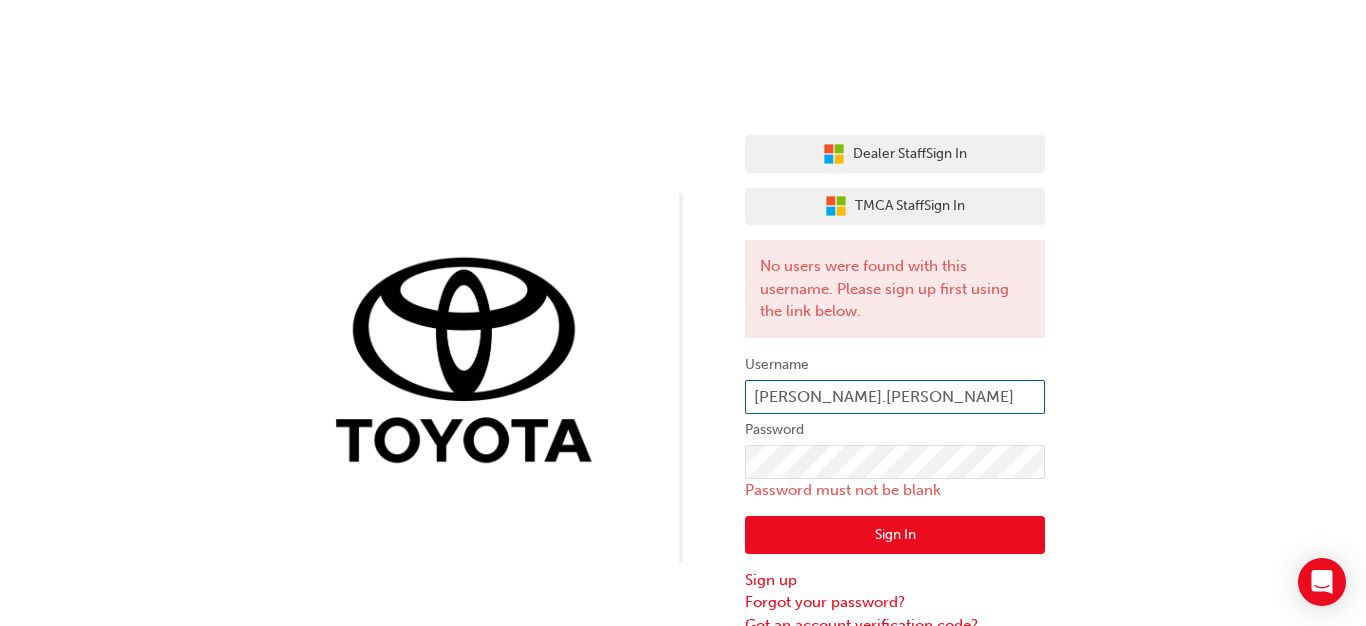 type on "michael.peters" 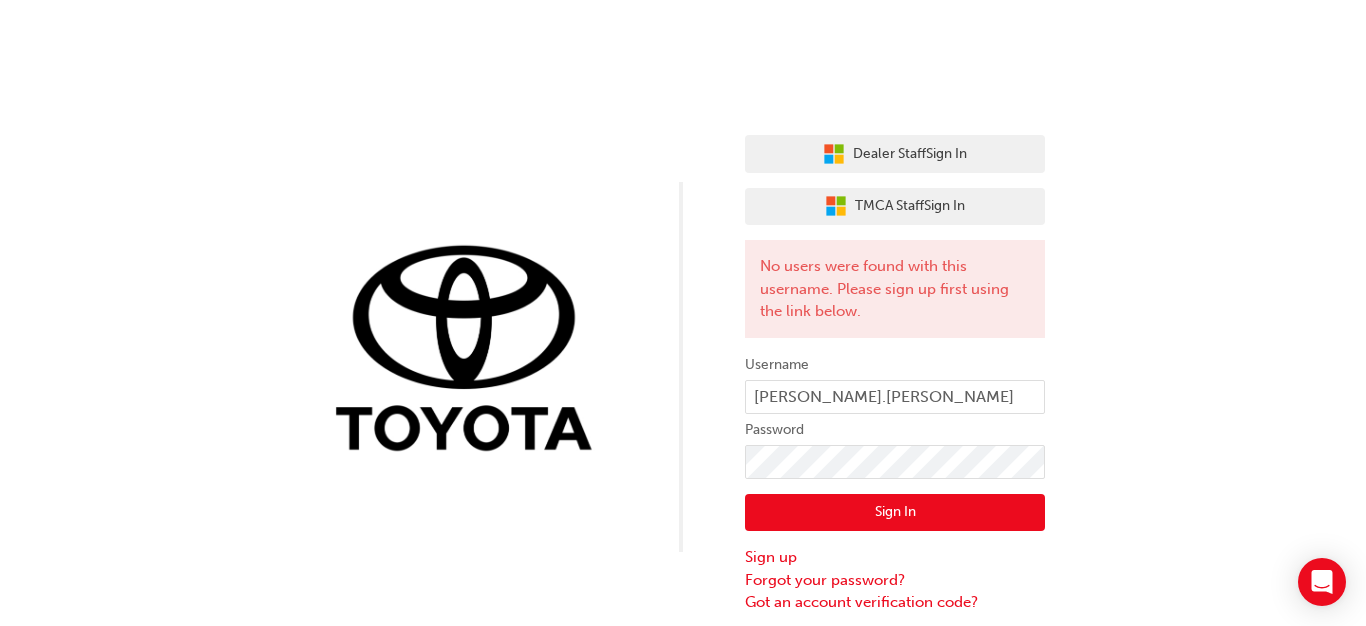 click on "Sign In" at bounding box center (895, 513) 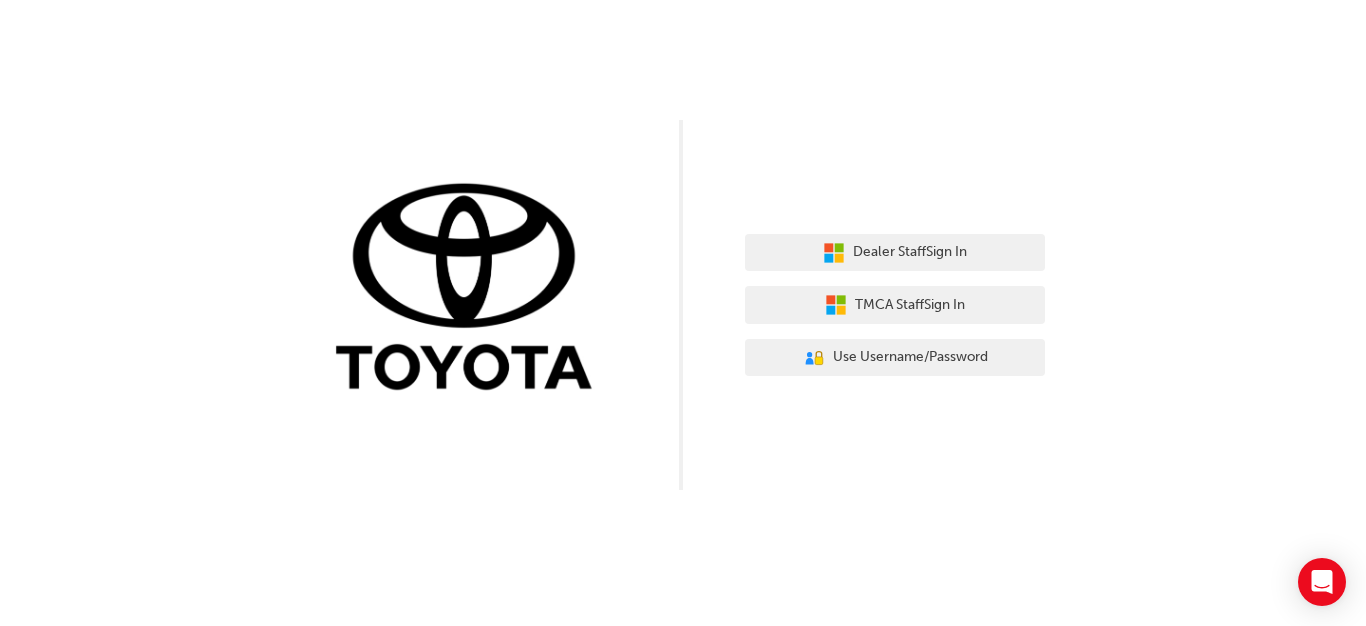scroll, scrollTop: 0, scrollLeft: 0, axis: both 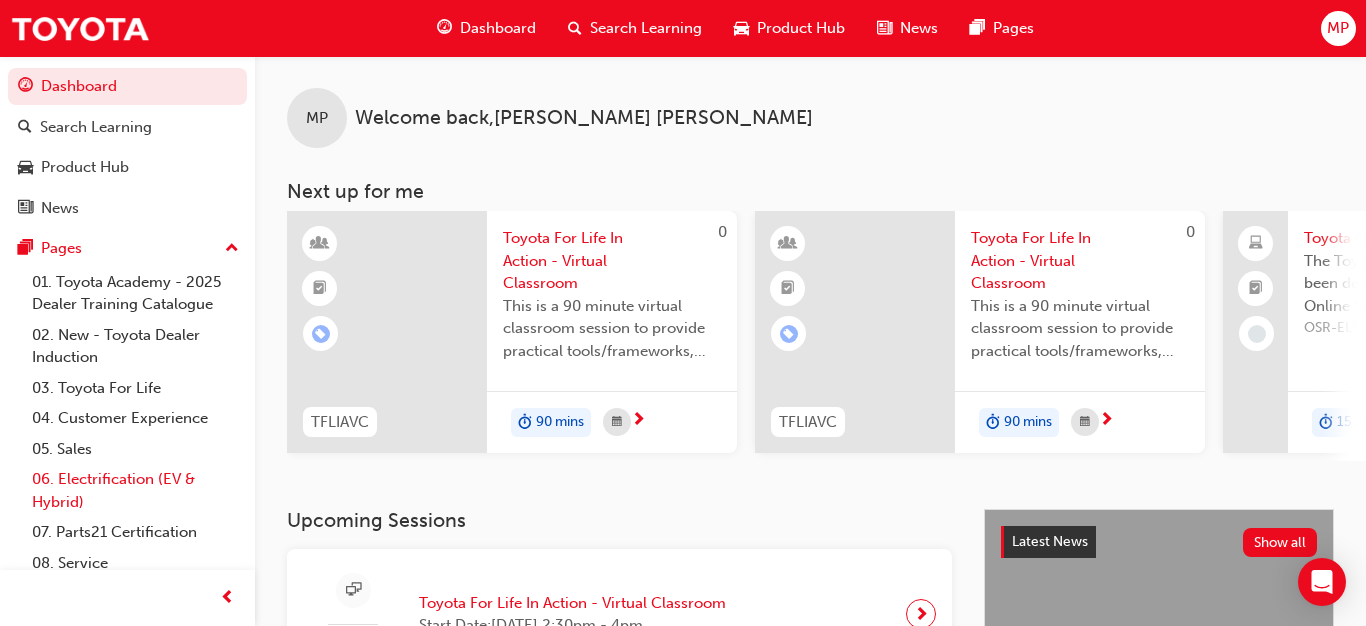 click on "06. Electrification (EV & Hybrid)" at bounding box center (135, 490) 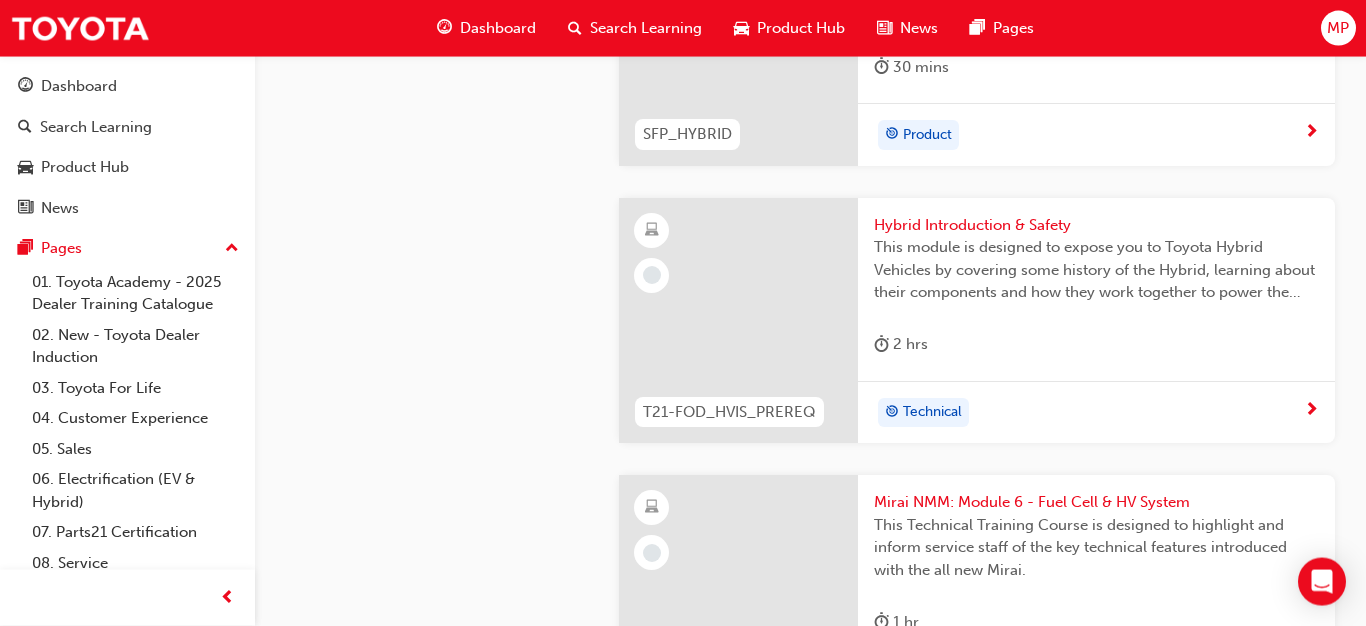 scroll, scrollTop: 3876, scrollLeft: 0, axis: vertical 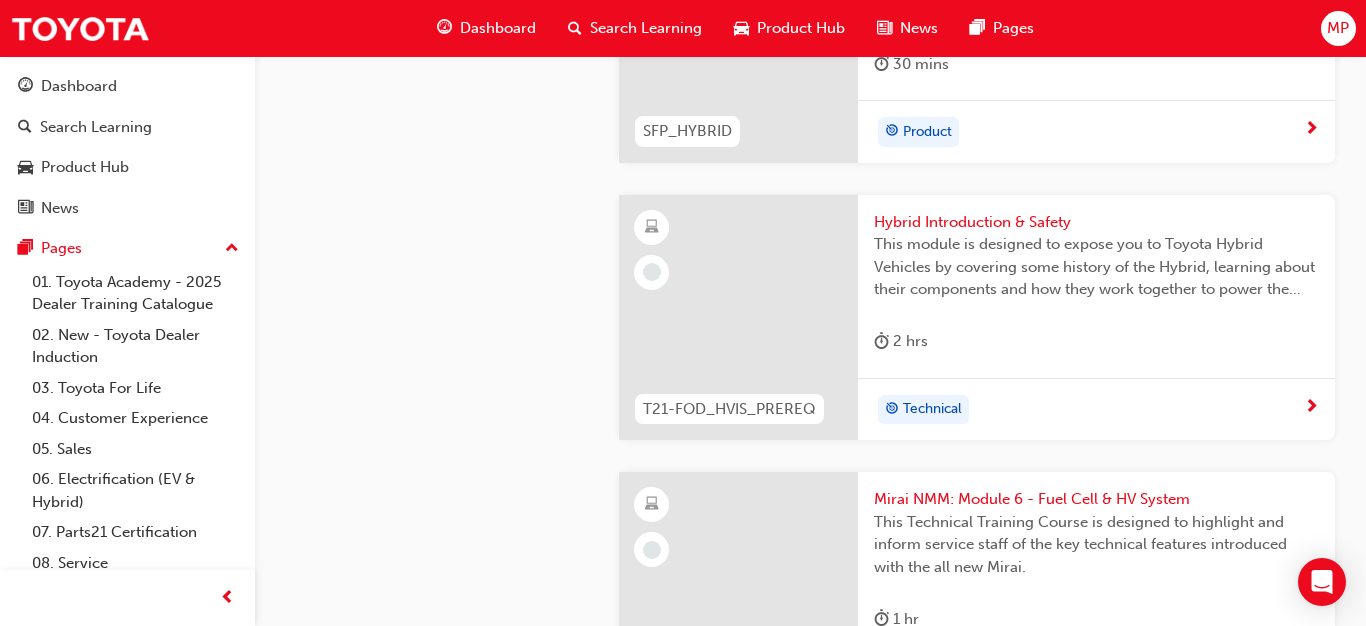 click on "Hybrid Introduction & Safety" at bounding box center (1096, 222) 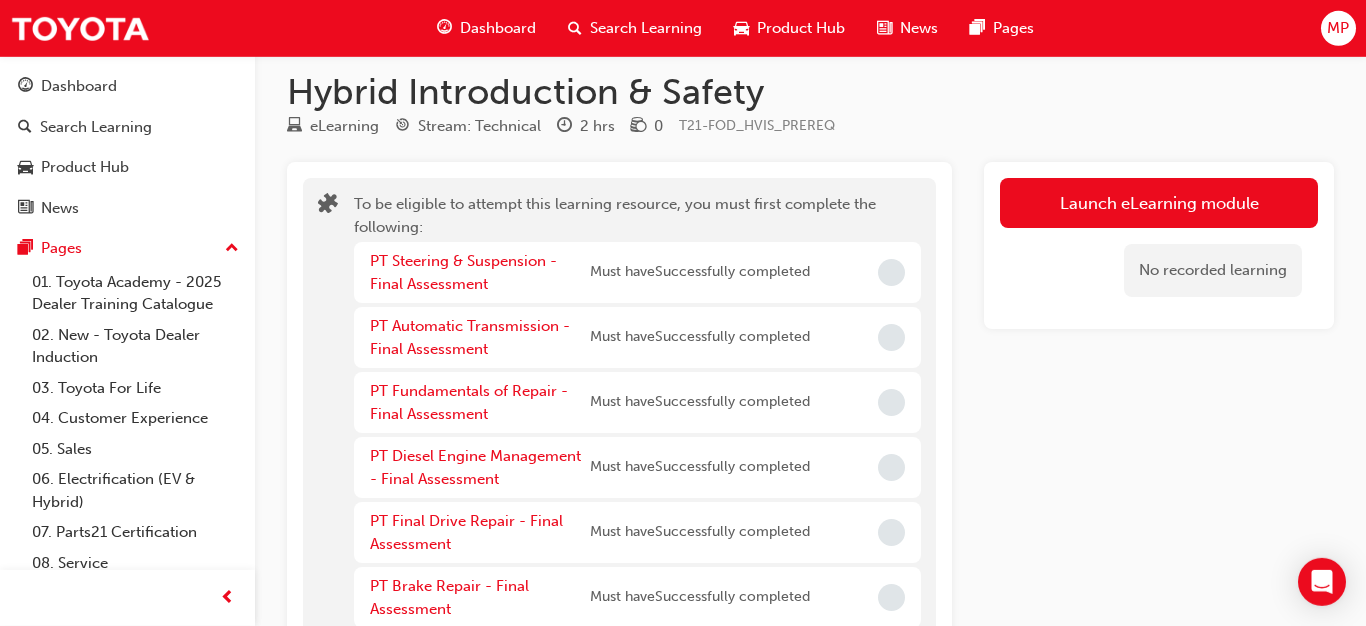 scroll, scrollTop: 0, scrollLeft: 0, axis: both 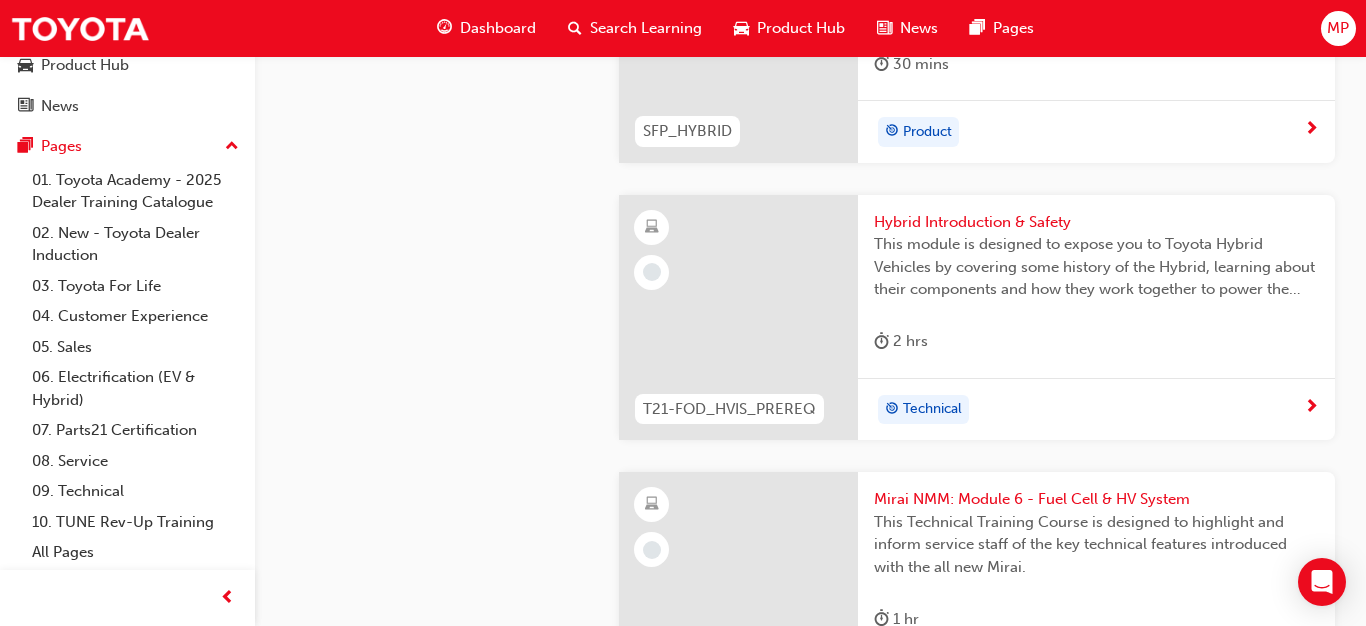click on "Hybrid Introduction & Safety" at bounding box center [1096, 222] 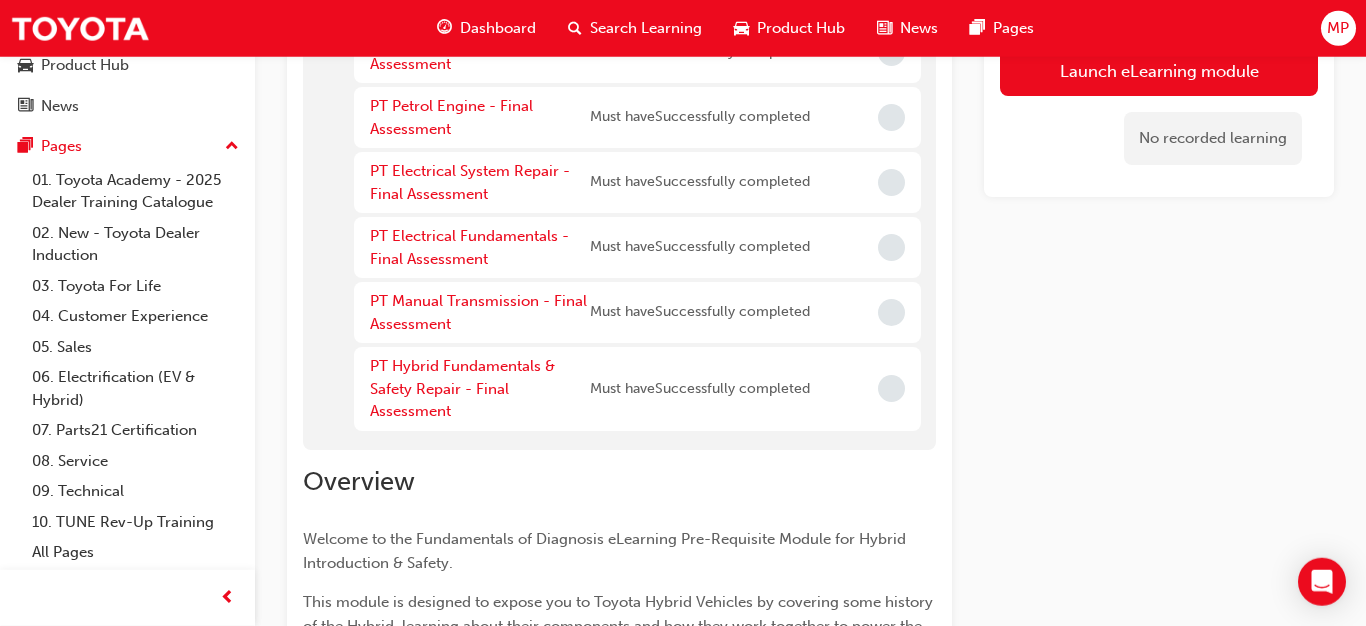 scroll, scrollTop: 703, scrollLeft: 0, axis: vertical 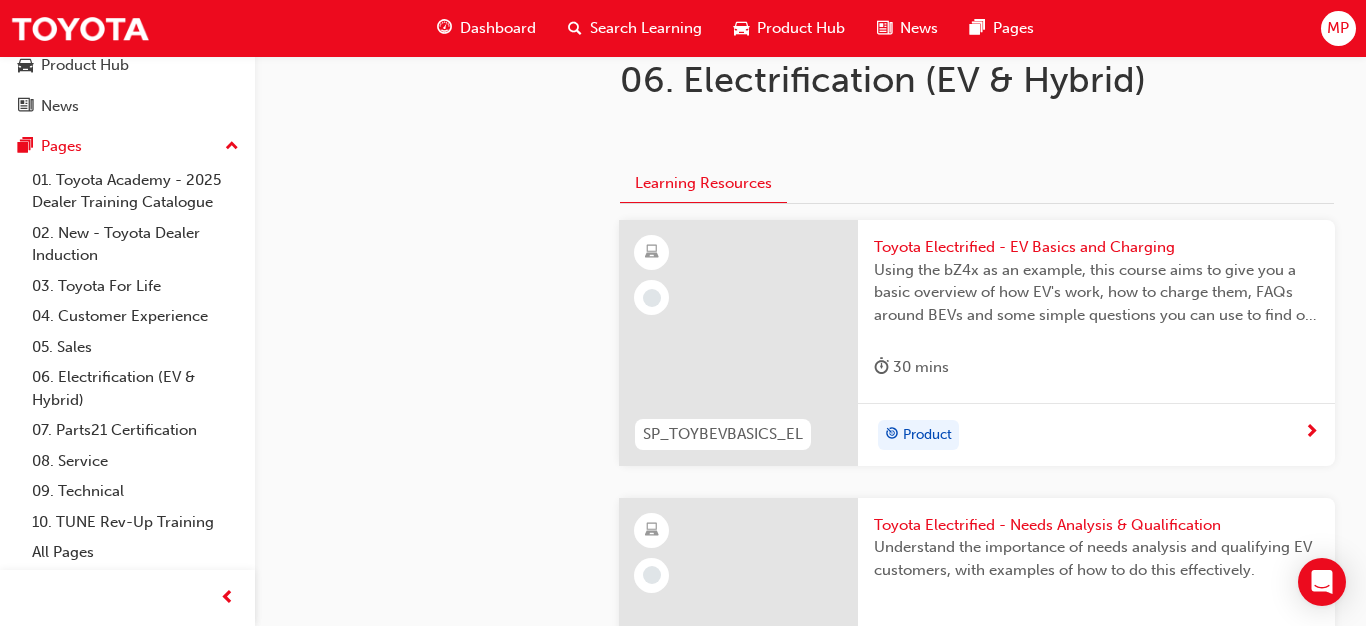 click on "Toyota Electrified - EV Basics and Charging" at bounding box center [1096, 247] 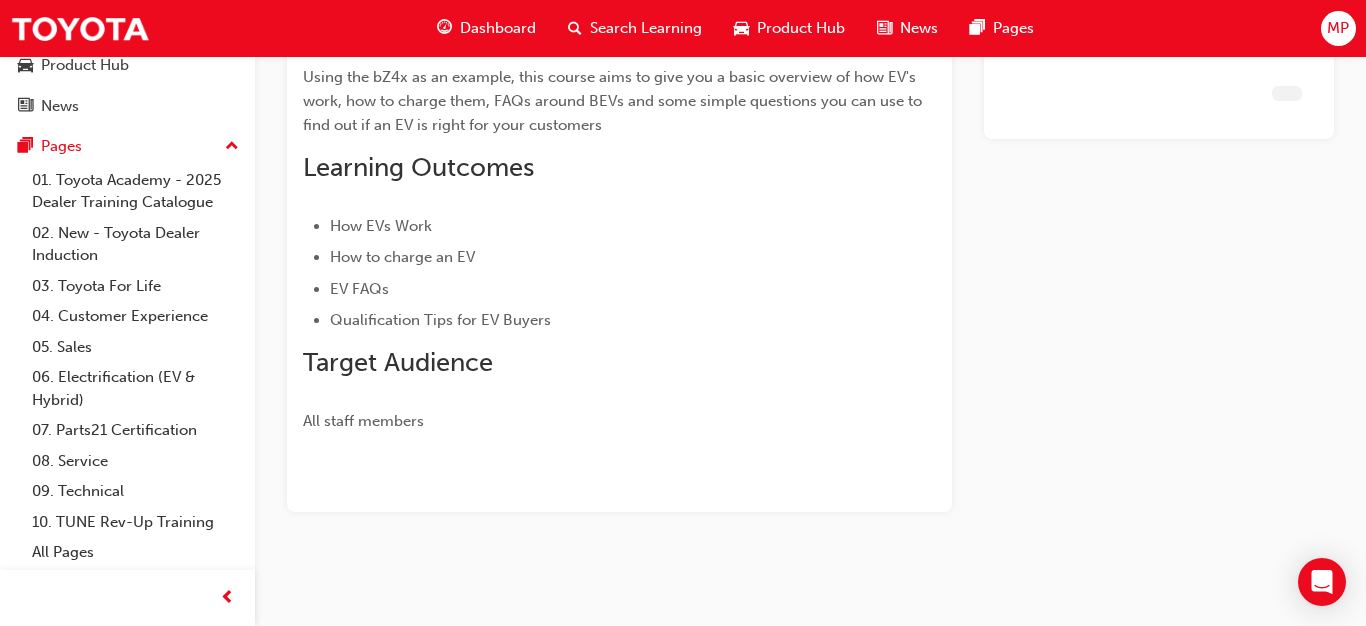scroll, scrollTop: 212, scrollLeft: 0, axis: vertical 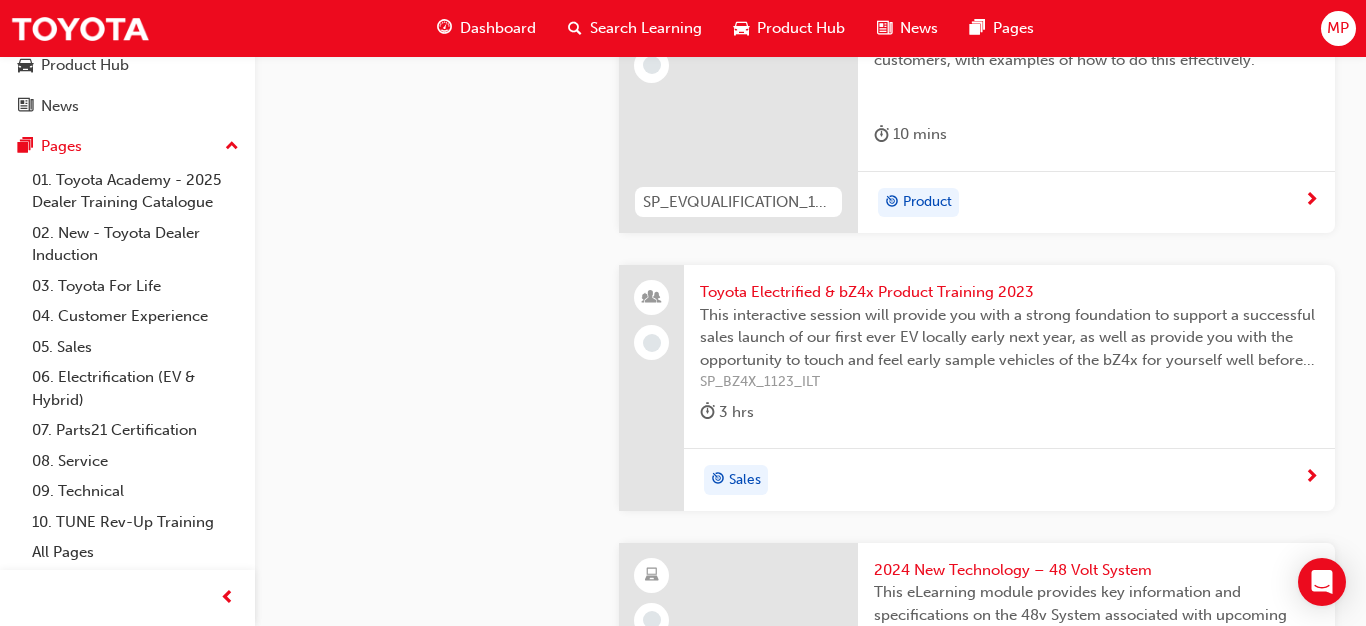 click on "Toyota Electrified & bZ4x Product Training 2023" at bounding box center (1009, 292) 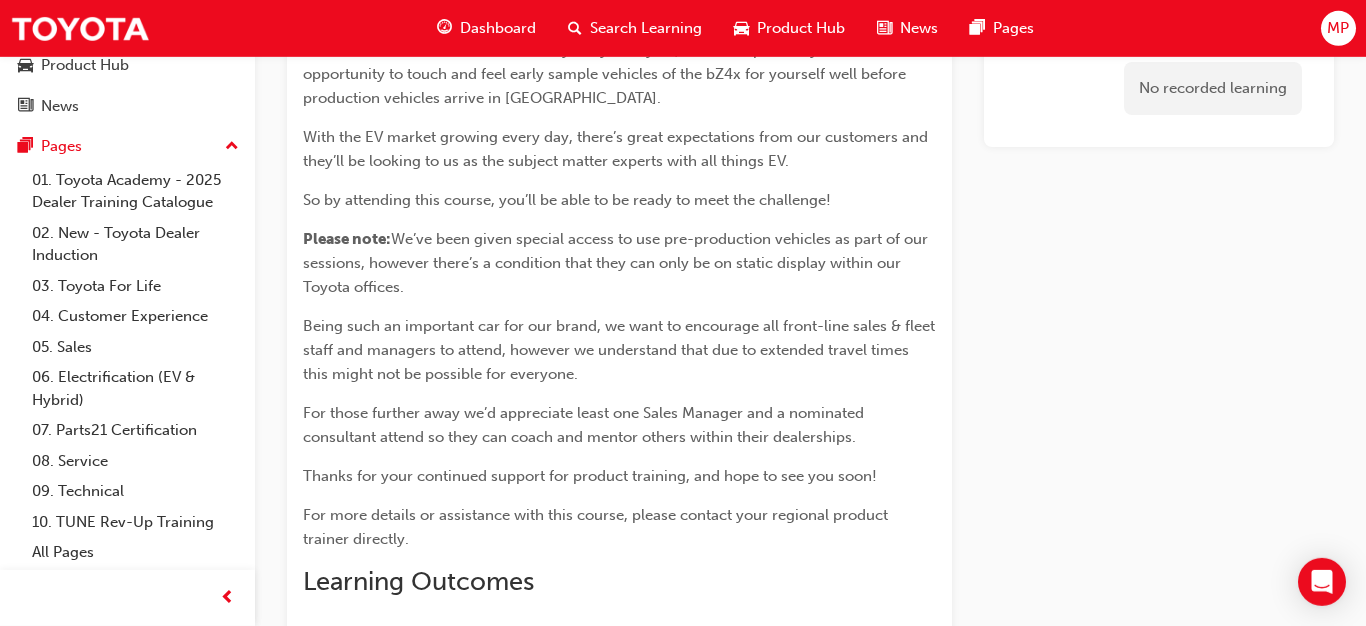scroll, scrollTop: 306, scrollLeft: 0, axis: vertical 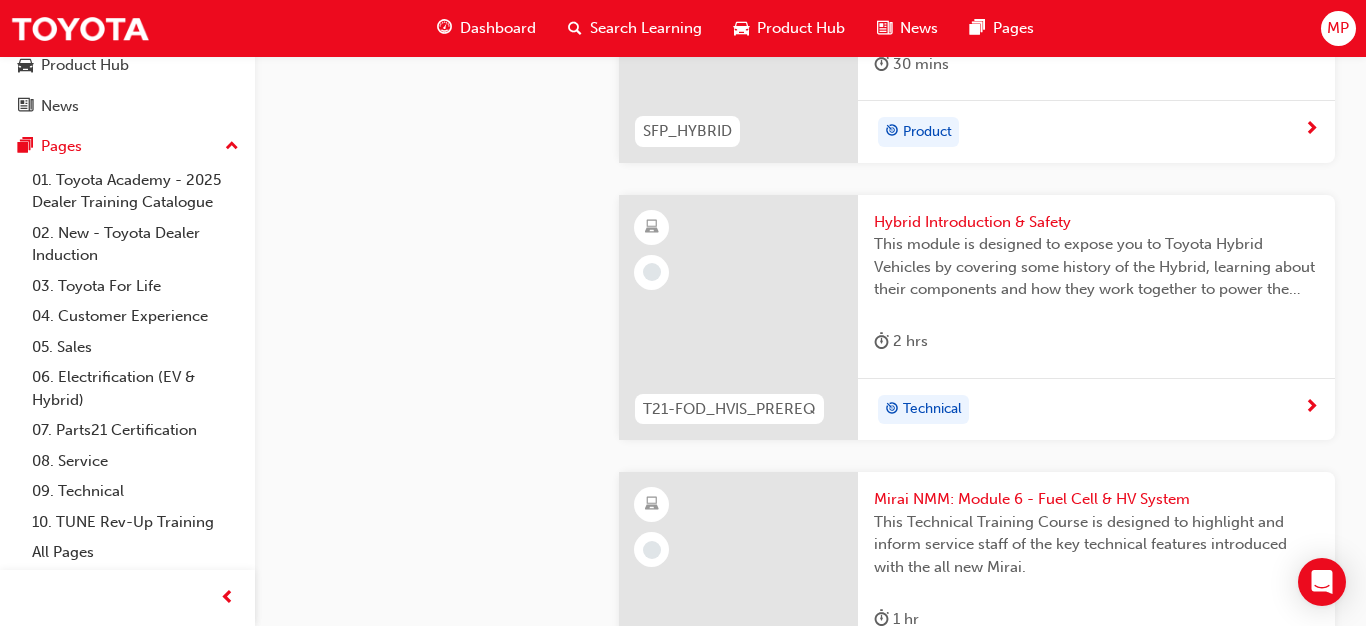 click on "Hybrid Introduction & Safety" at bounding box center [1096, 222] 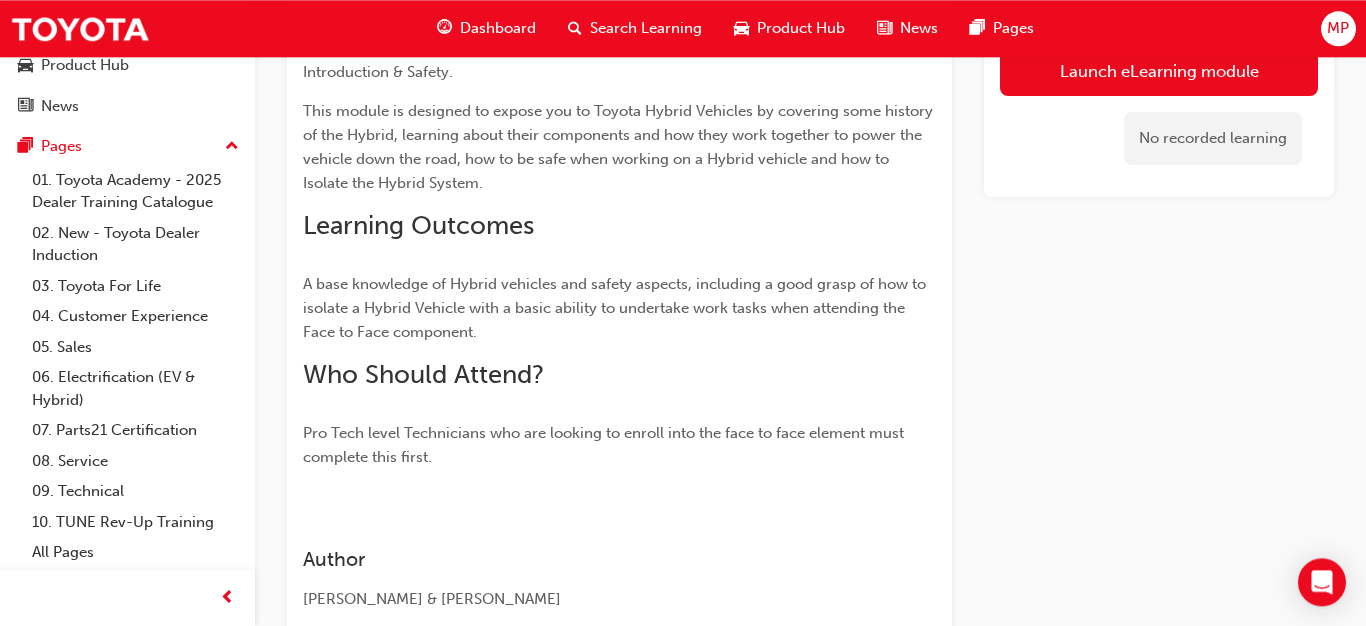 scroll, scrollTop: 1009, scrollLeft: 0, axis: vertical 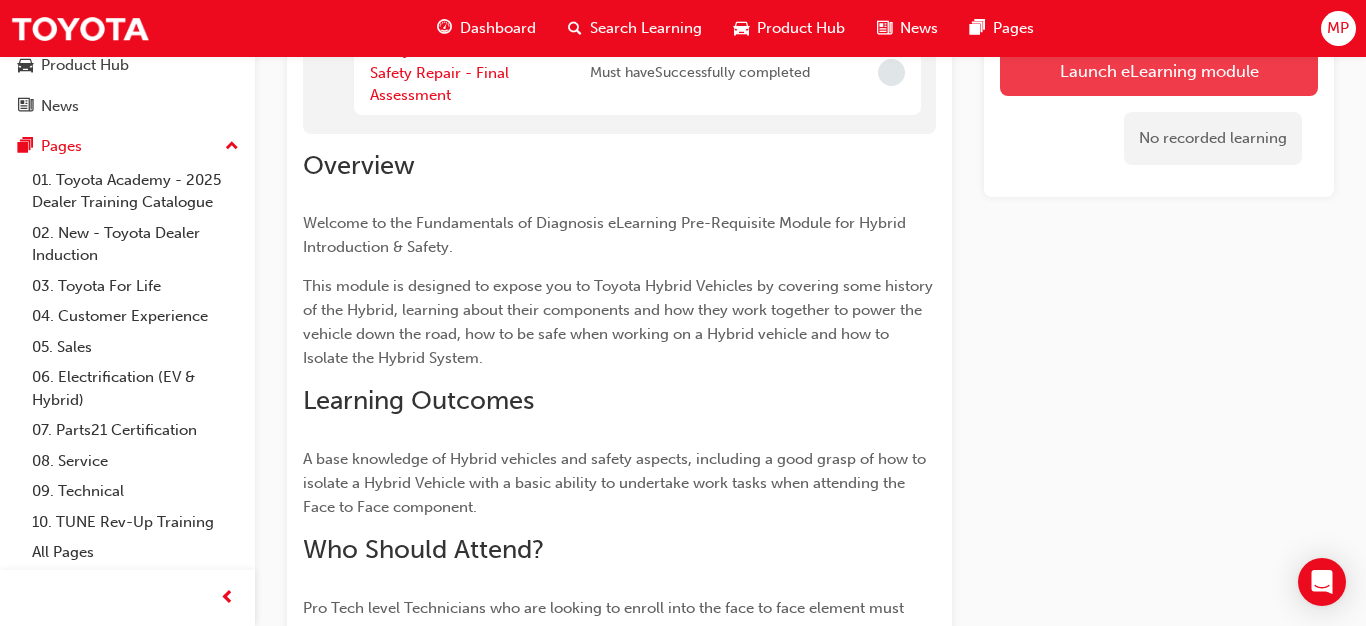 click on "Launch eLearning module" at bounding box center (1159, 71) 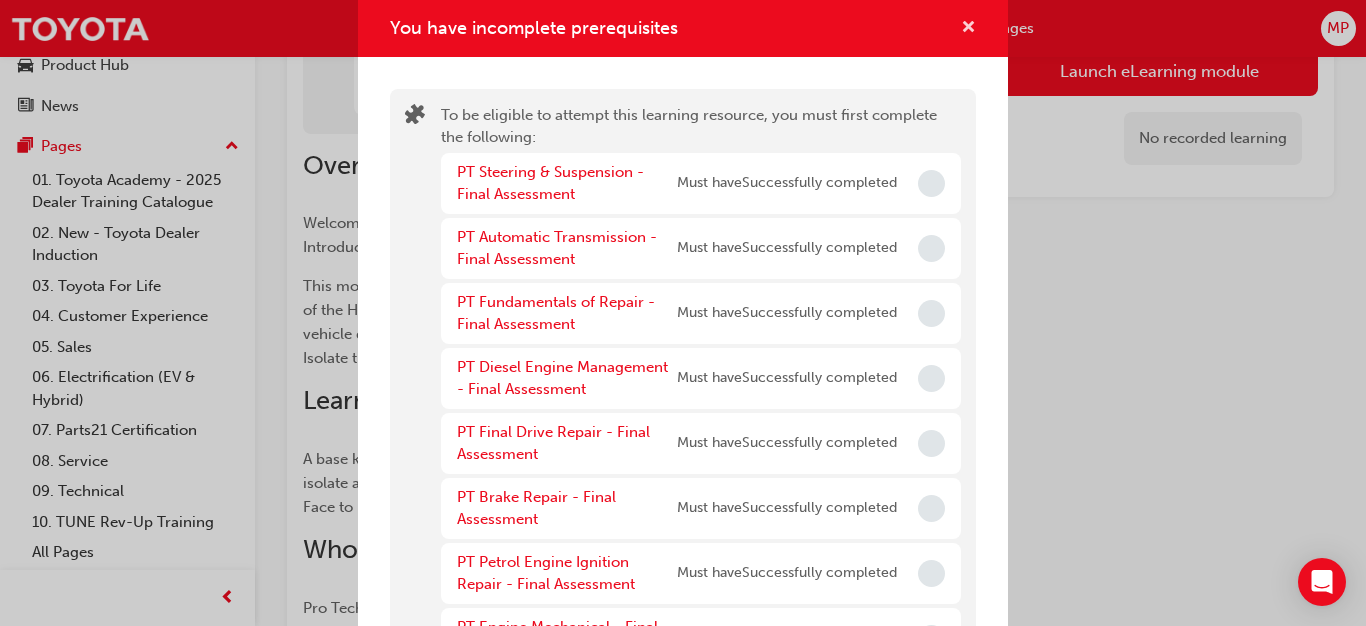 click at bounding box center [968, 29] 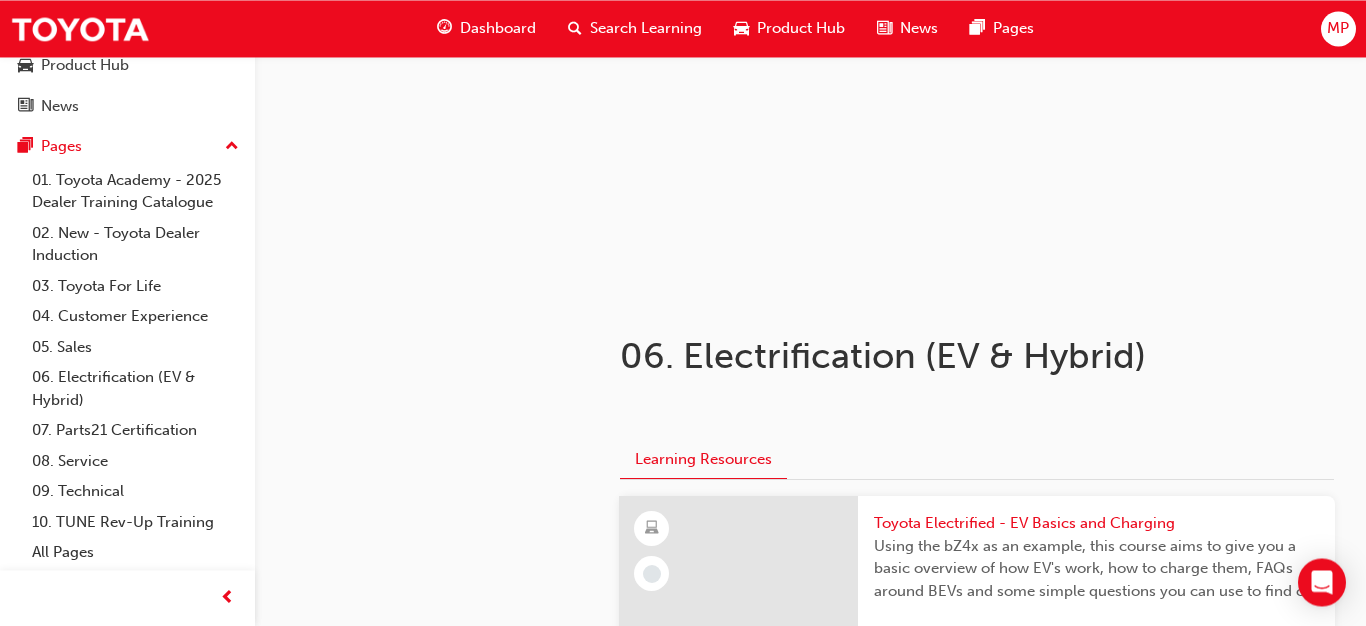 scroll, scrollTop: 408, scrollLeft: 0, axis: vertical 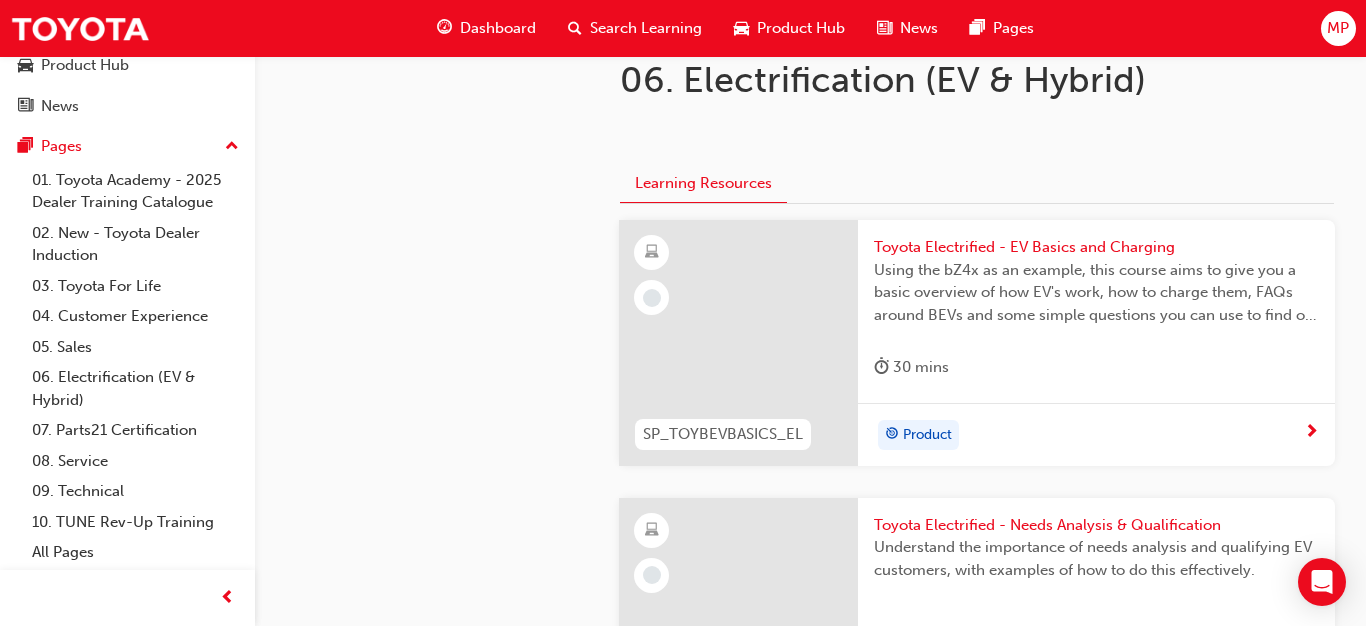 click on "Toyota Electrified - EV Basics and Charging" at bounding box center [1096, 247] 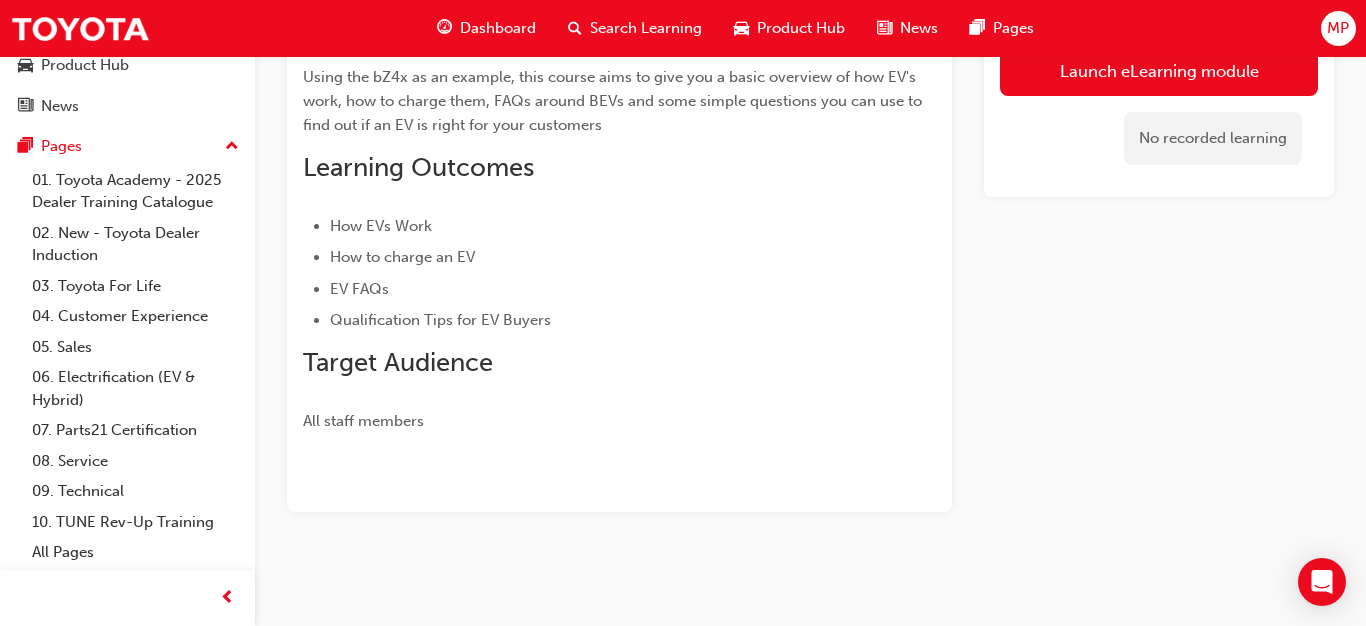 scroll, scrollTop: 212, scrollLeft: 0, axis: vertical 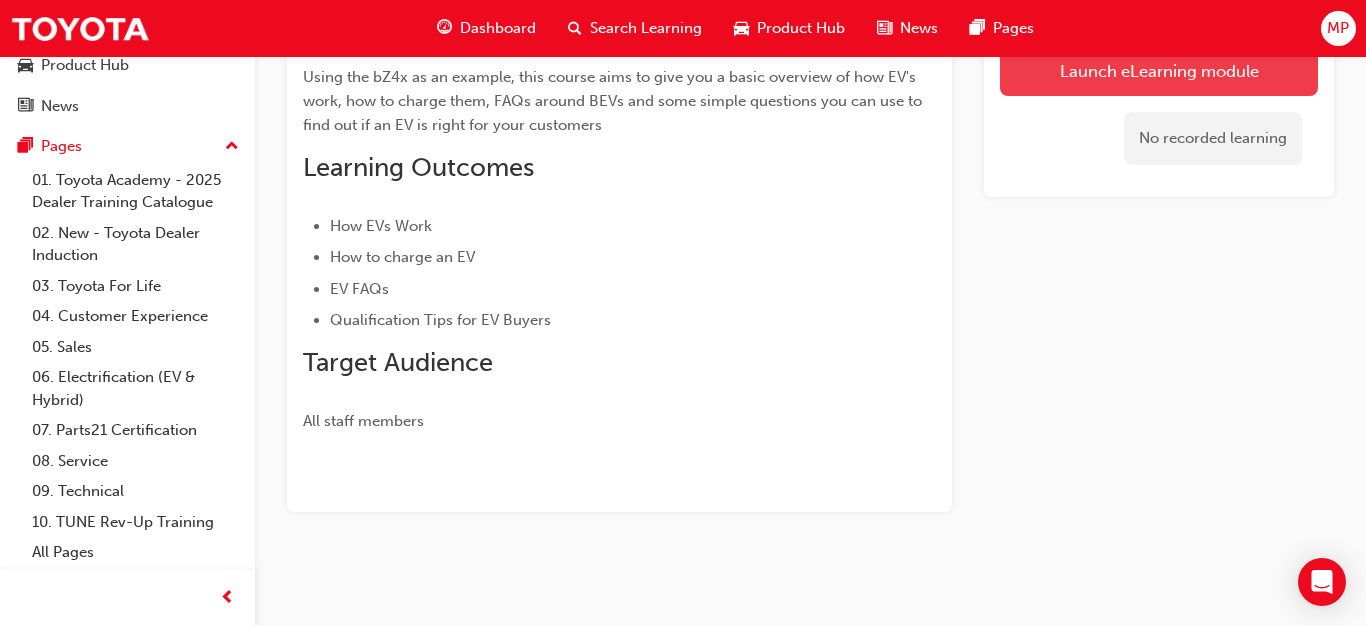 click on "Launch eLearning module" at bounding box center (1159, 71) 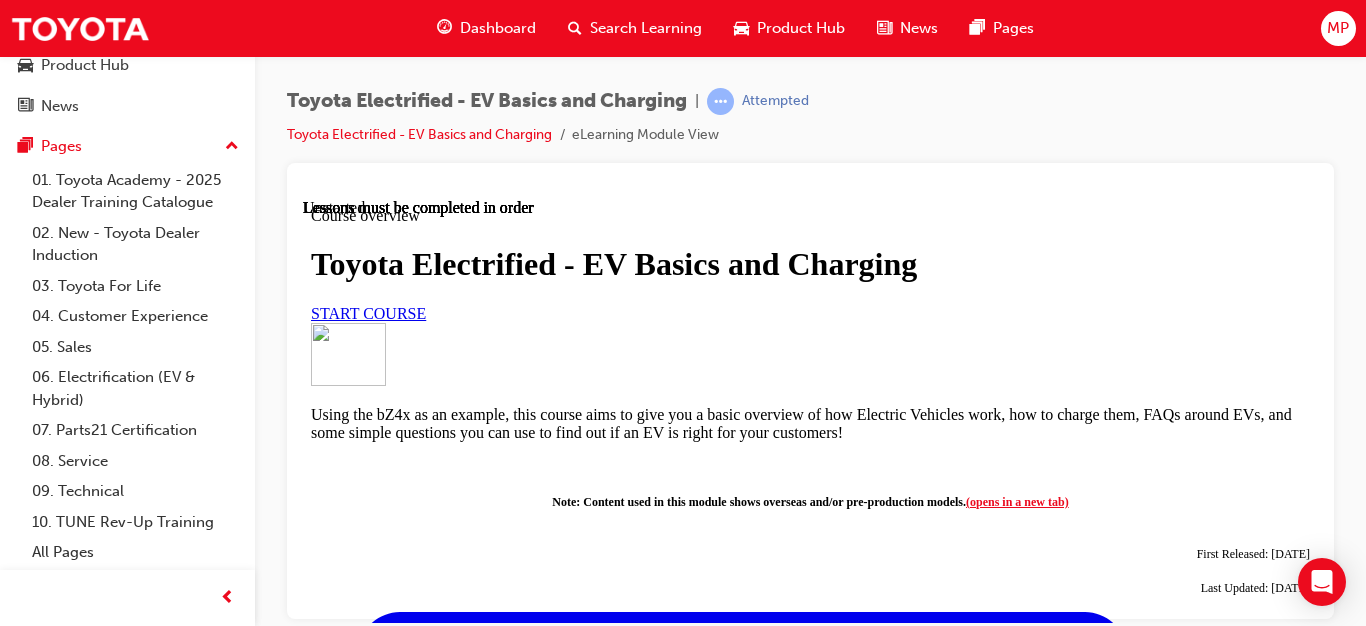 scroll, scrollTop: 0, scrollLeft: 0, axis: both 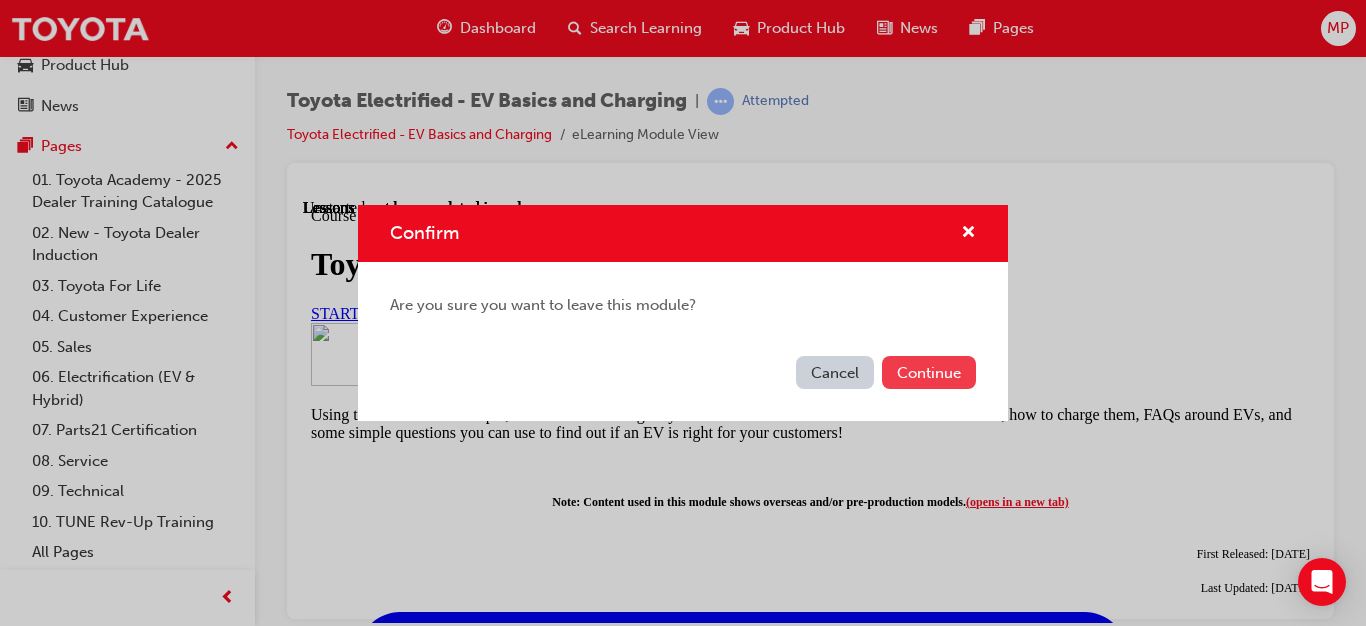 click on "Continue" at bounding box center [929, 372] 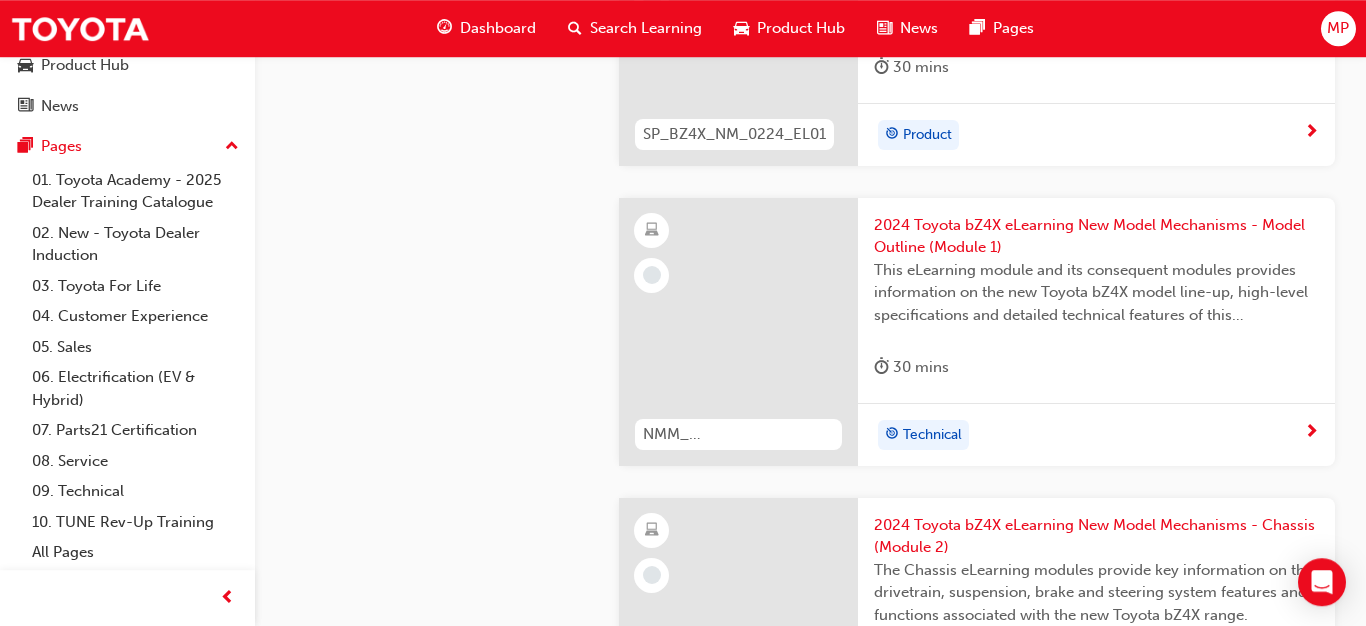 scroll, scrollTop: 1836, scrollLeft: 0, axis: vertical 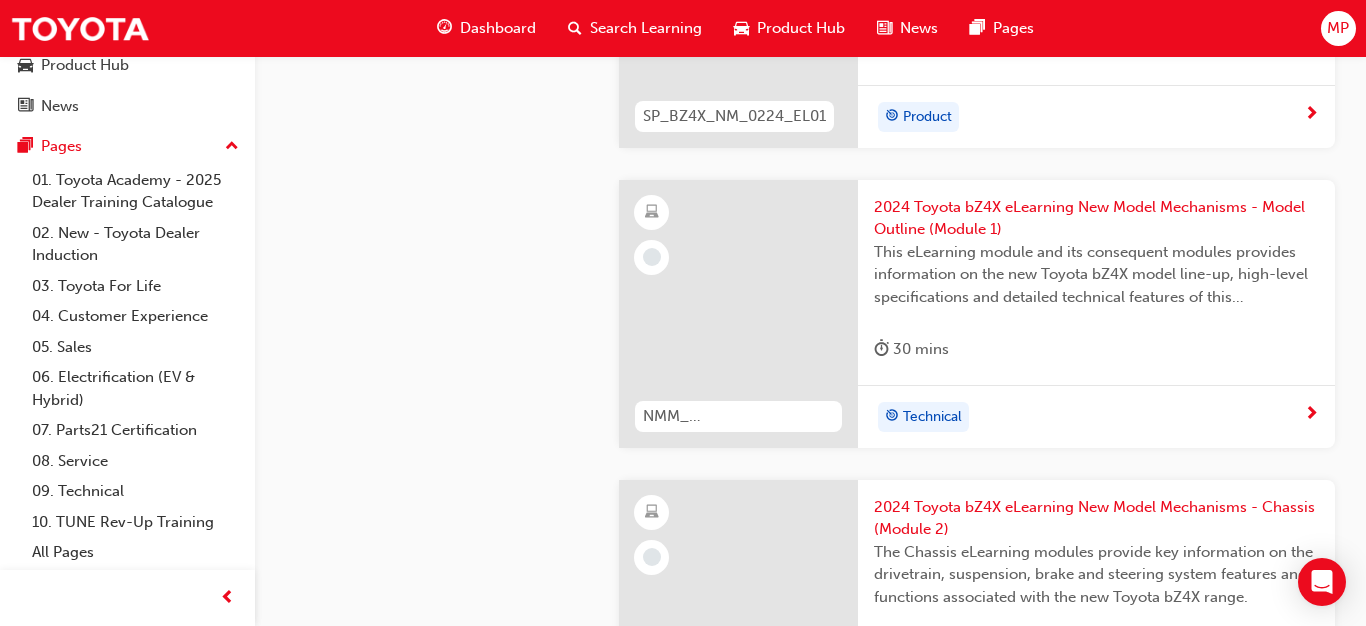 click on "2024 Toyota bZ4X eLearning New Model Mechanisms - Model Outline (Module 1)" at bounding box center (1096, 218) 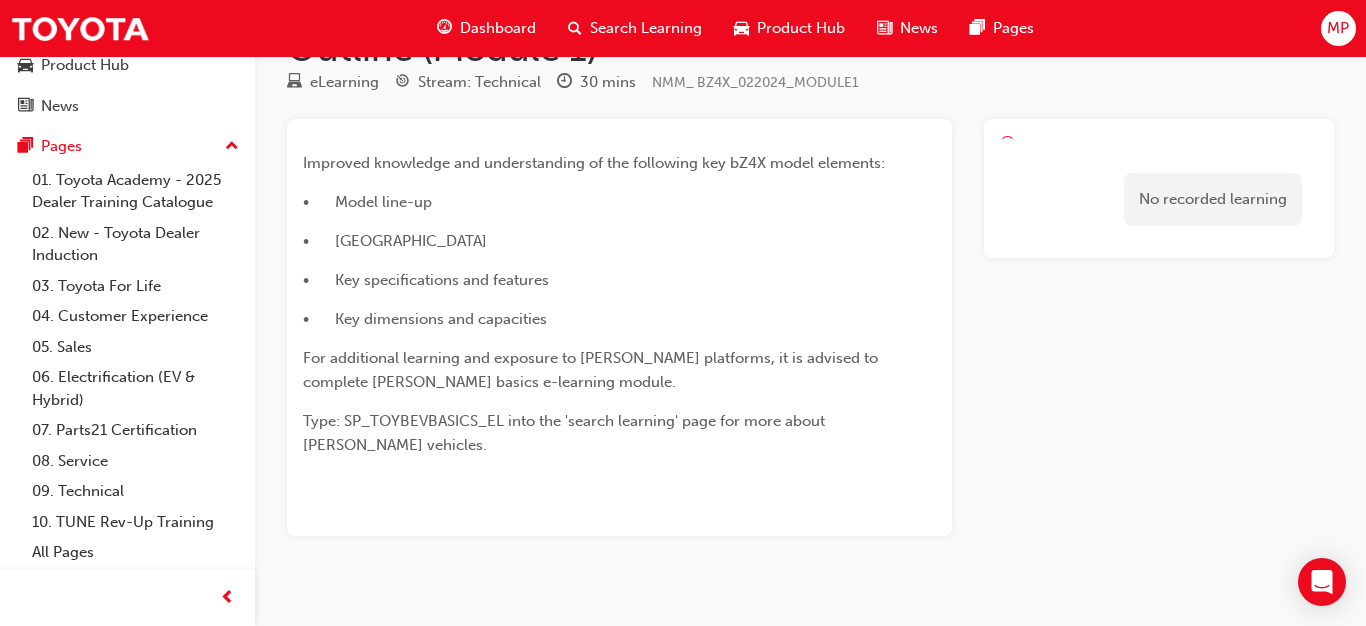 scroll, scrollTop: 0, scrollLeft: 0, axis: both 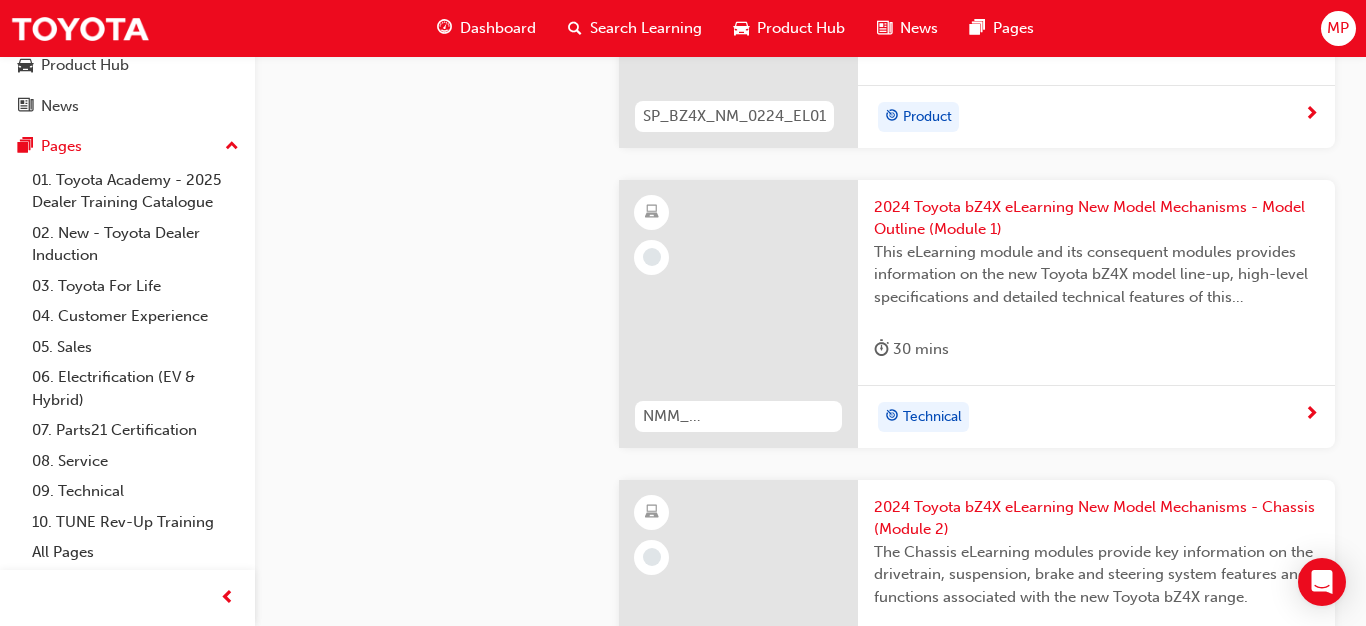 click on "2024 Toyota bZ4X eLearning New Model Mechanisms - Model Outline (Module 1)" at bounding box center [1096, 218] 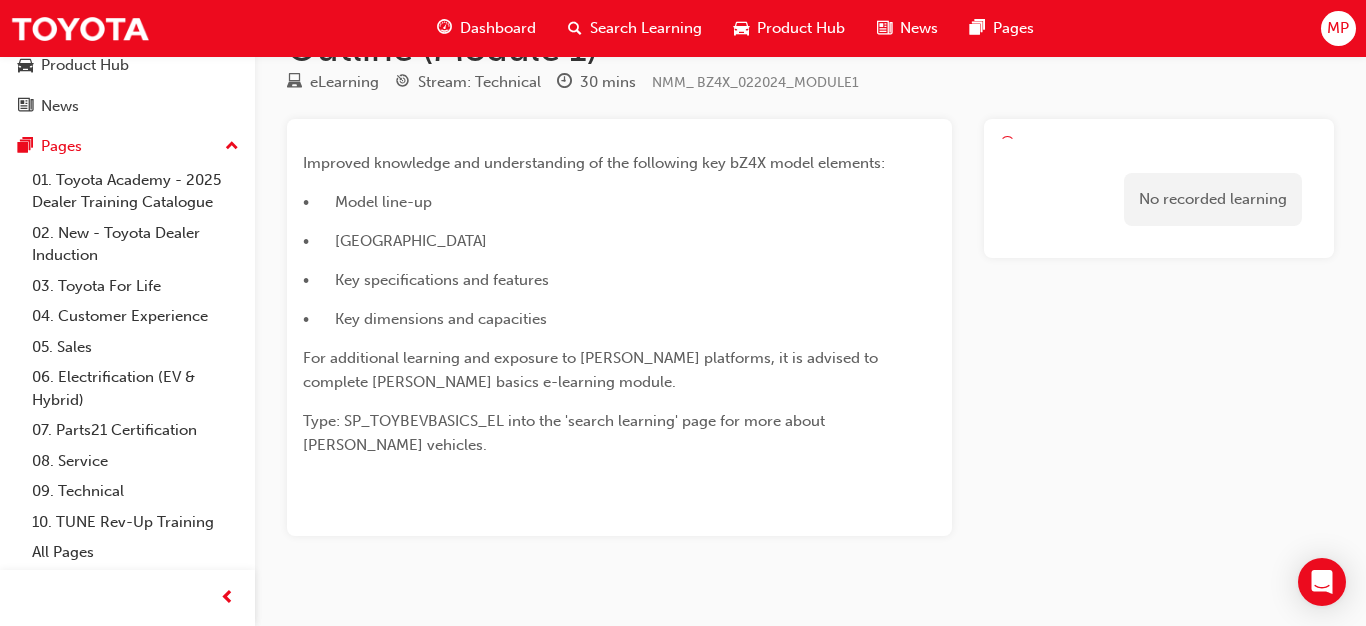 scroll, scrollTop: 0, scrollLeft: 0, axis: both 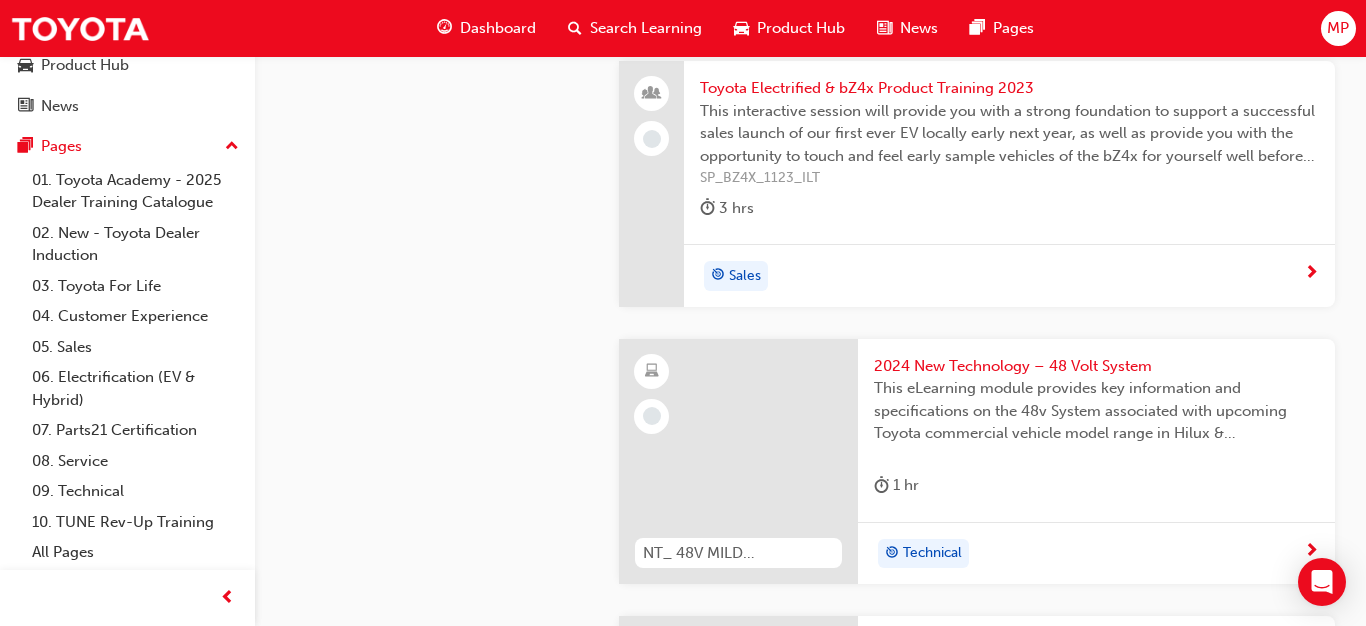 click on "2024 New Technology – 48 Volt System" at bounding box center (1096, 366) 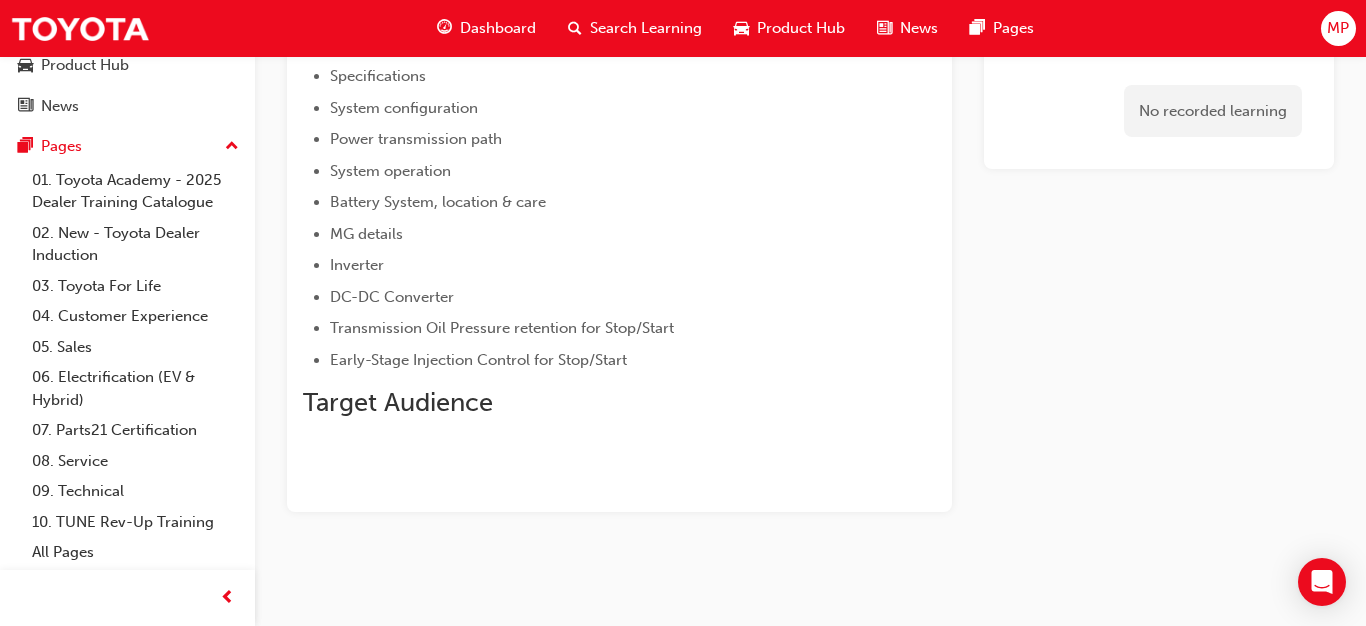 scroll, scrollTop: 0, scrollLeft: 0, axis: both 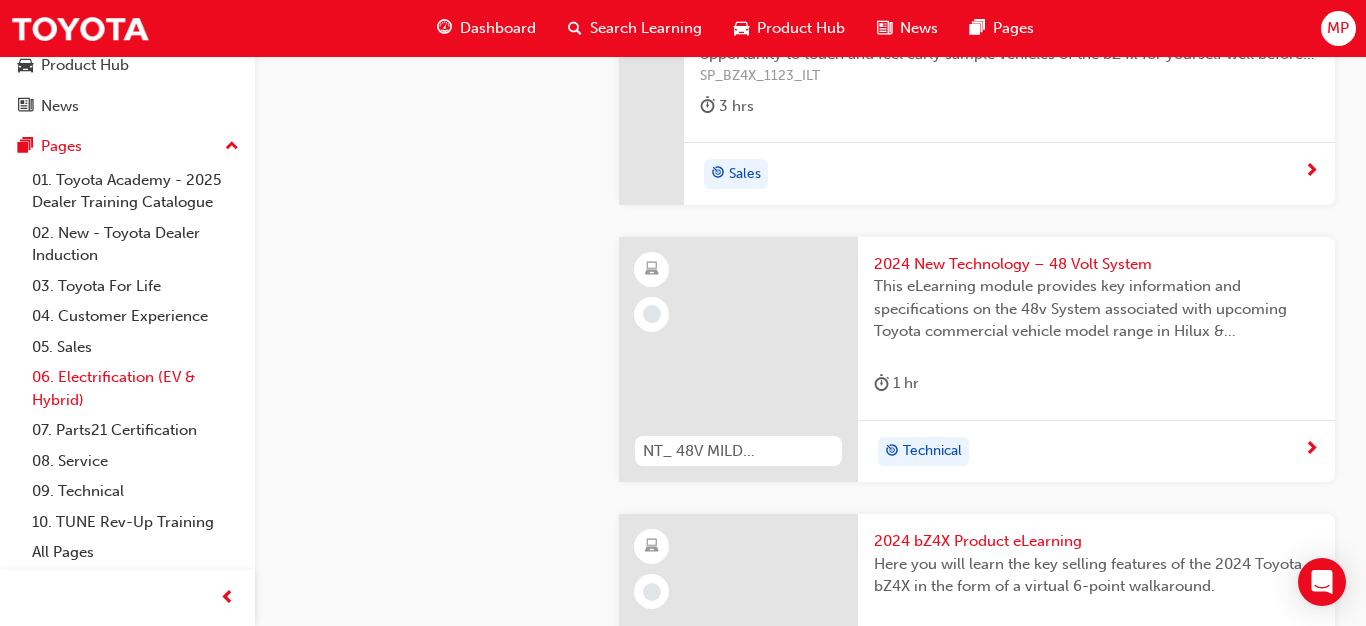 click on "06. Electrification (EV & Hybrid)" at bounding box center [135, 388] 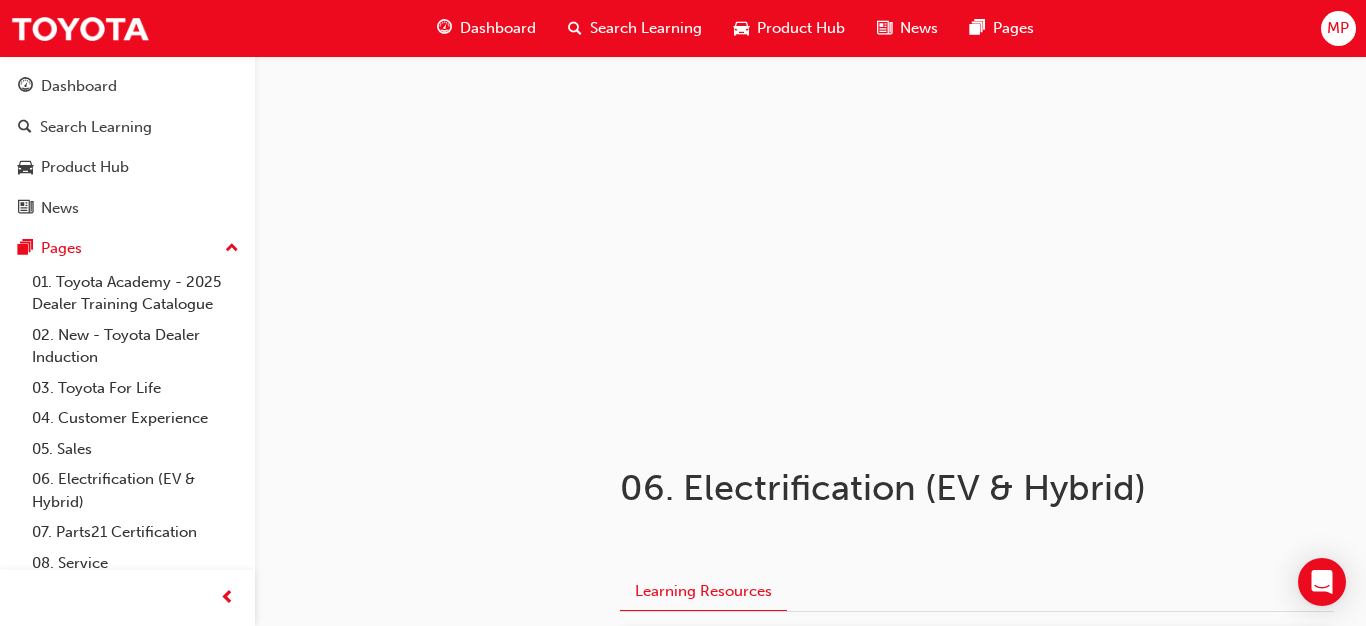 scroll, scrollTop: 280, scrollLeft: 0, axis: vertical 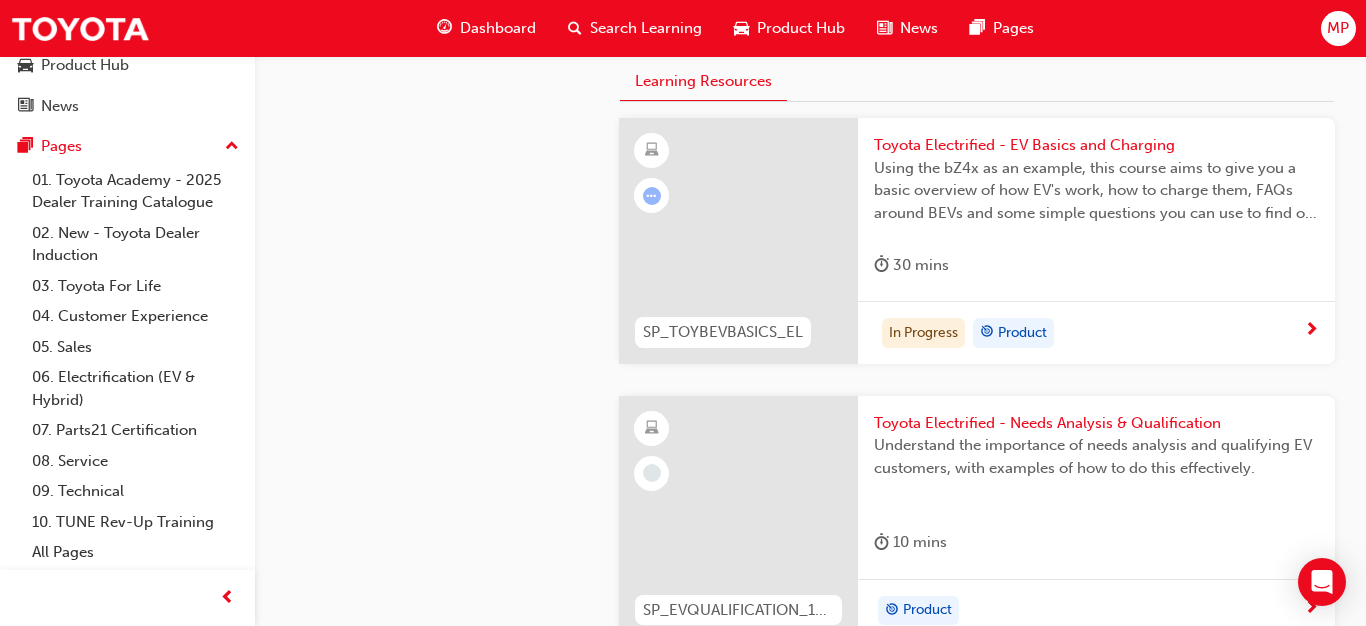 click on "Toyota Electrified - EV Basics and Charging" at bounding box center (1096, 145) 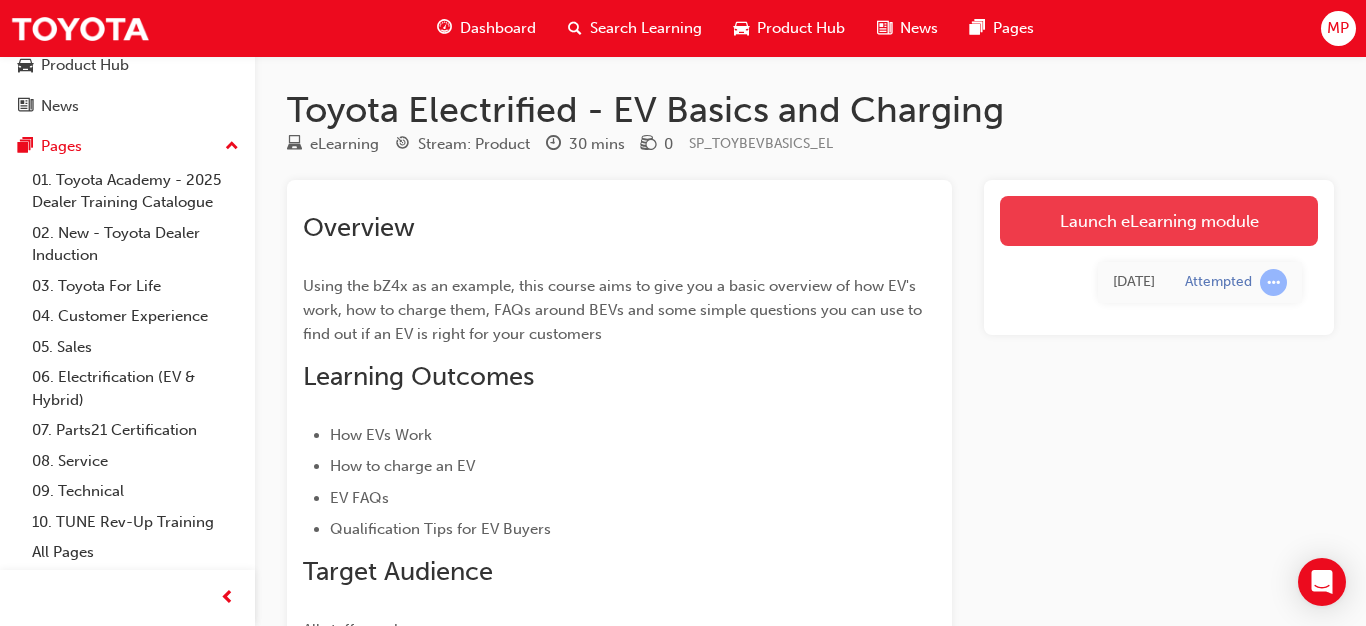 click on "Launch eLearning module" at bounding box center [1159, 221] 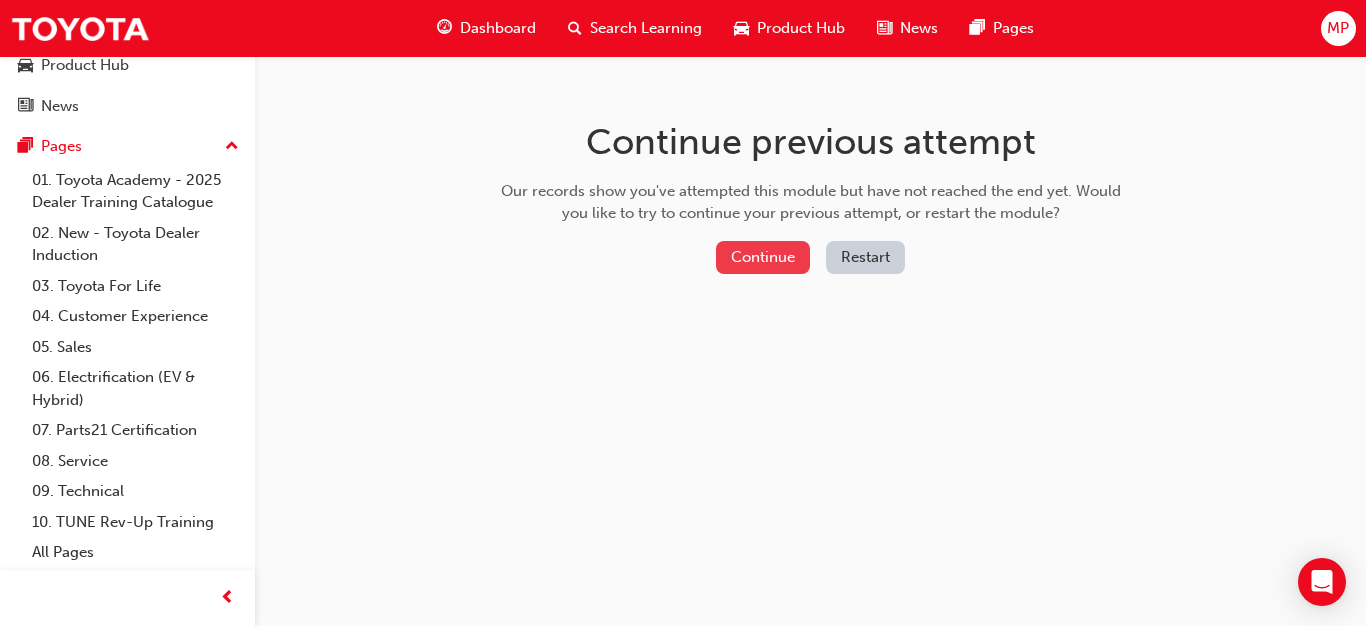 click on "Continue" at bounding box center [763, 257] 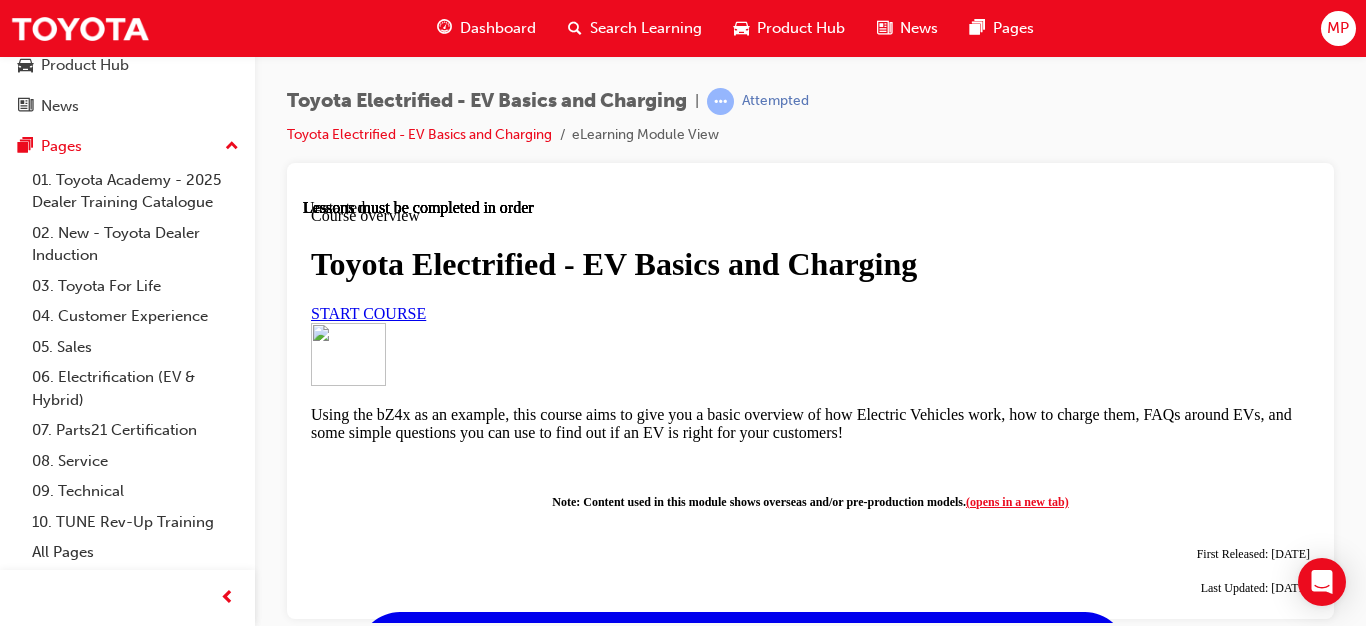 scroll, scrollTop: 0, scrollLeft: 0, axis: both 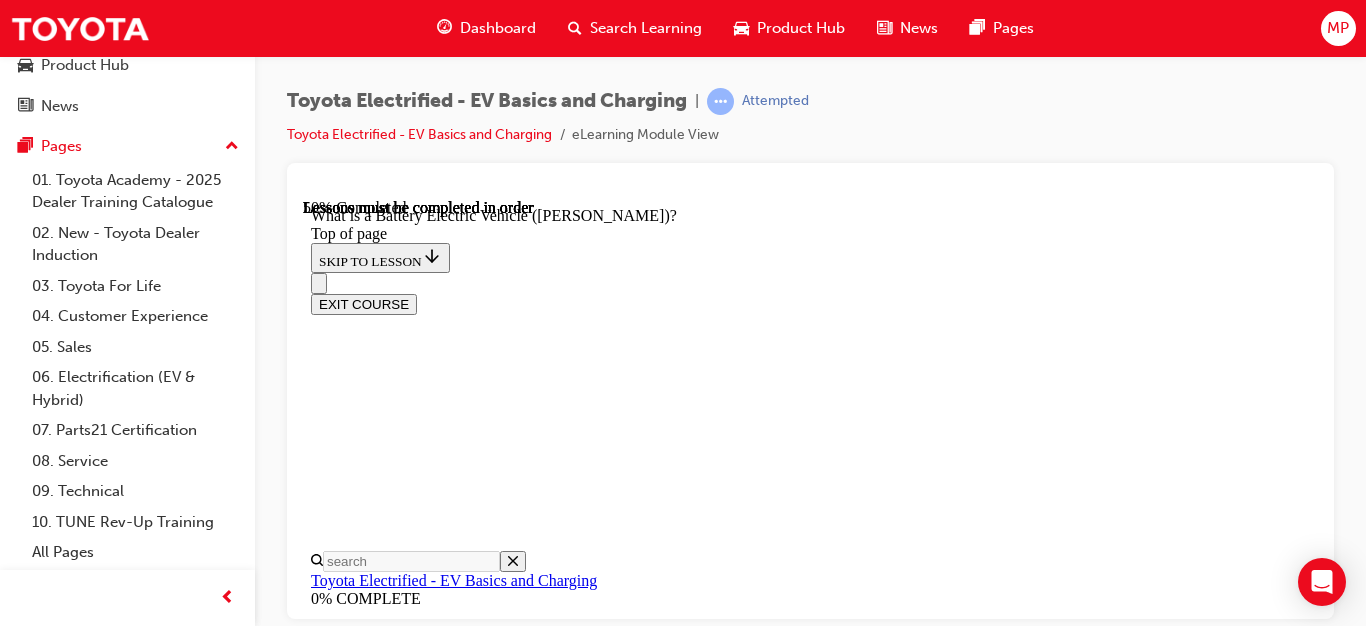 click at bounding box center [359, 8926] 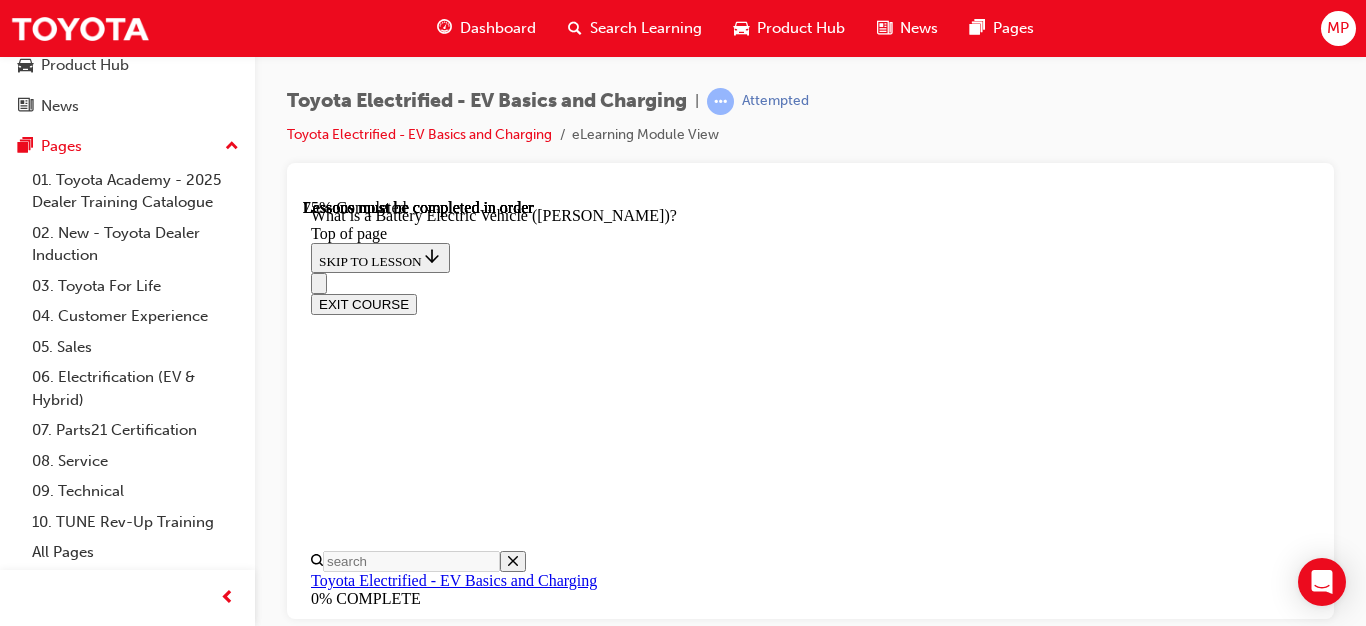 scroll, scrollTop: 2377, scrollLeft: 0, axis: vertical 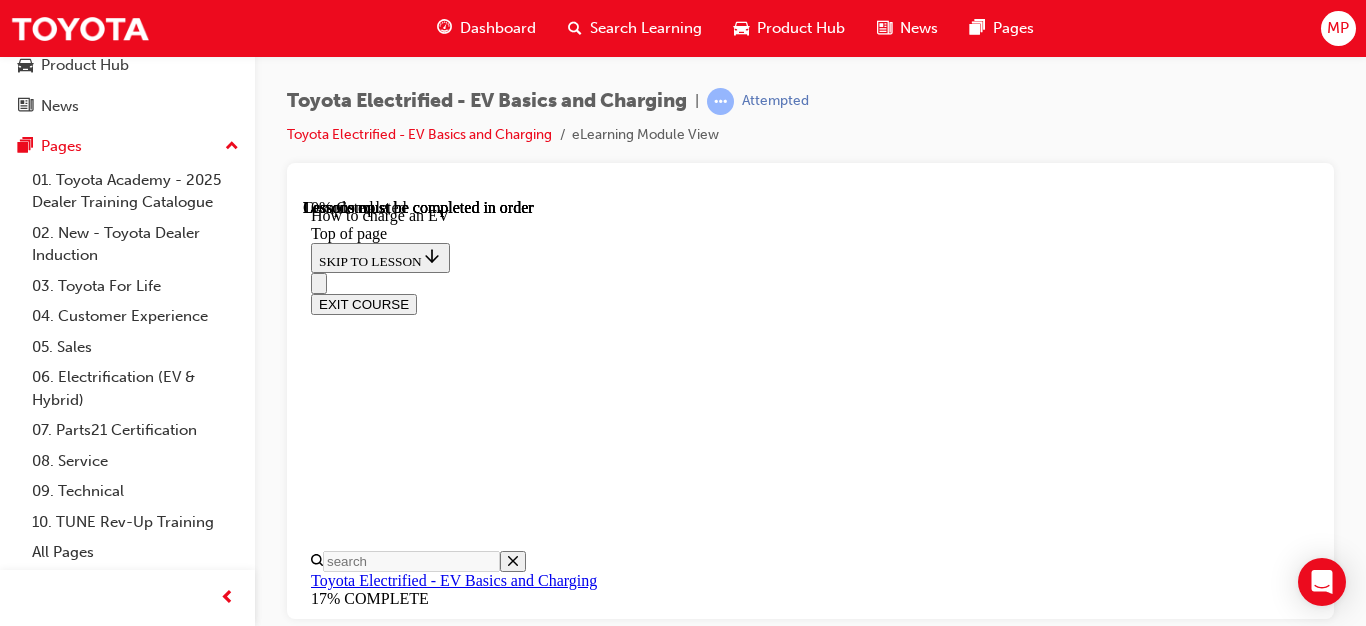click on "Alternating Current" at bounding box center (830, 8558) 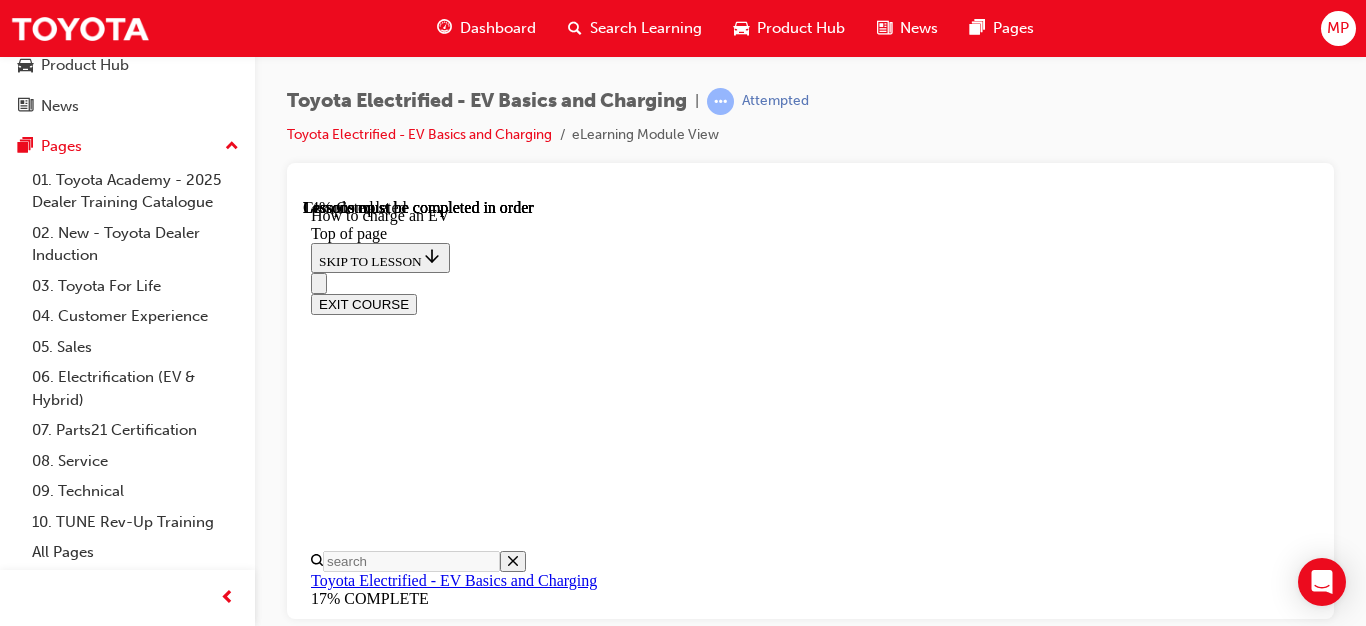 scroll, scrollTop: 746, scrollLeft: 0, axis: vertical 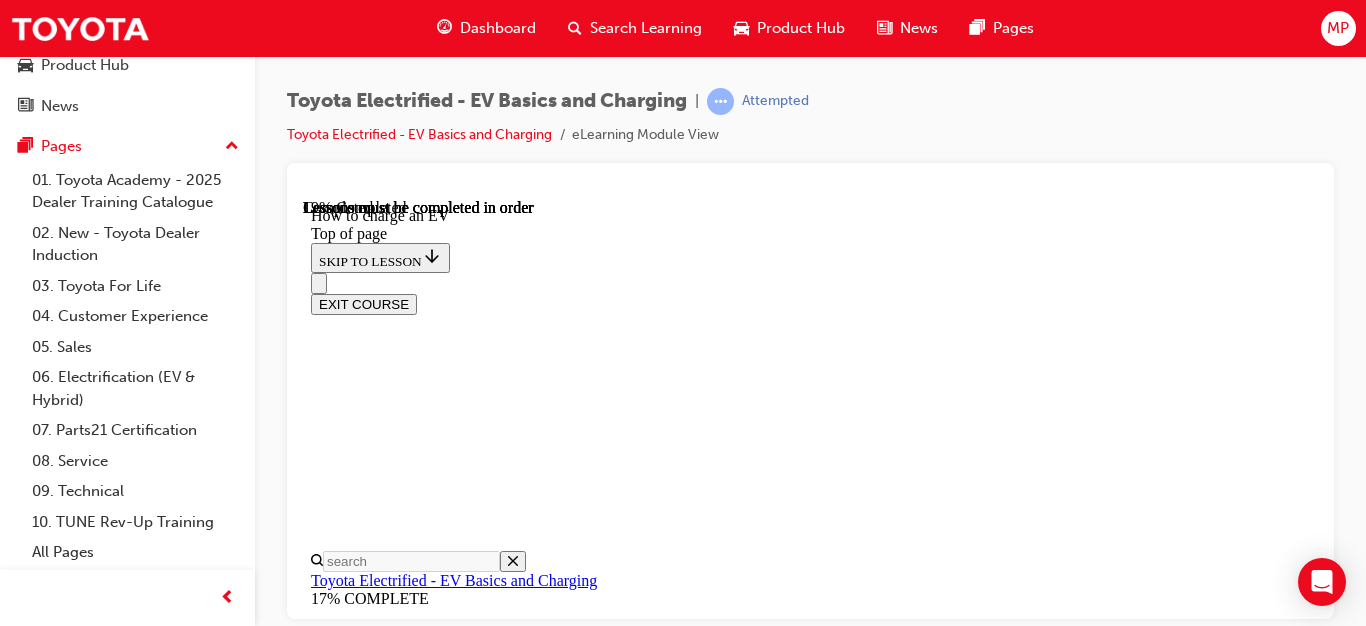 click on "Dedicated Charger (AC)" at bounding box center [521, 9677] 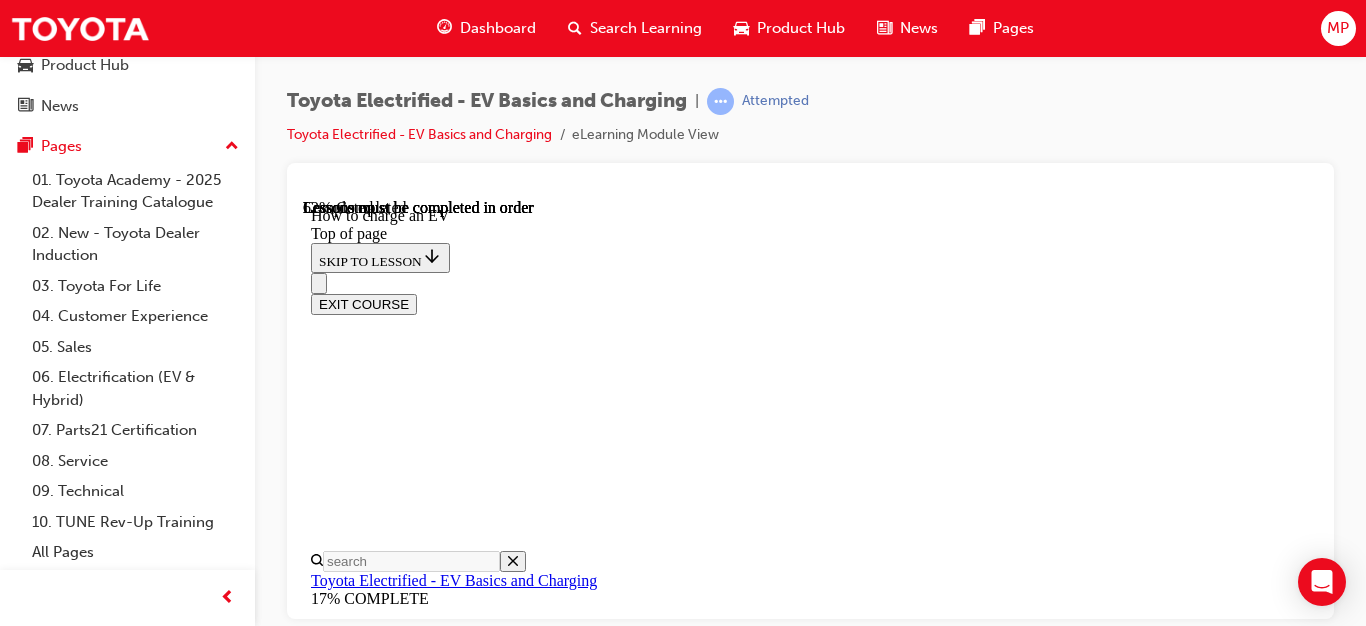 scroll, scrollTop: 6424, scrollLeft: 0, axis: vertical 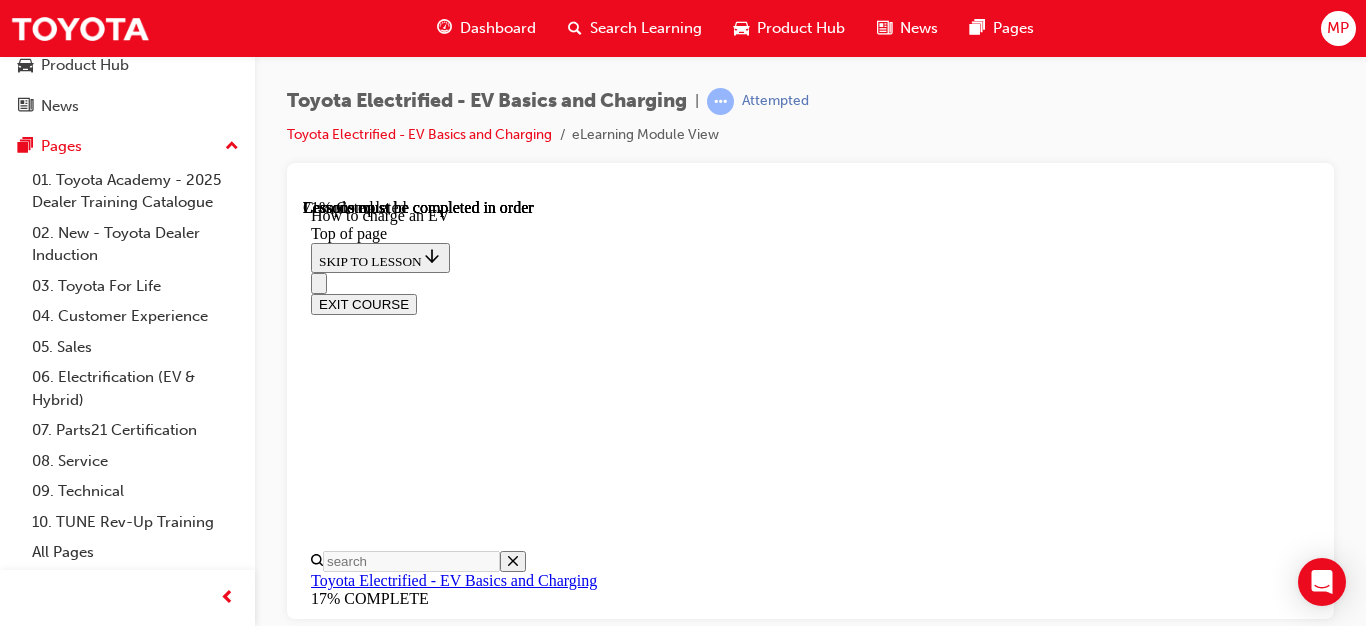 click at bounding box center (359, 13671) 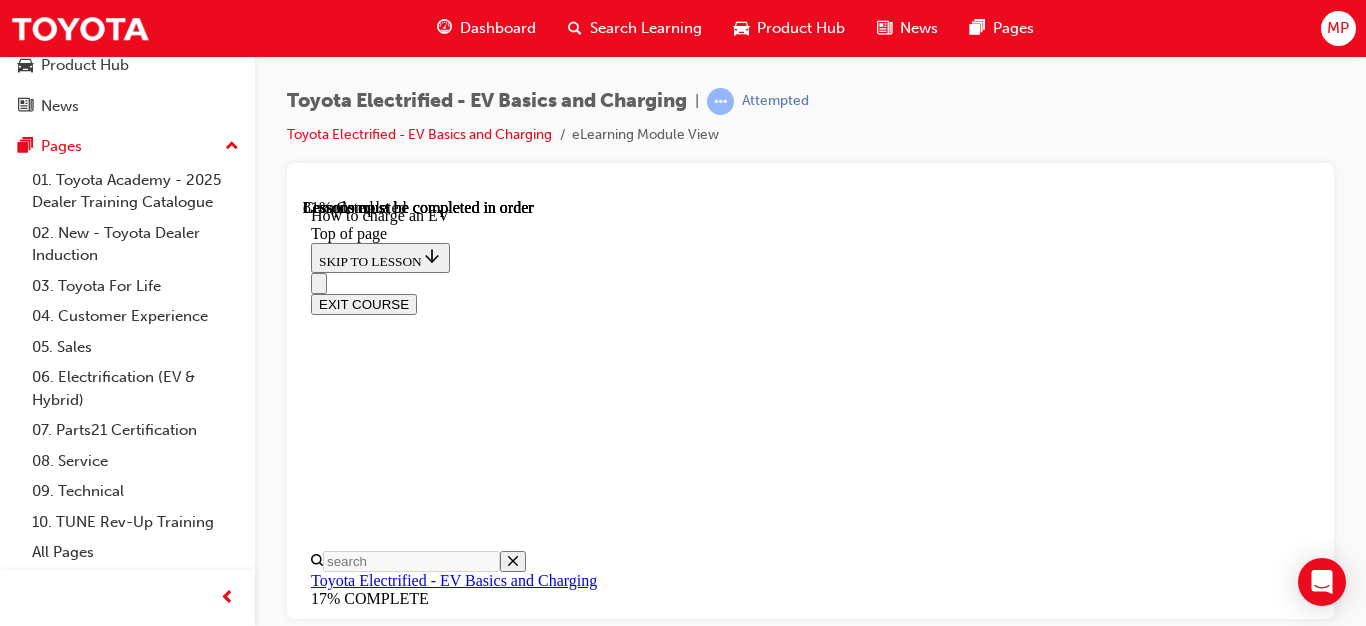 scroll, scrollTop: 8590, scrollLeft: 0, axis: vertical 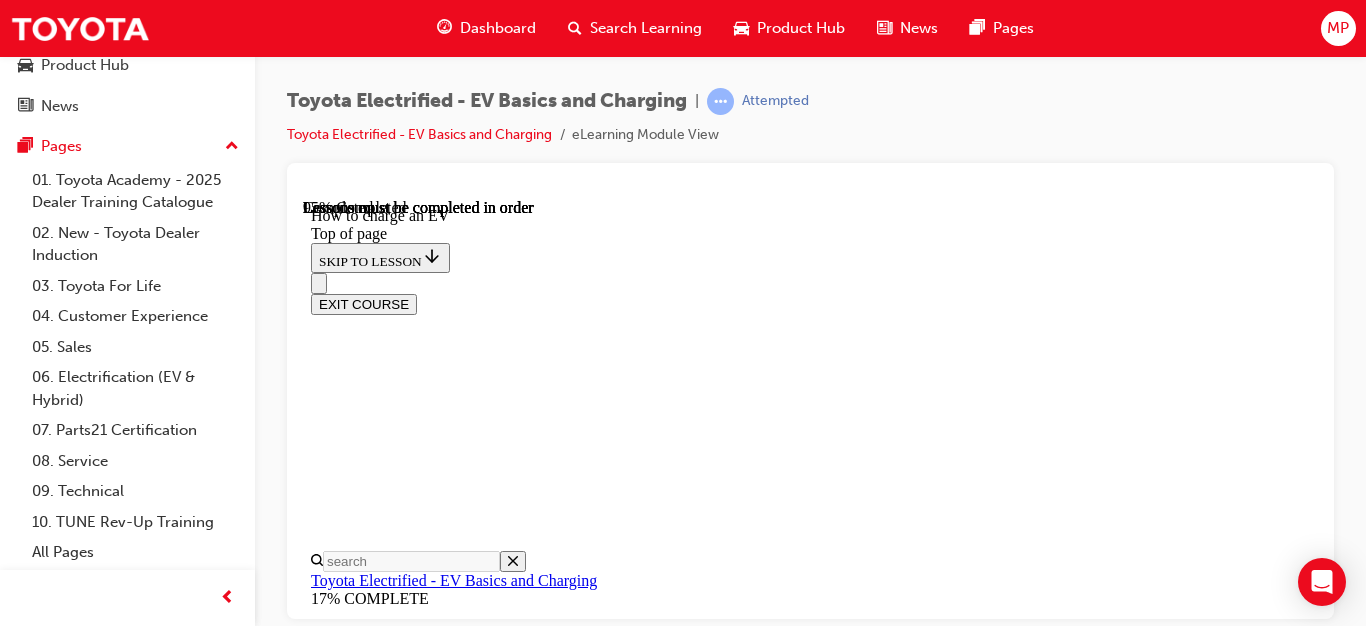 click on "CONTINUE" at bounding box center [353, 14623] 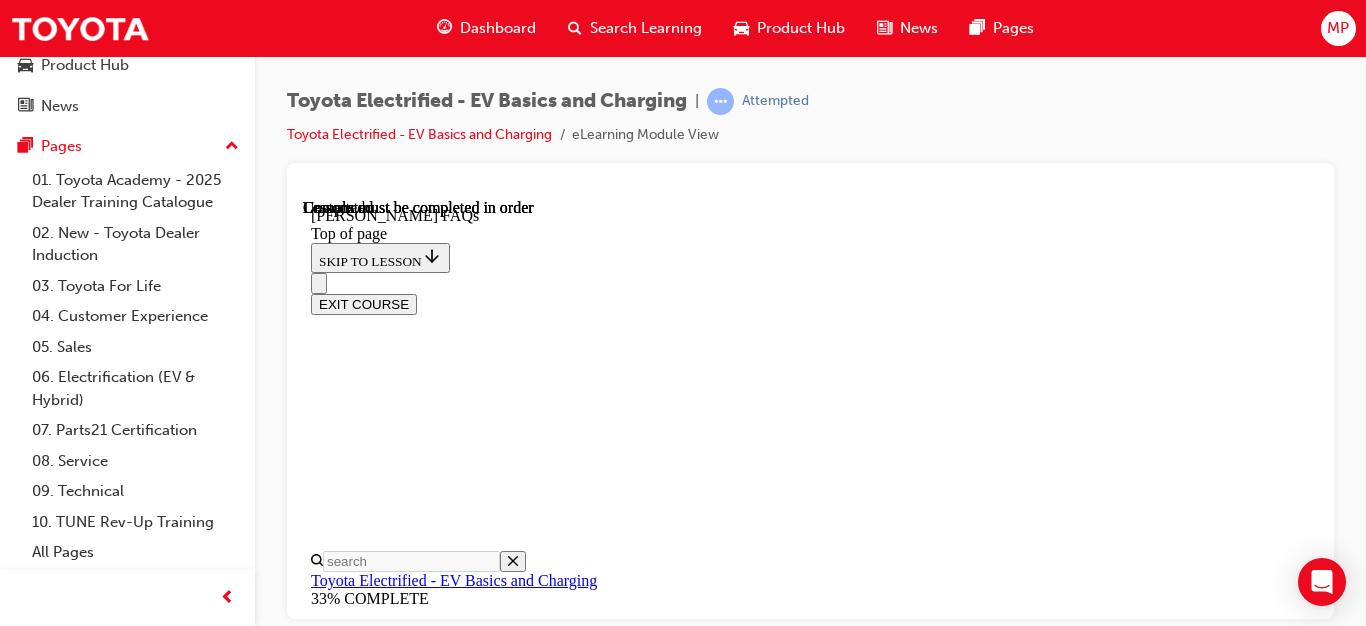 scroll, scrollTop: 0, scrollLeft: 0, axis: both 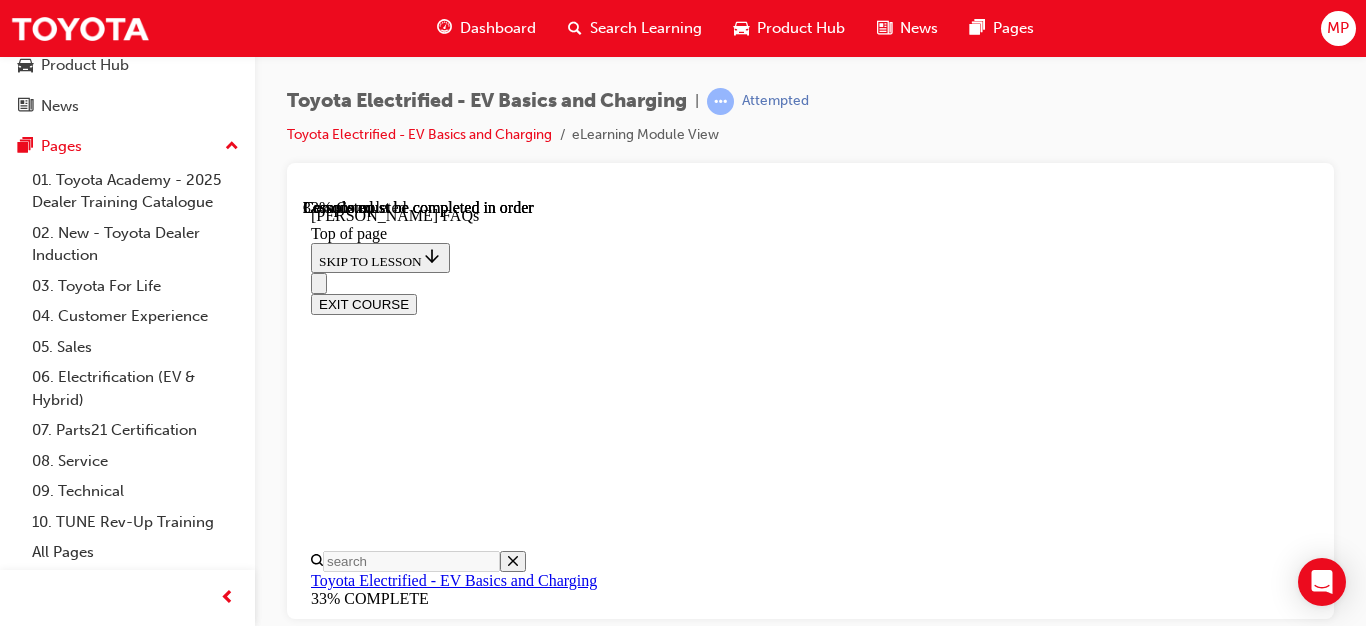 click on "What things can affect charging speed?" at bounding box center [423, 8266] 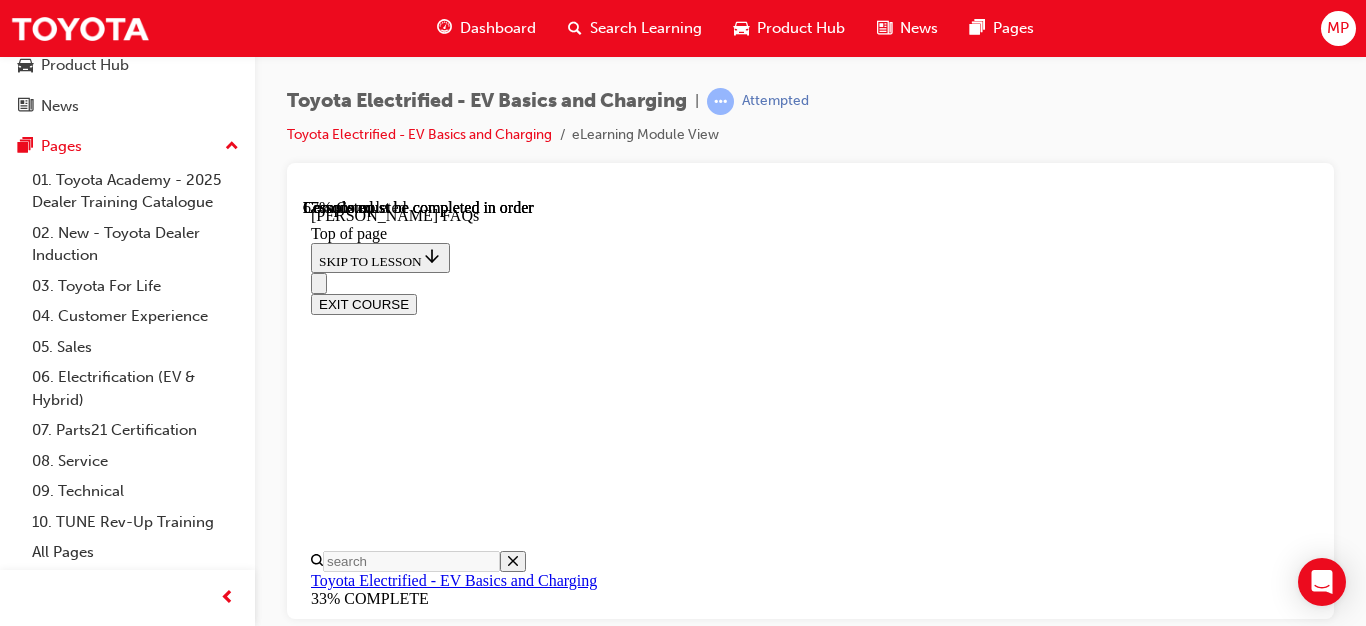 scroll, scrollTop: 4656, scrollLeft: 0, axis: vertical 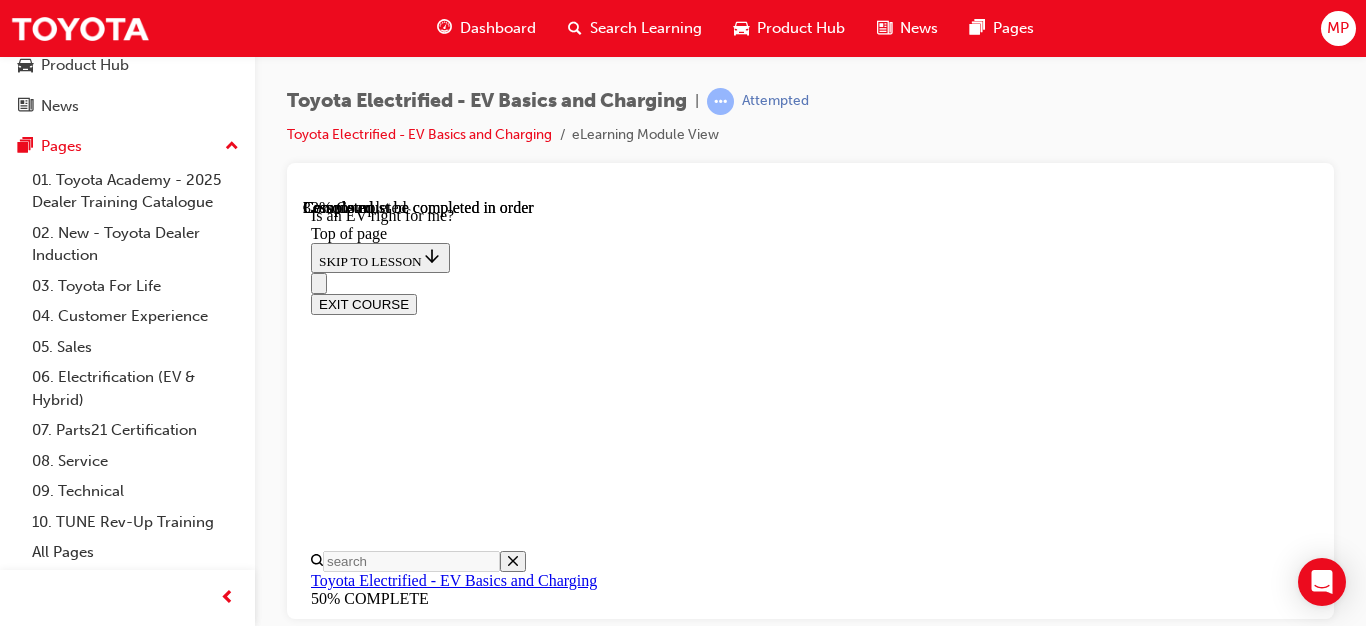 click on "How would you normally use your car during the weekdays?" at bounding box center (830, 8544) 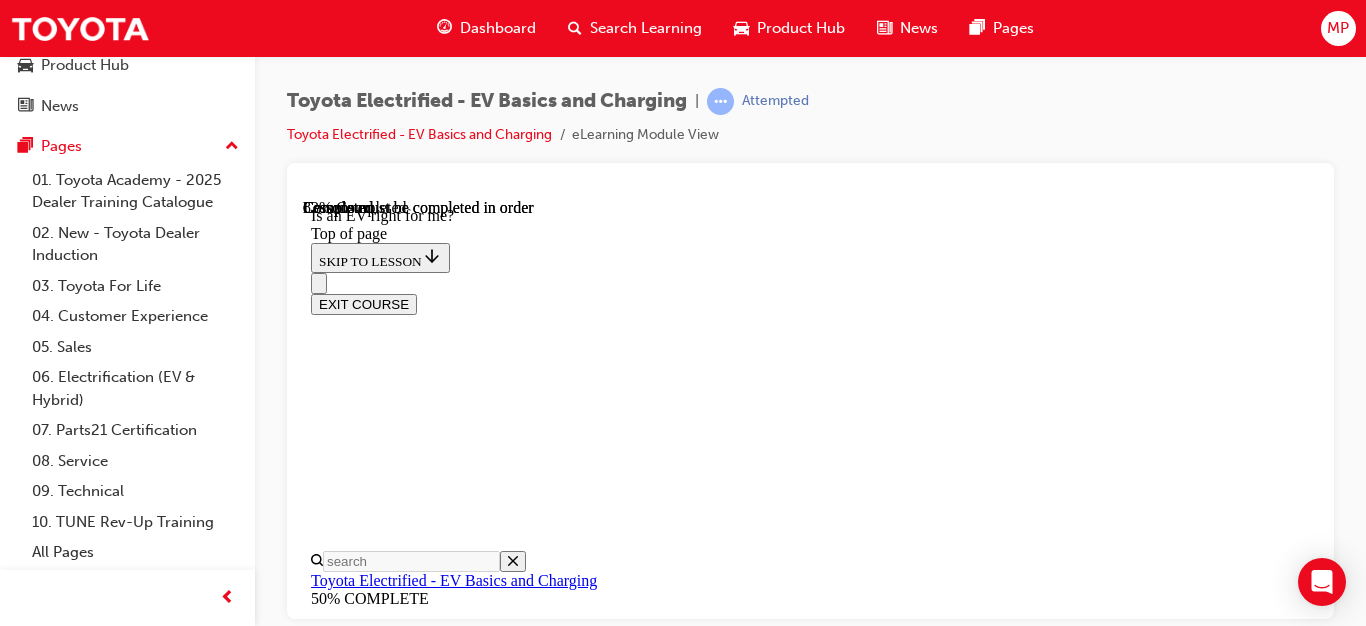 scroll, scrollTop: 3254, scrollLeft: 0, axis: vertical 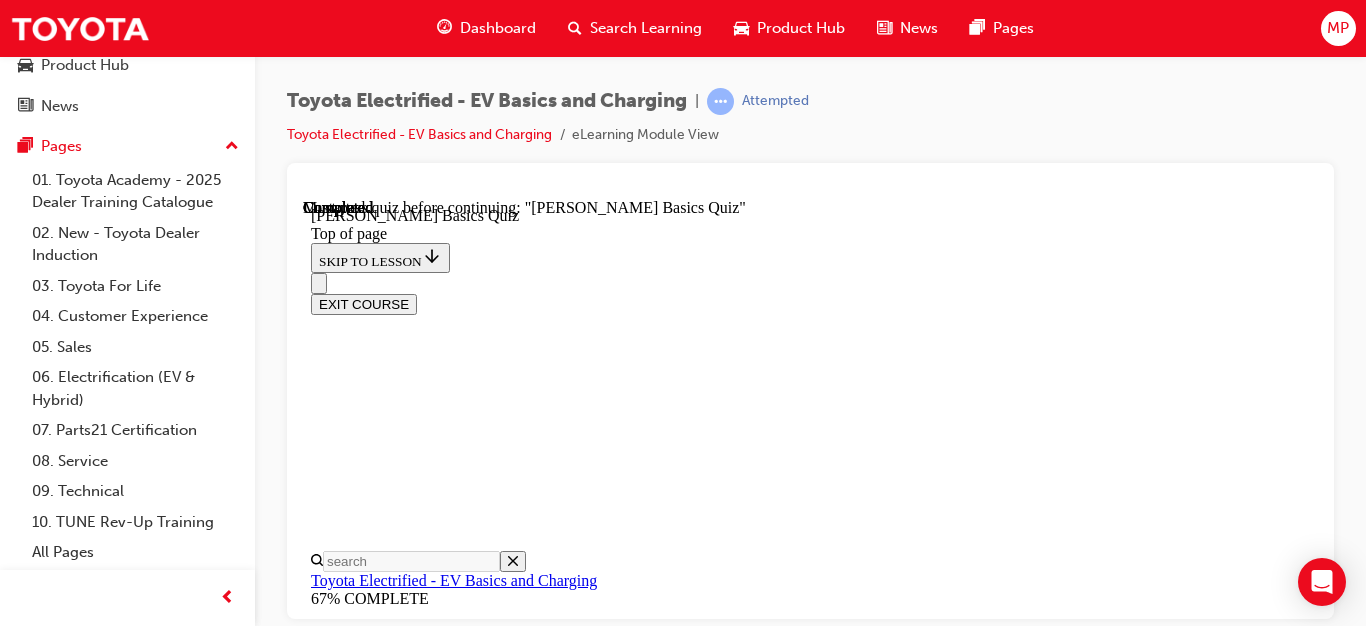 click on "START QUIZ" at bounding box center (356, 7981) 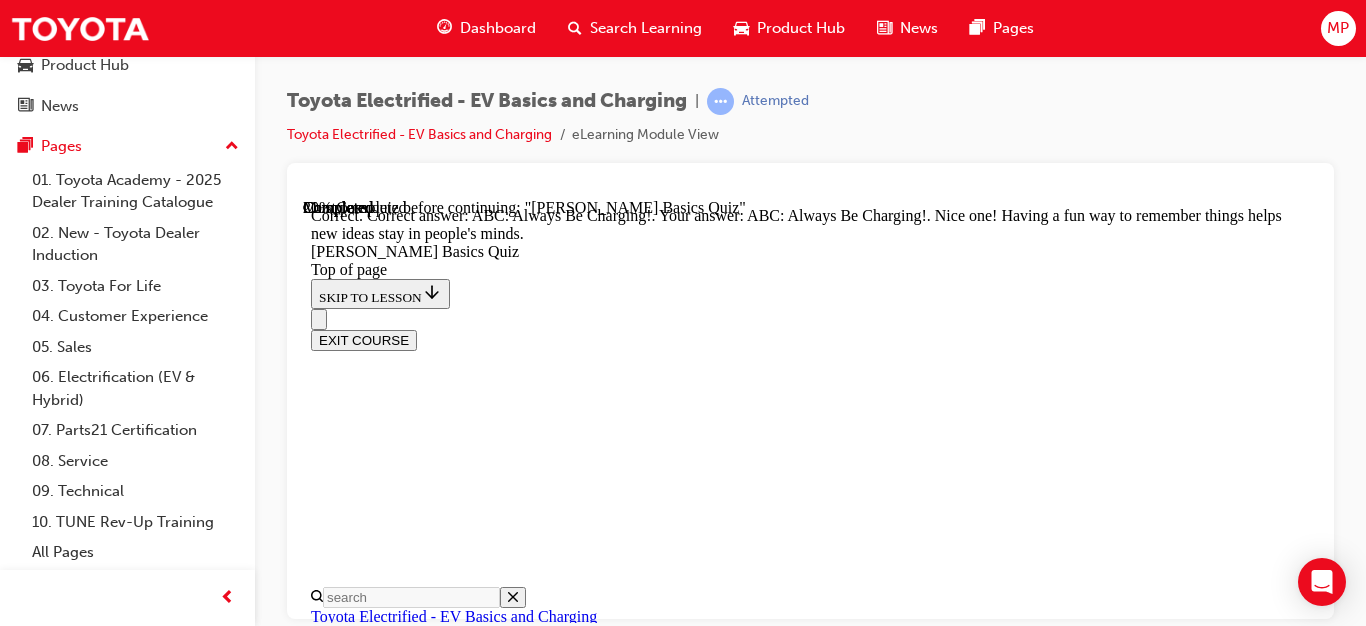 scroll, scrollTop: 683, scrollLeft: 0, axis: vertical 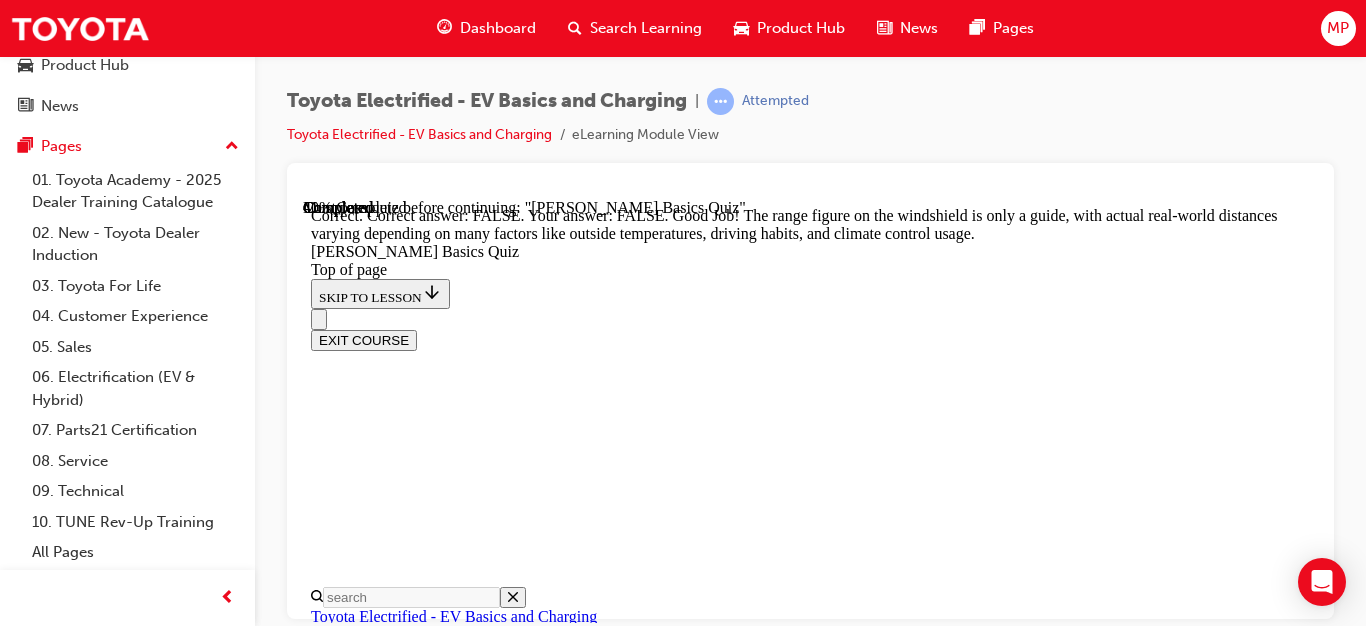 click on "NEXT" at bounding box center (337, 17559) 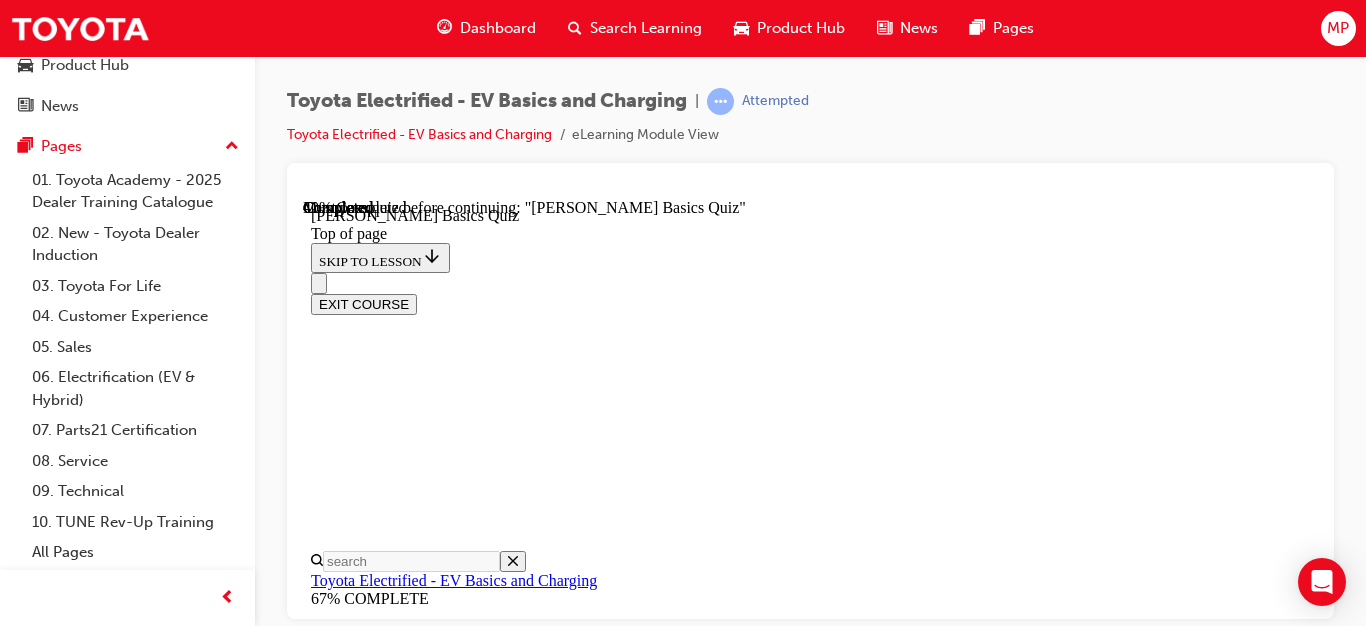 scroll, scrollTop: 517, scrollLeft: 0, axis: vertical 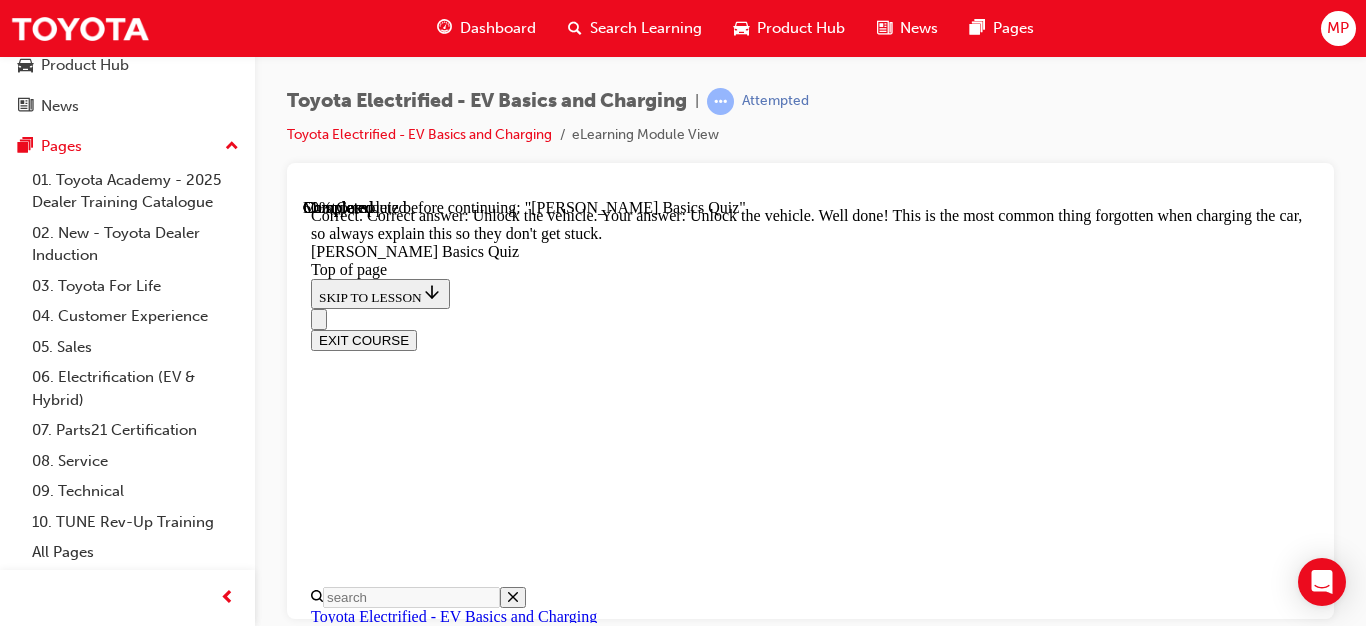 click on "NEXT" at bounding box center [337, 17580] 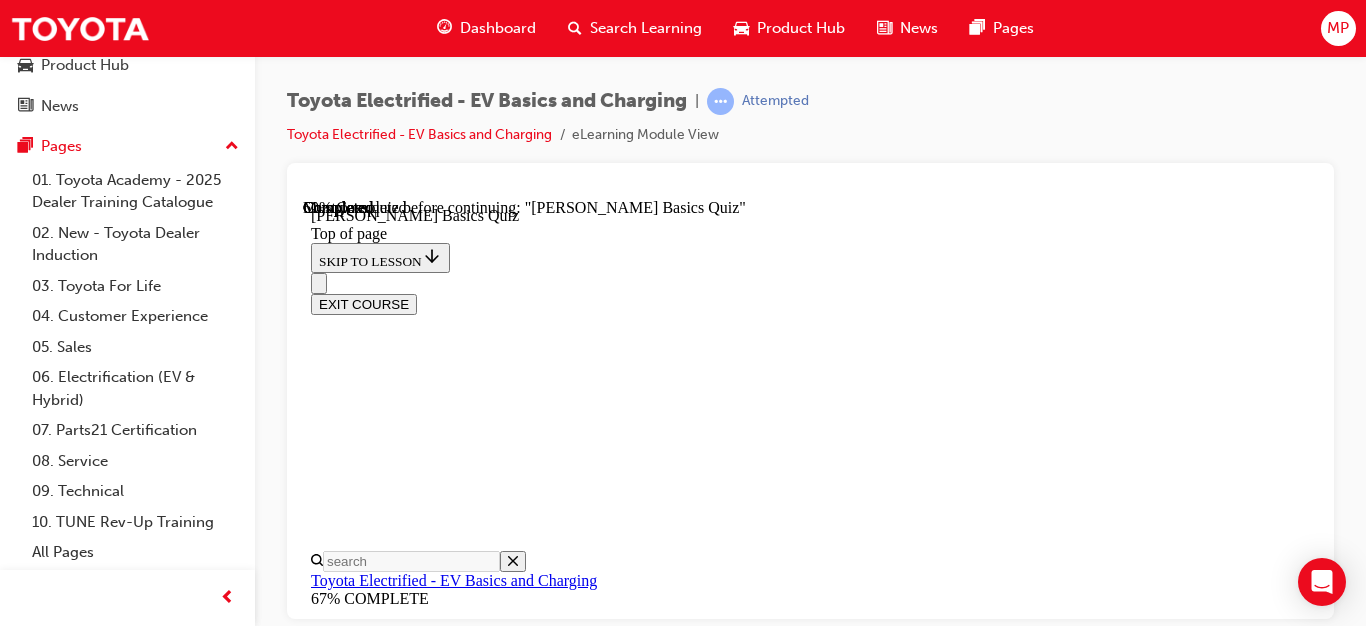 scroll, scrollTop: 403, scrollLeft: 0, axis: vertical 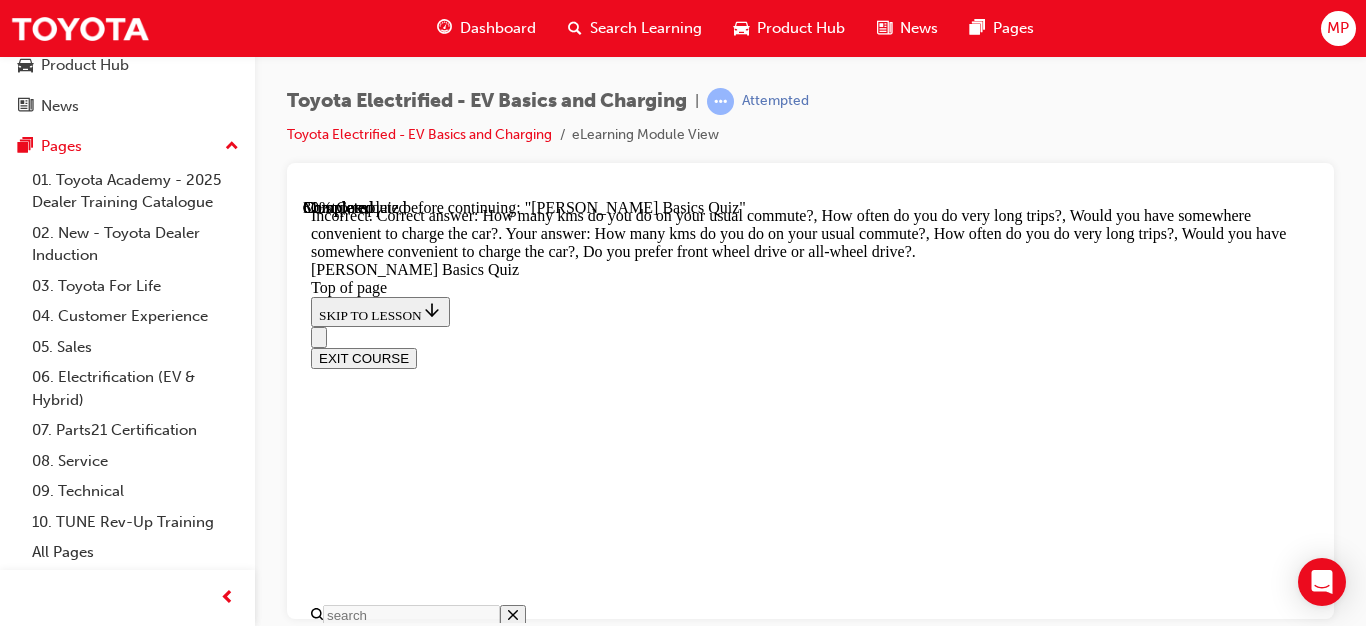 click on "NEXT" at bounding box center (337, 16984) 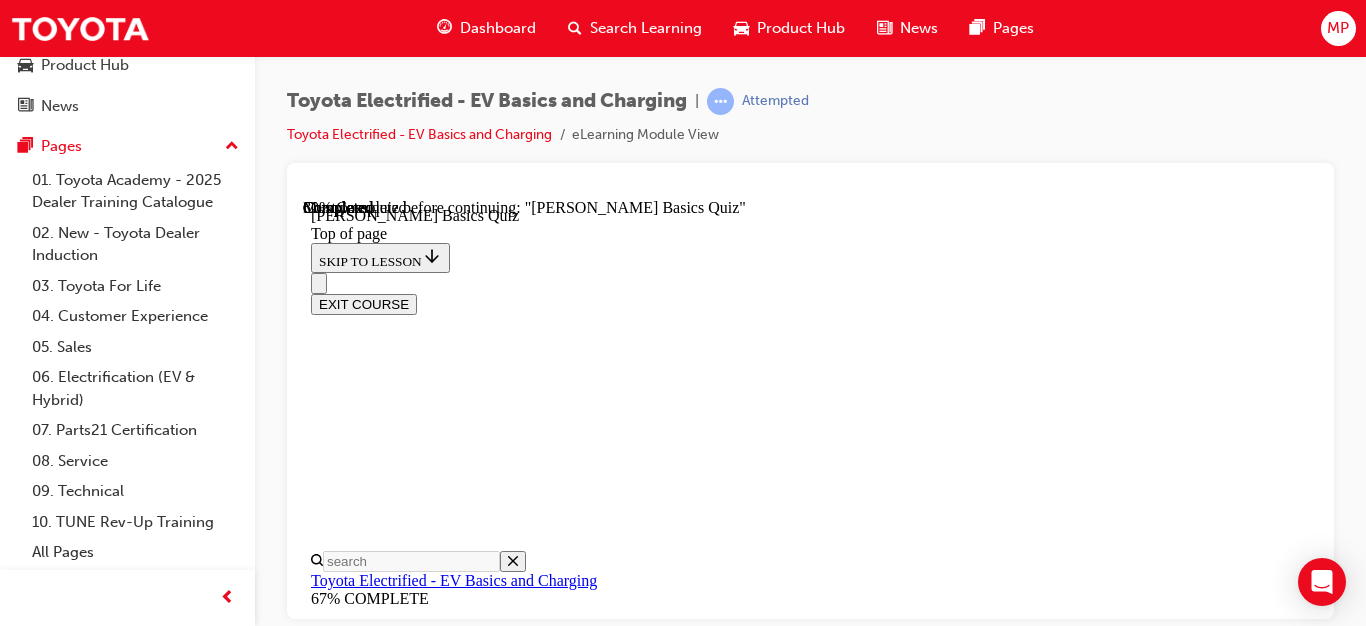 scroll, scrollTop: 403, scrollLeft: 0, axis: vertical 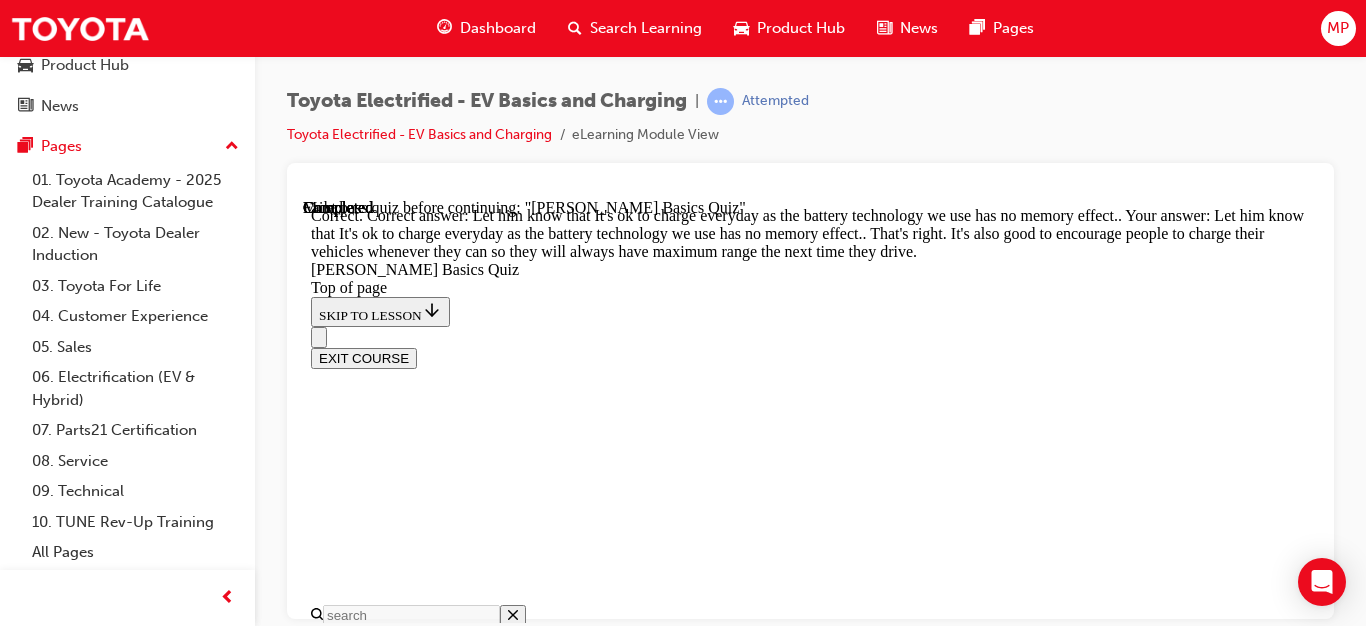 click on "NEXT" at bounding box center (337, 15164) 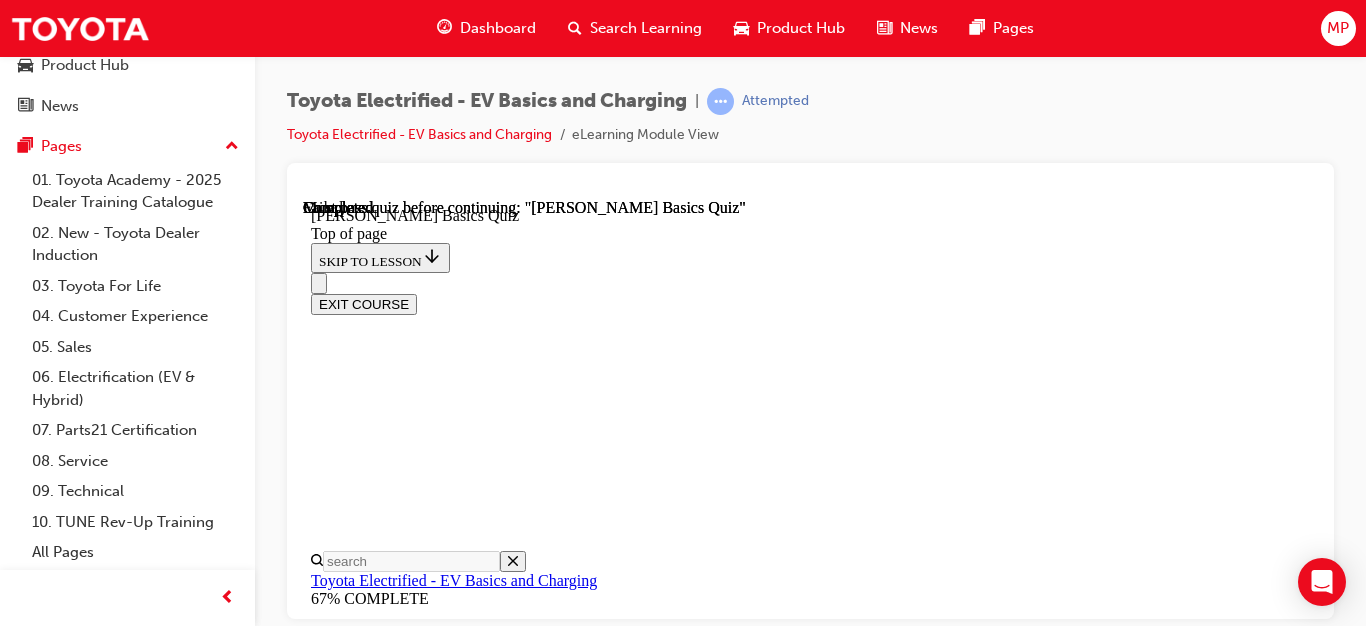 scroll, scrollTop: 662, scrollLeft: 0, axis: vertical 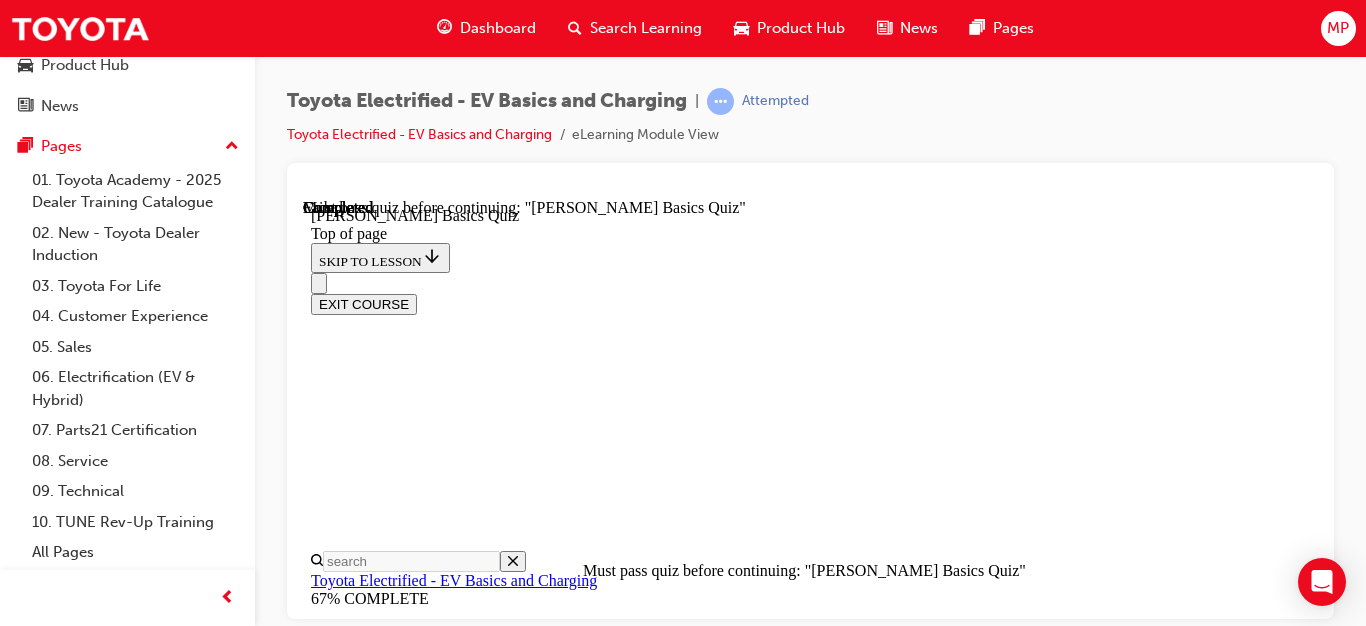 click on "EXIT COURSE" at bounding box center [364, 303] 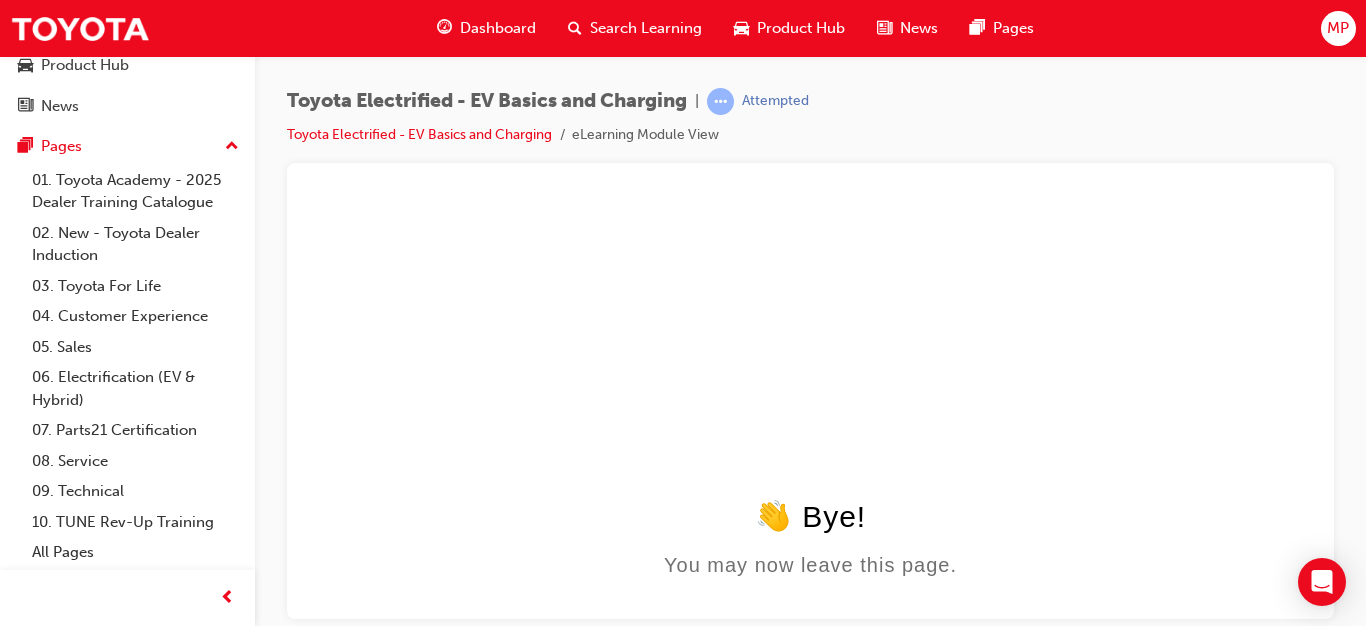 scroll, scrollTop: 0, scrollLeft: 0, axis: both 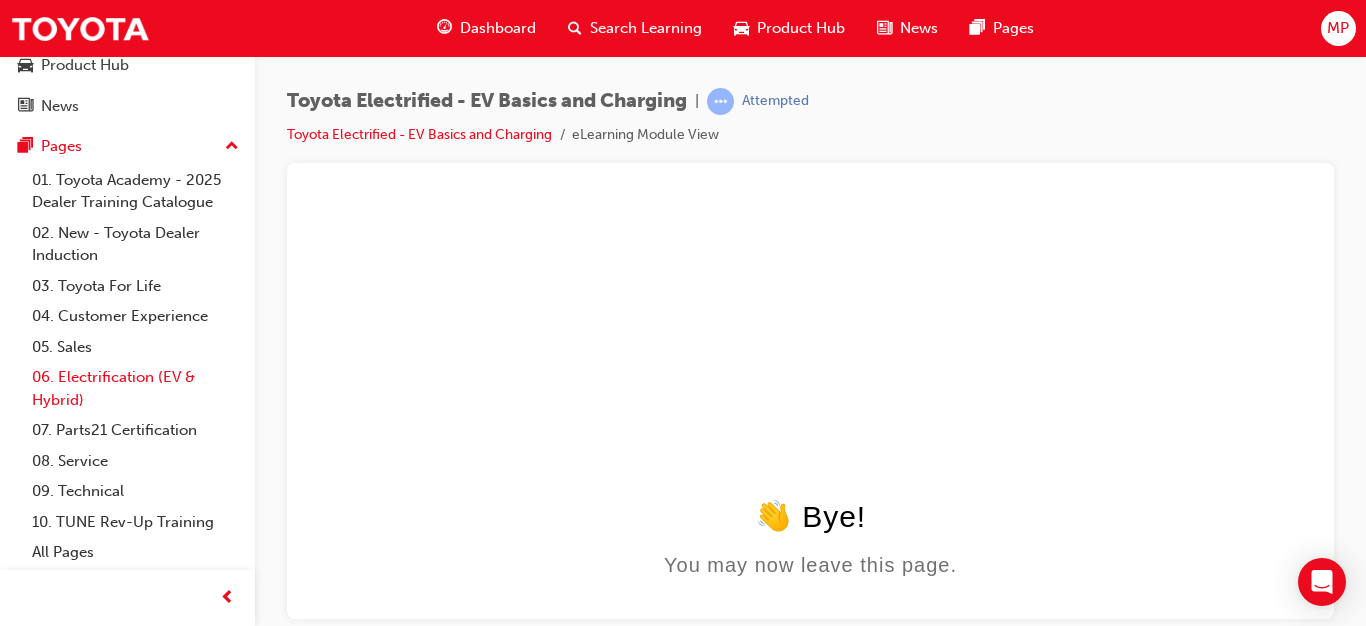 click on "06. Electrification (EV & Hybrid)" at bounding box center (135, 388) 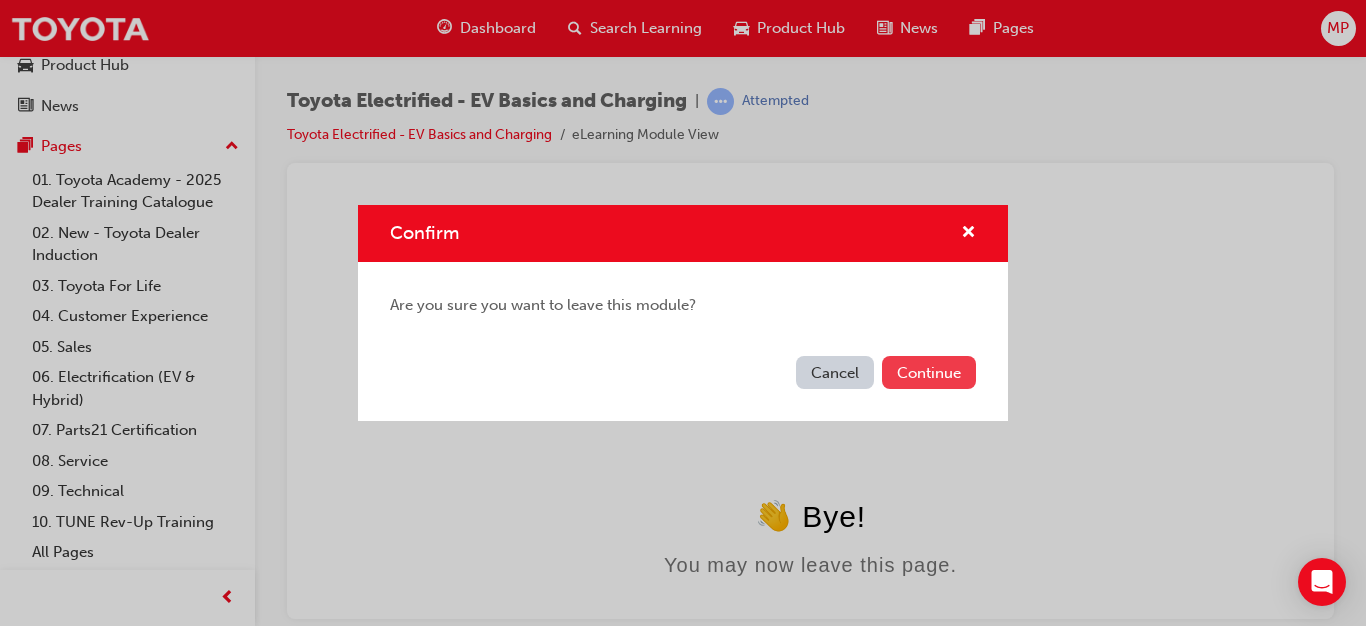 click on "Continue" at bounding box center (929, 372) 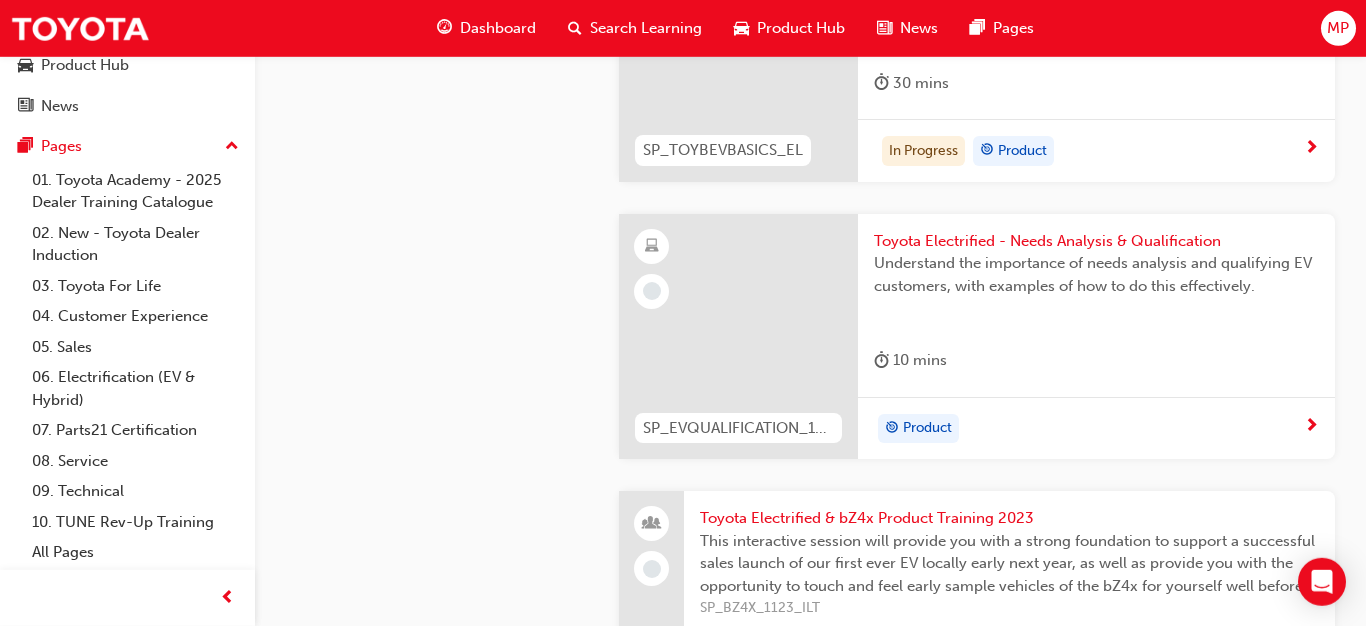 scroll, scrollTop: 714, scrollLeft: 0, axis: vertical 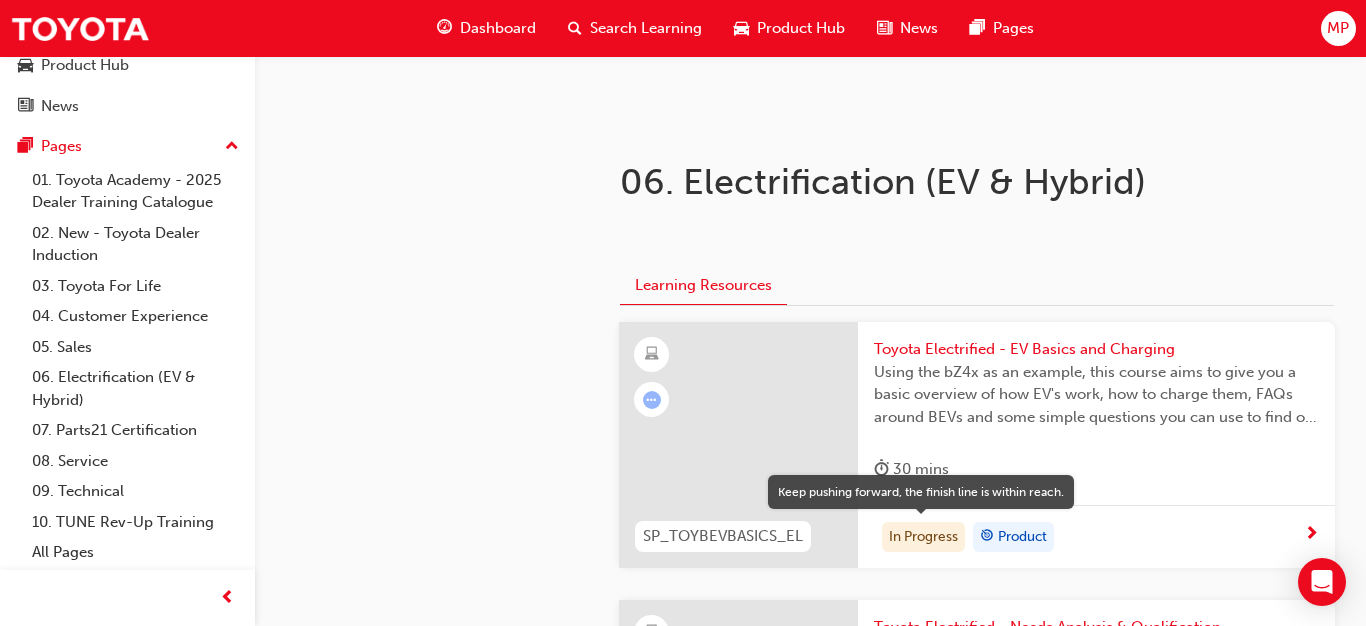 click on "In Progress" at bounding box center (923, 537) 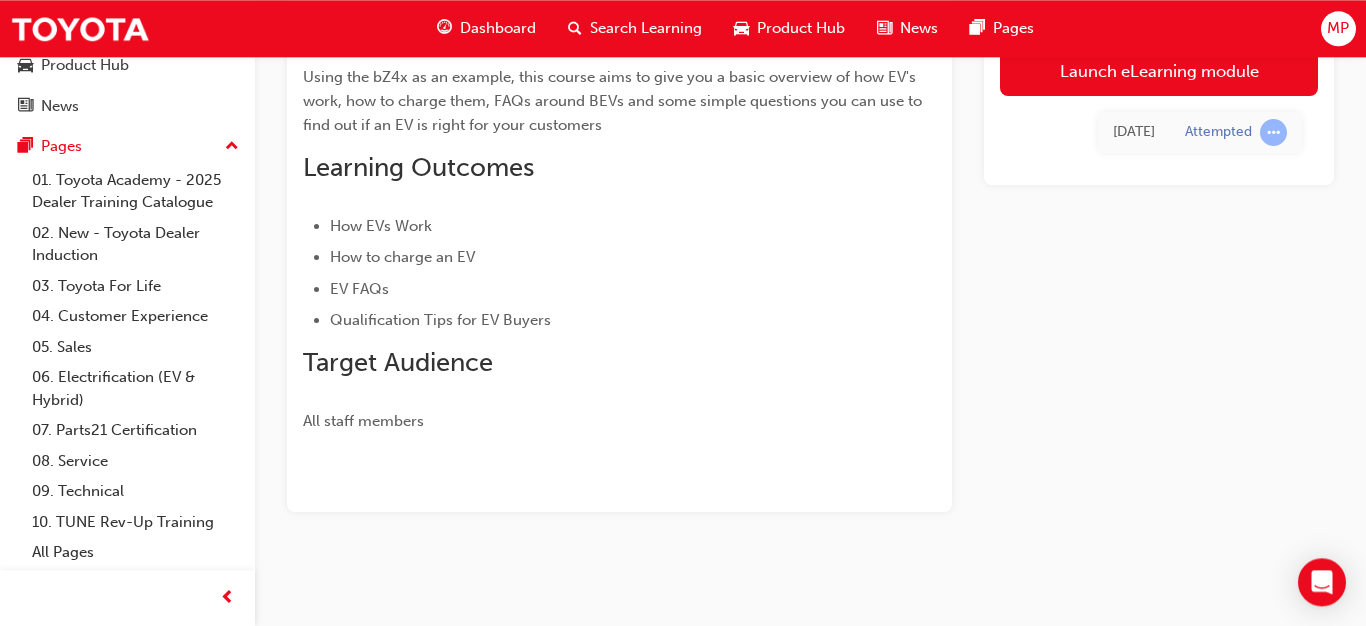 scroll, scrollTop: 0, scrollLeft: 0, axis: both 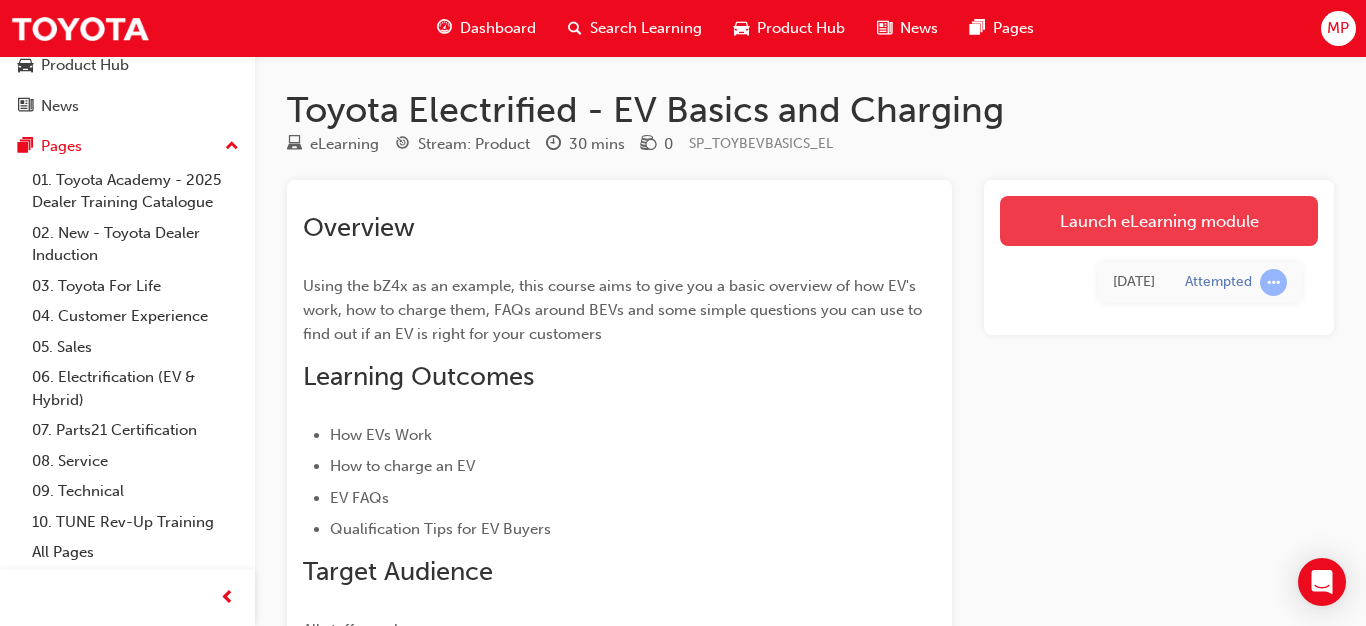 click on "Launch eLearning module" at bounding box center [1159, 221] 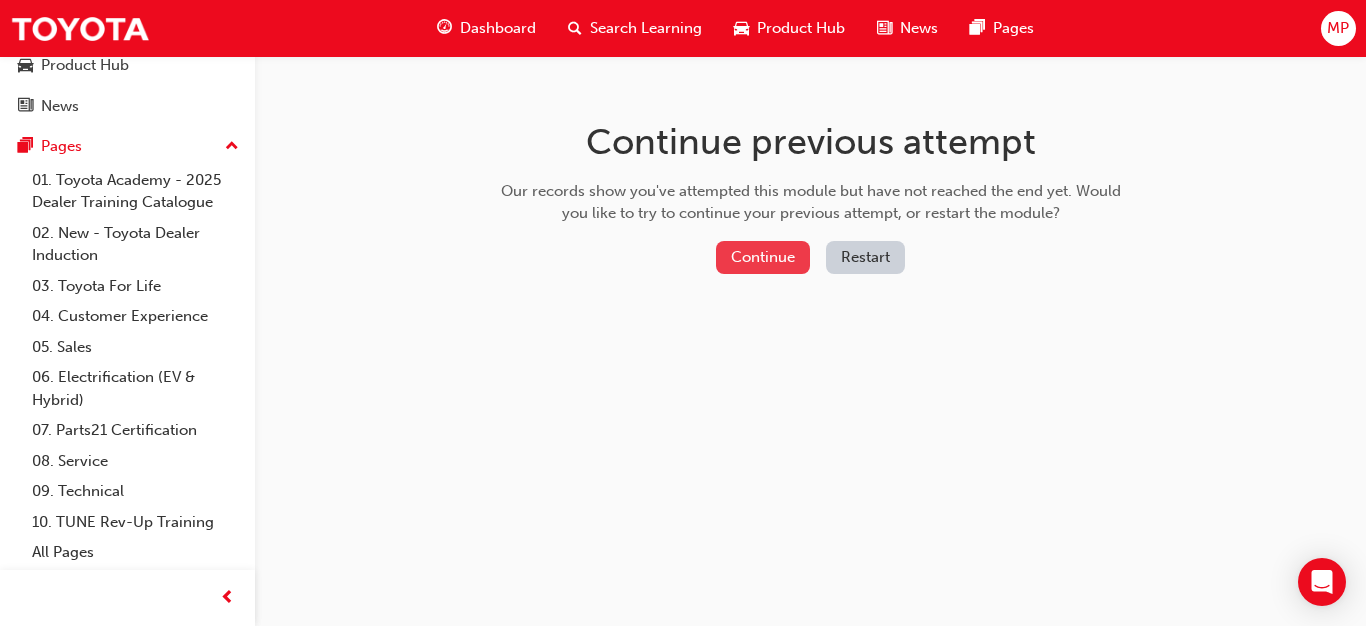 click on "Continue" at bounding box center [763, 257] 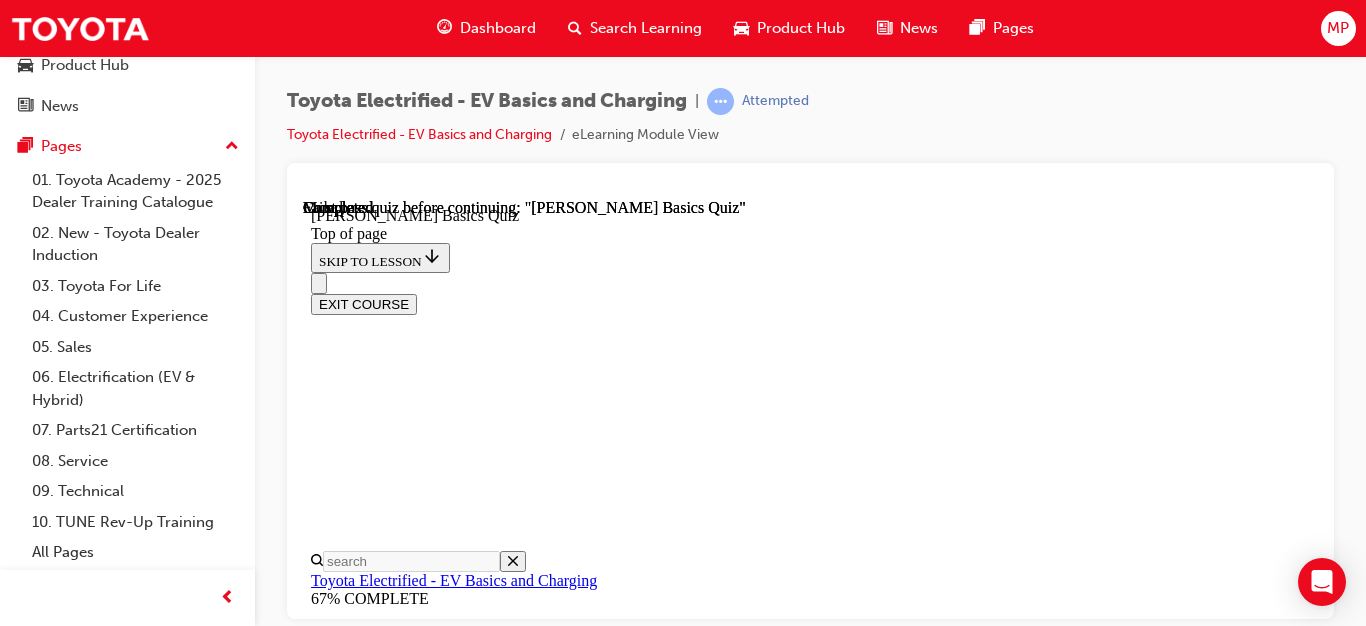 scroll, scrollTop: 0, scrollLeft: 0, axis: both 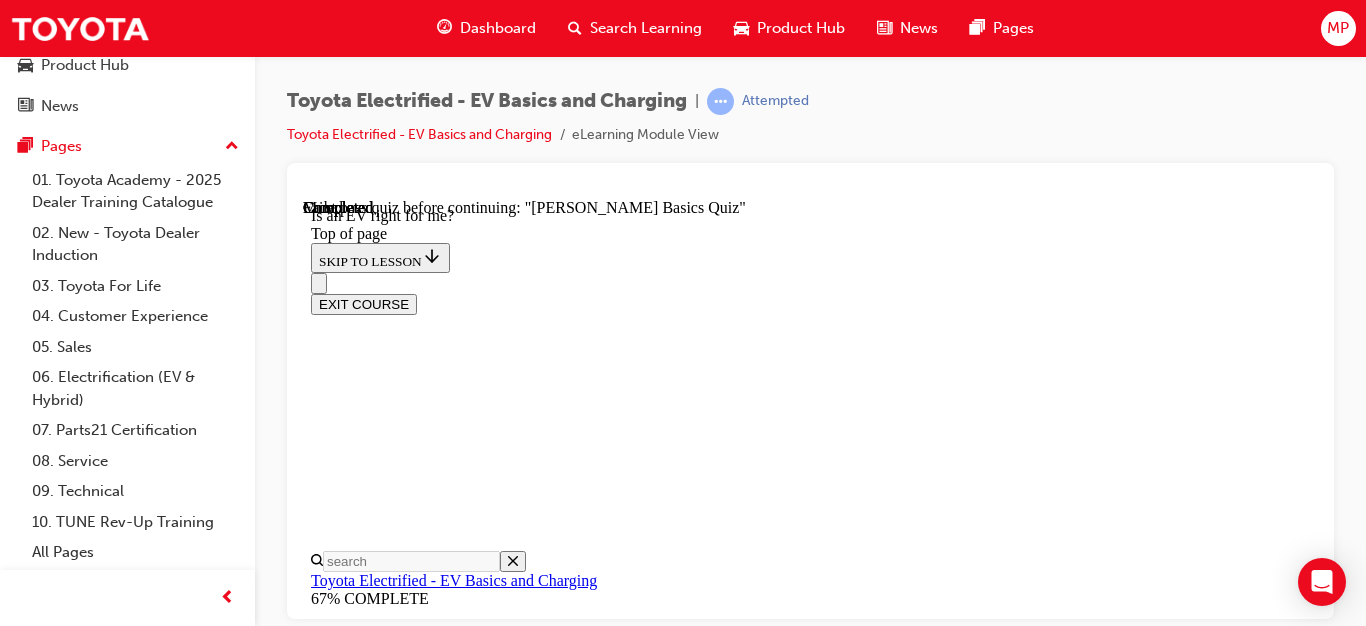 click on "Lesson 5 - [PERSON_NAME] Basics Quiz" at bounding box center [450, 9958] 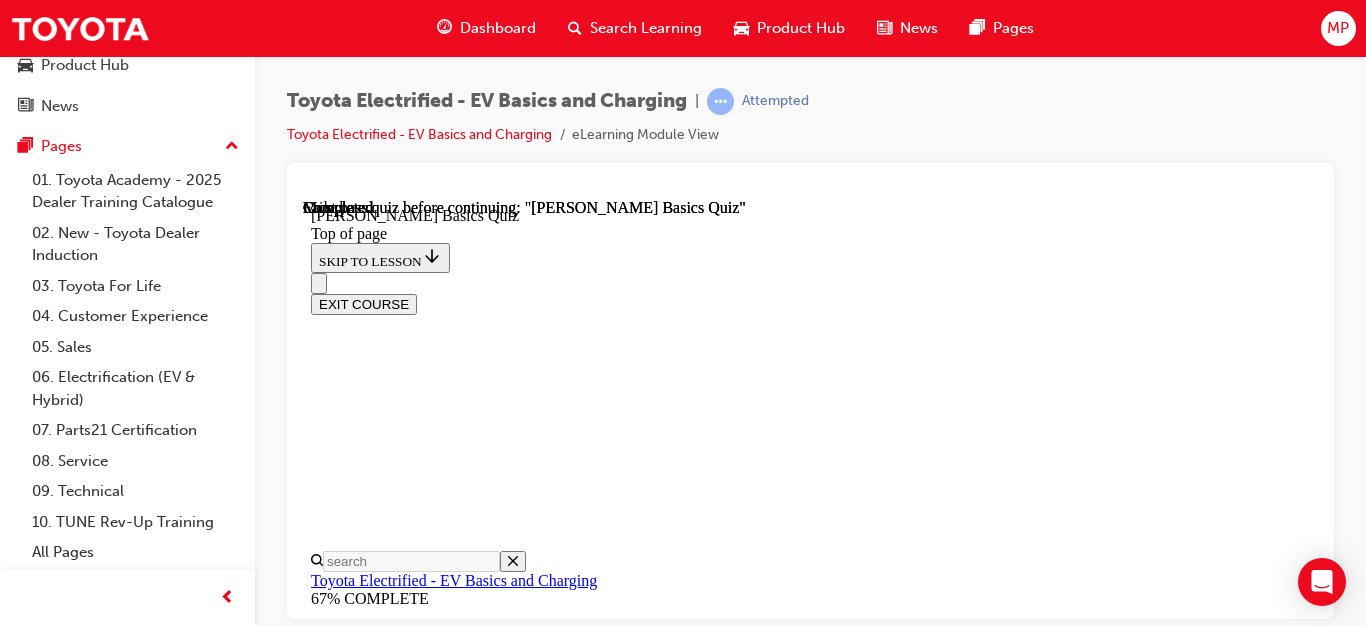 scroll, scrollTop: 0, scrollLeft: 0, axis: both 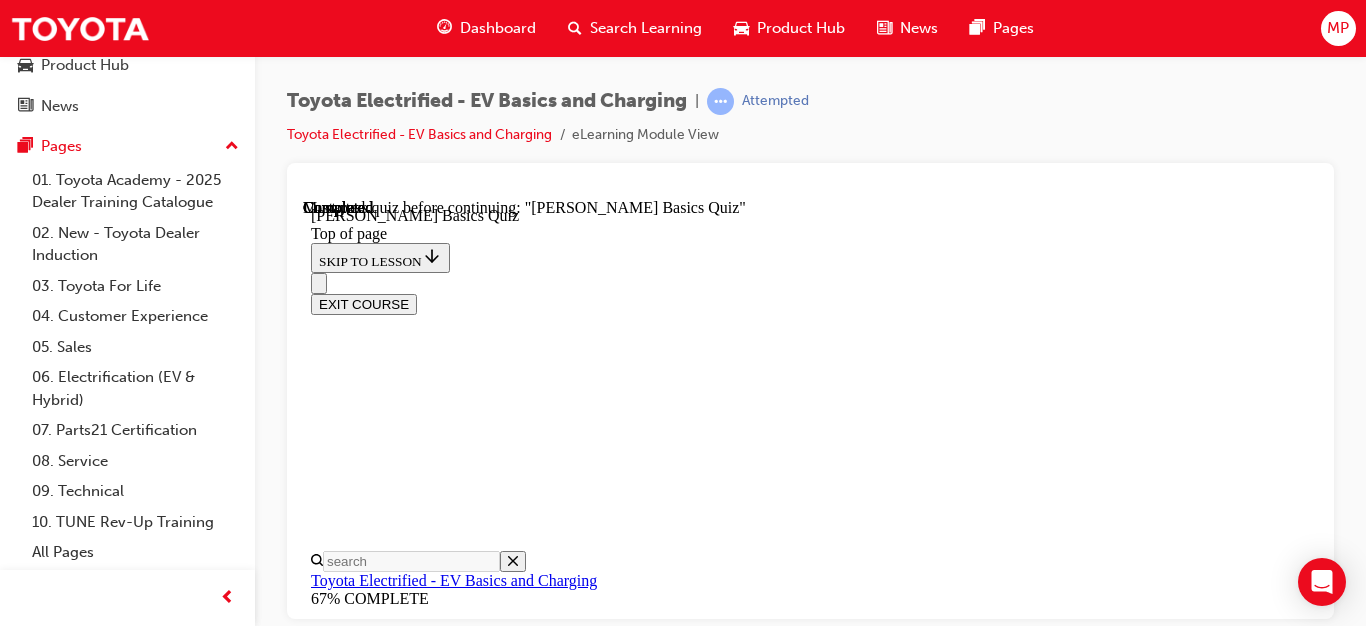click on "TAKE AGAIN" at bounding box center (359, 7981) 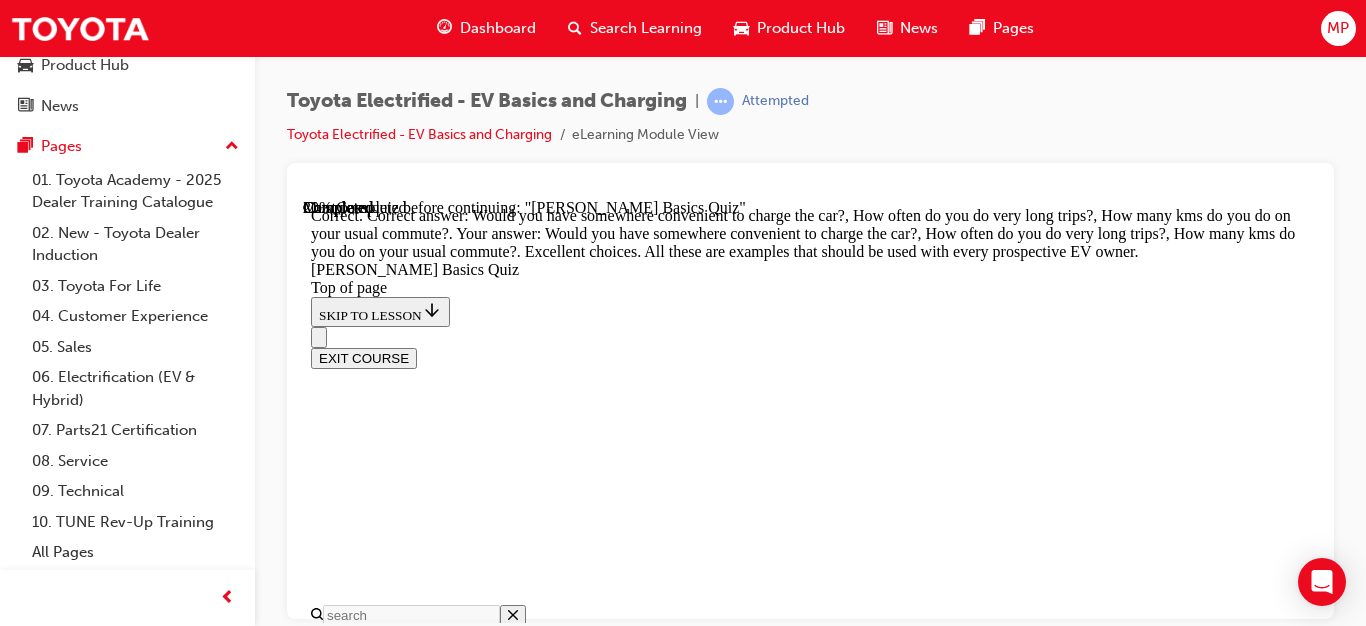 scroll, scrollTop: 934, scrollLeft: 0, axis: vertical 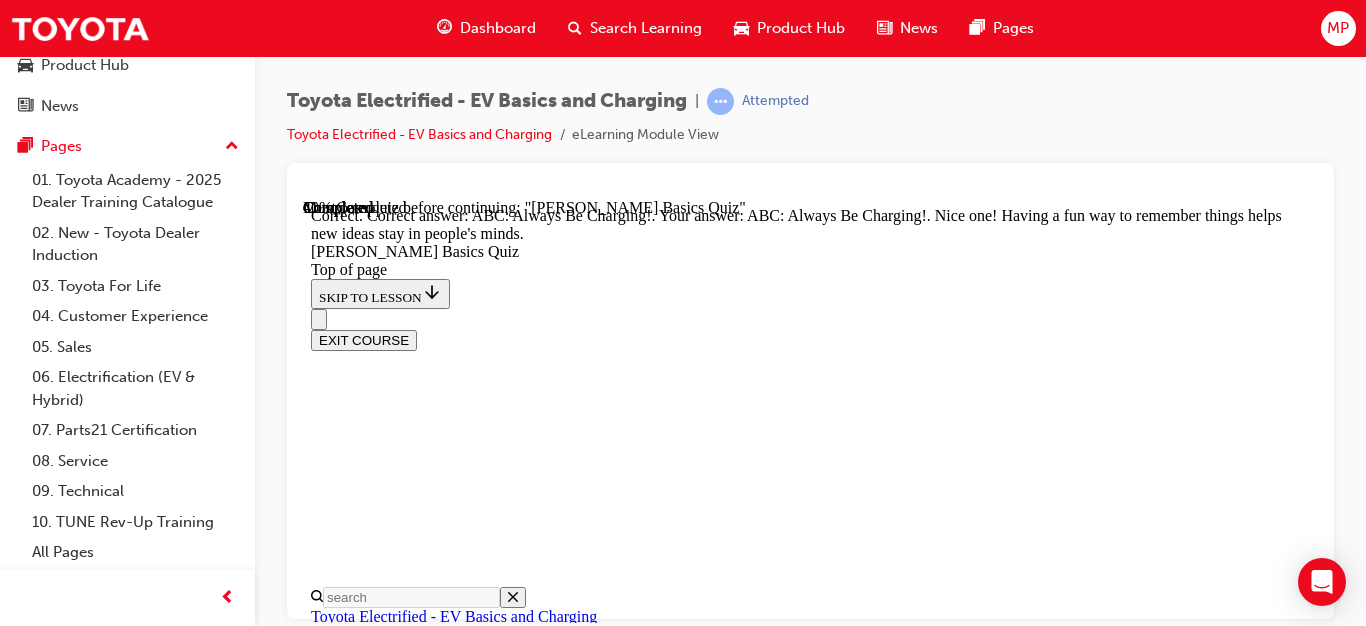 click on "NEXT" at bounding box center [337, 16998] 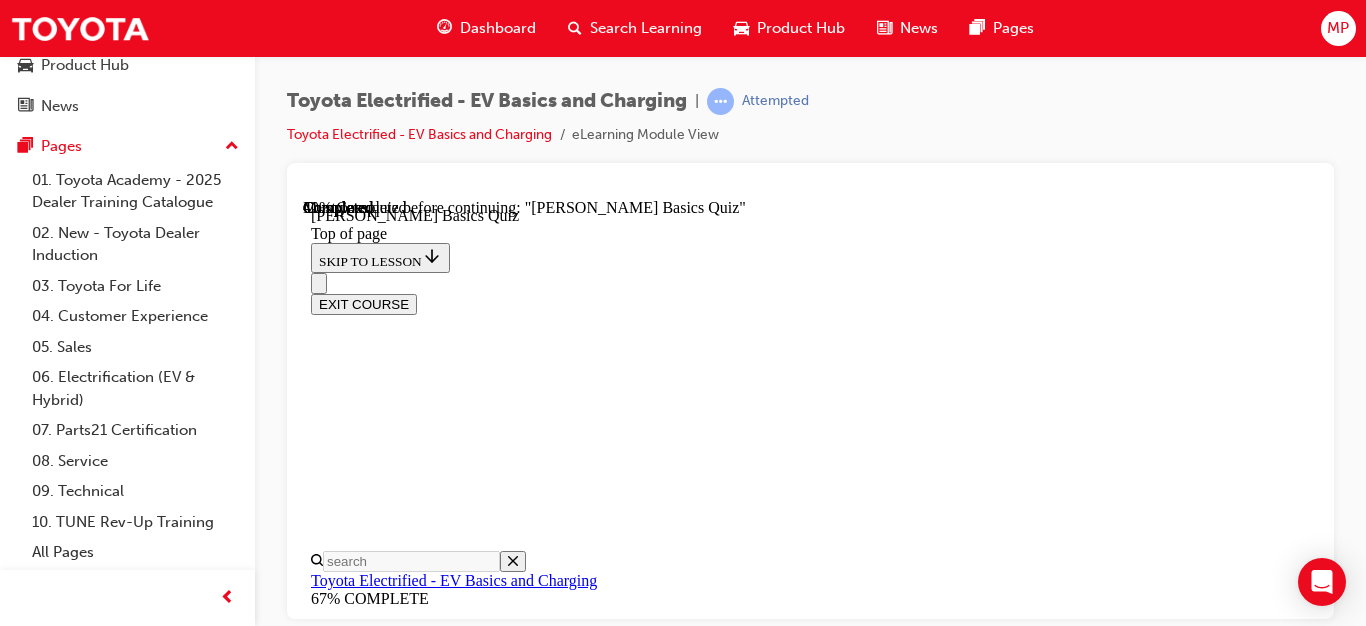 scroll, scrollTop: 403, scrollLeft: 0, axis: vertical 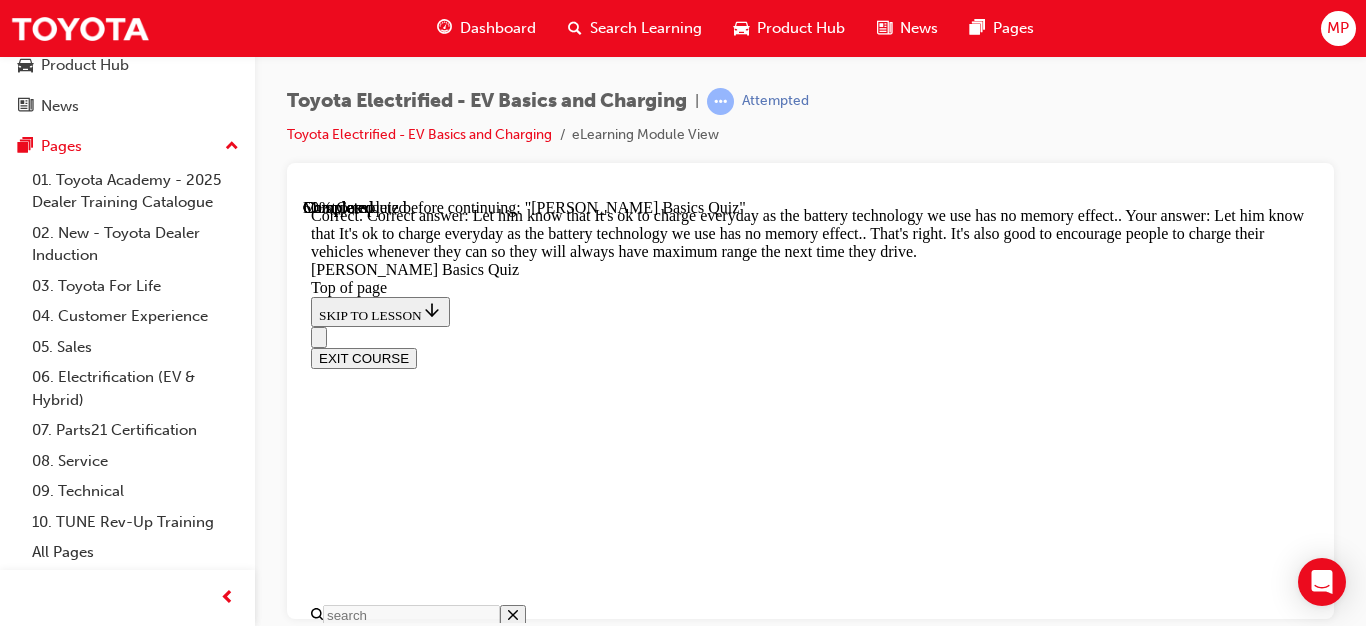 click on "NEXT" at bounding box center [337, 17577] 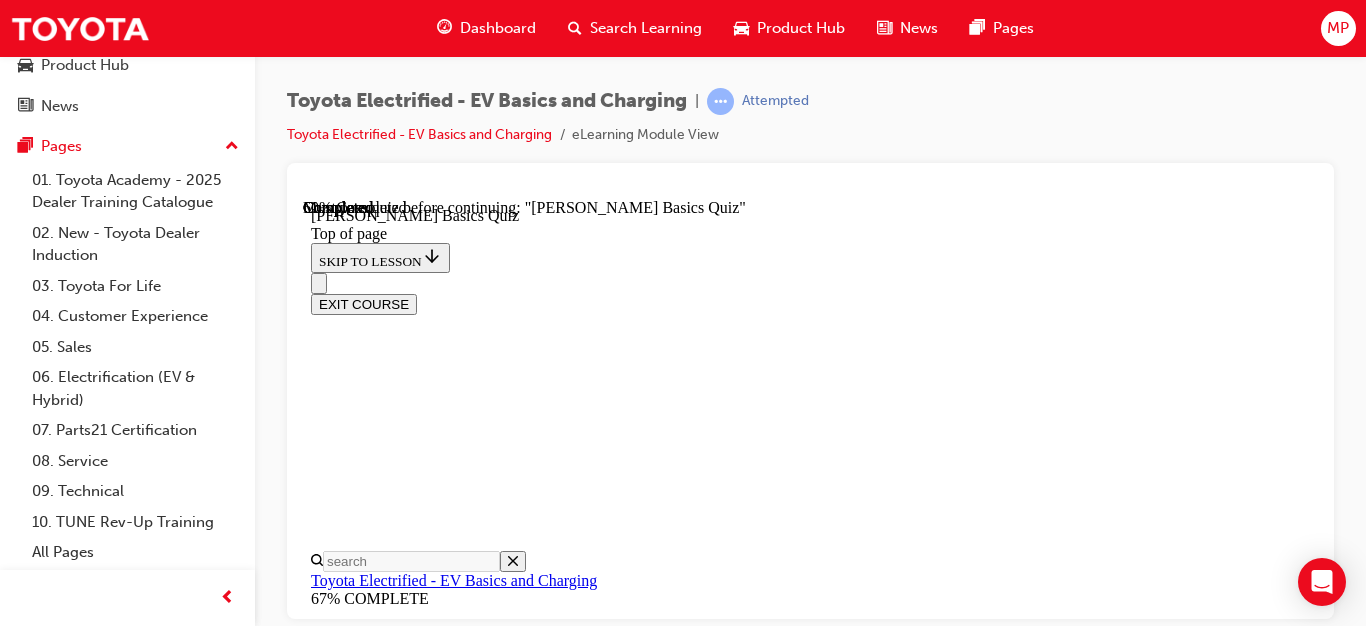 scroll, scrollTop: 289, scrollLeft: 0, axis: vertical 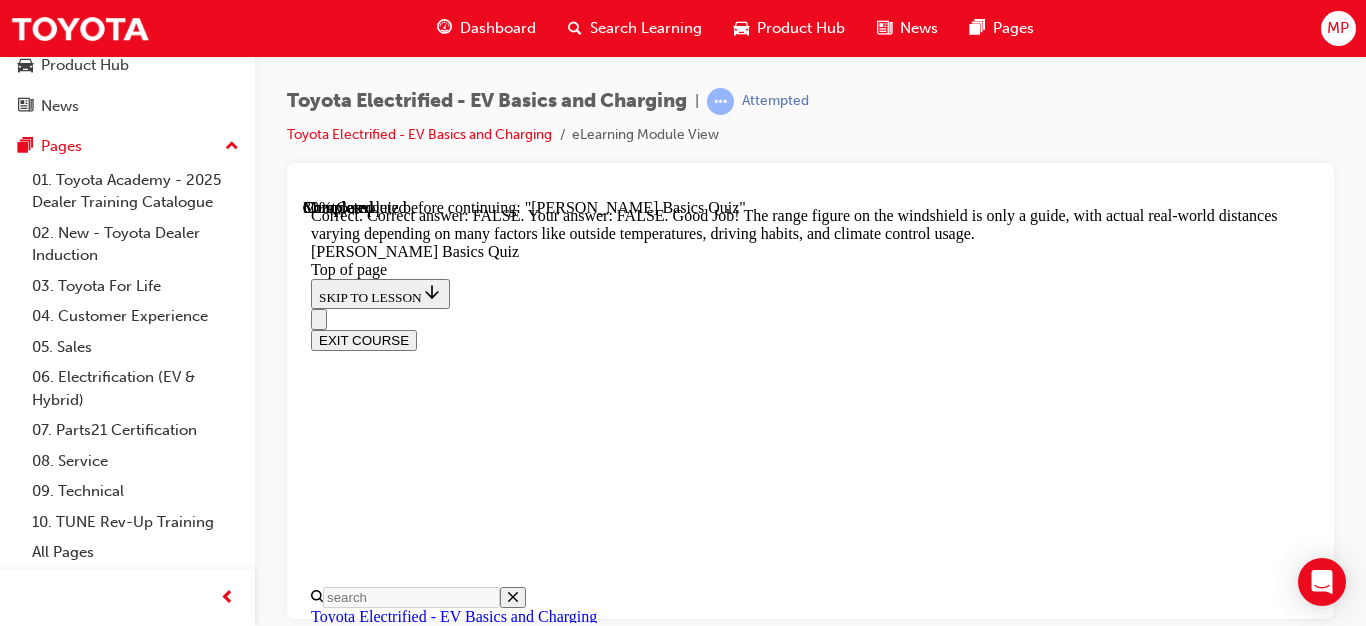 click on "NEXT" at bounding box center [337, 15757] 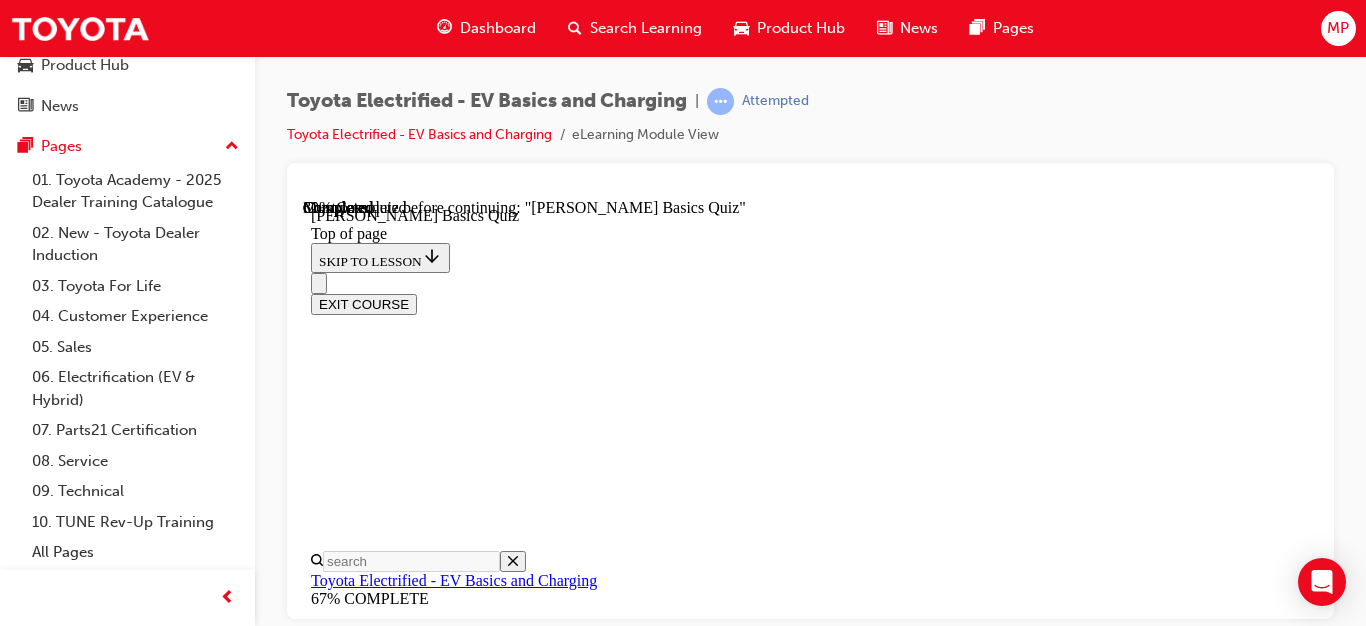 scroll, scrollTop: 517, scrollLeft: 0, axis: vertical 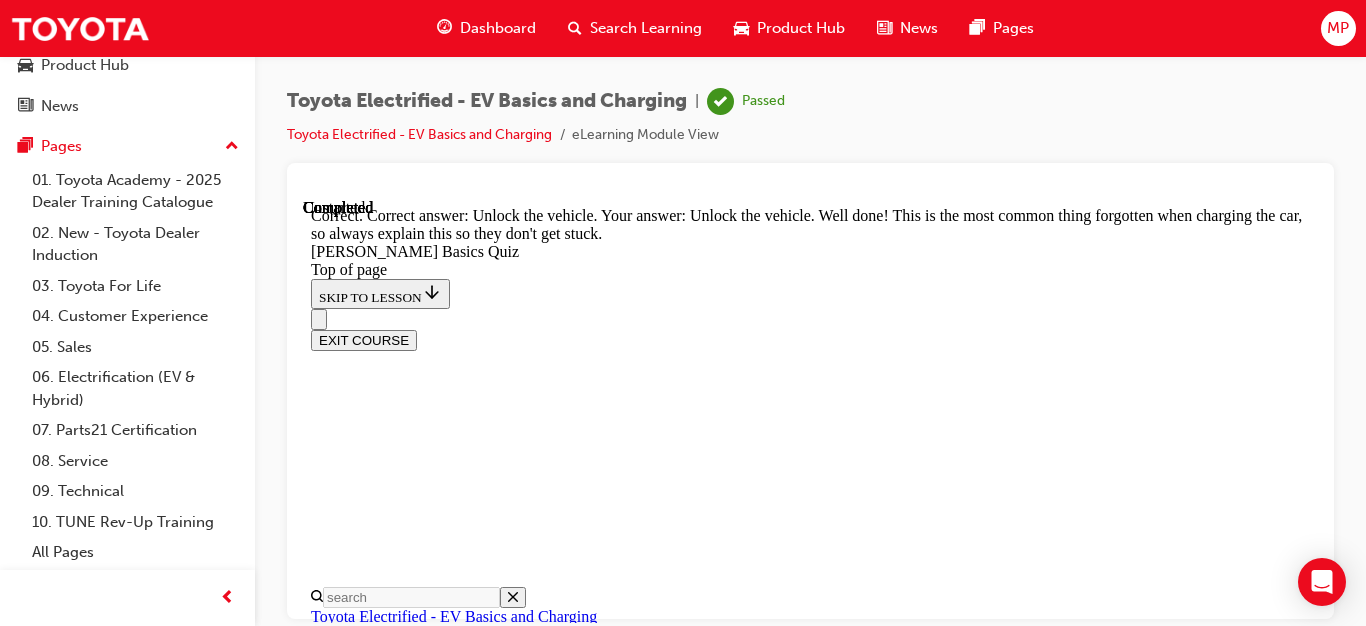 click on "NEXT" at bounding box center (337, 17544) 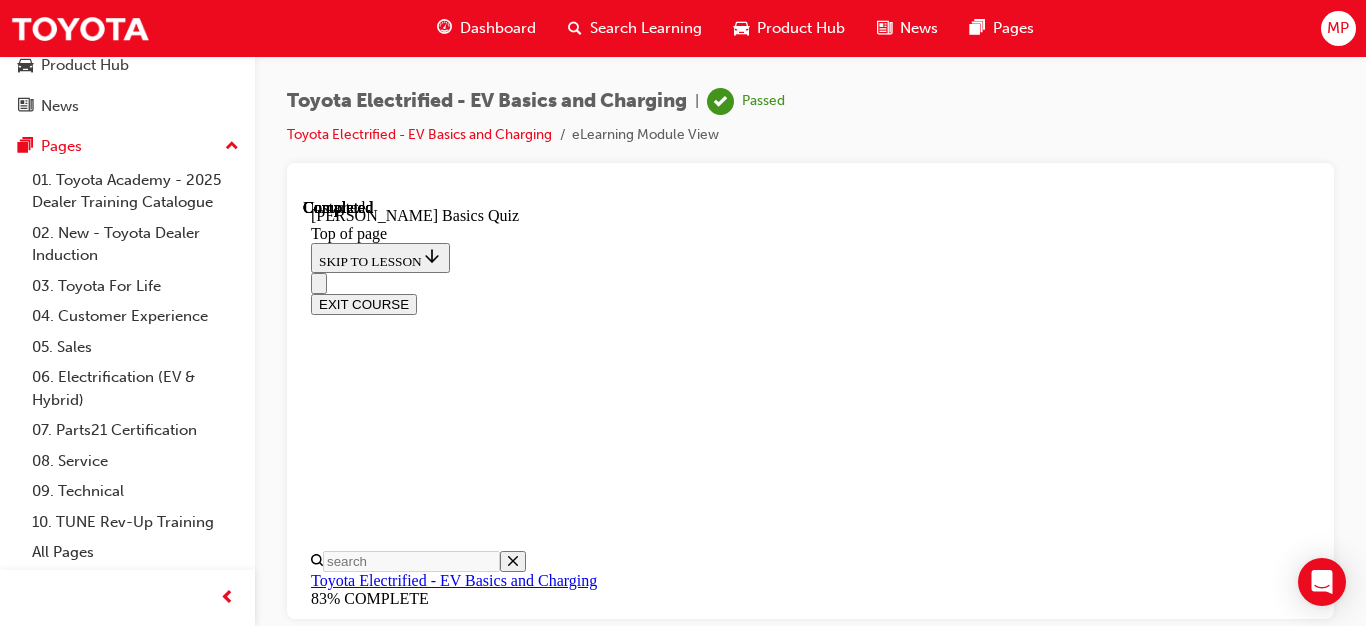 scroll, scrollTop: 662, scrollLeft: 0, axis: vertical 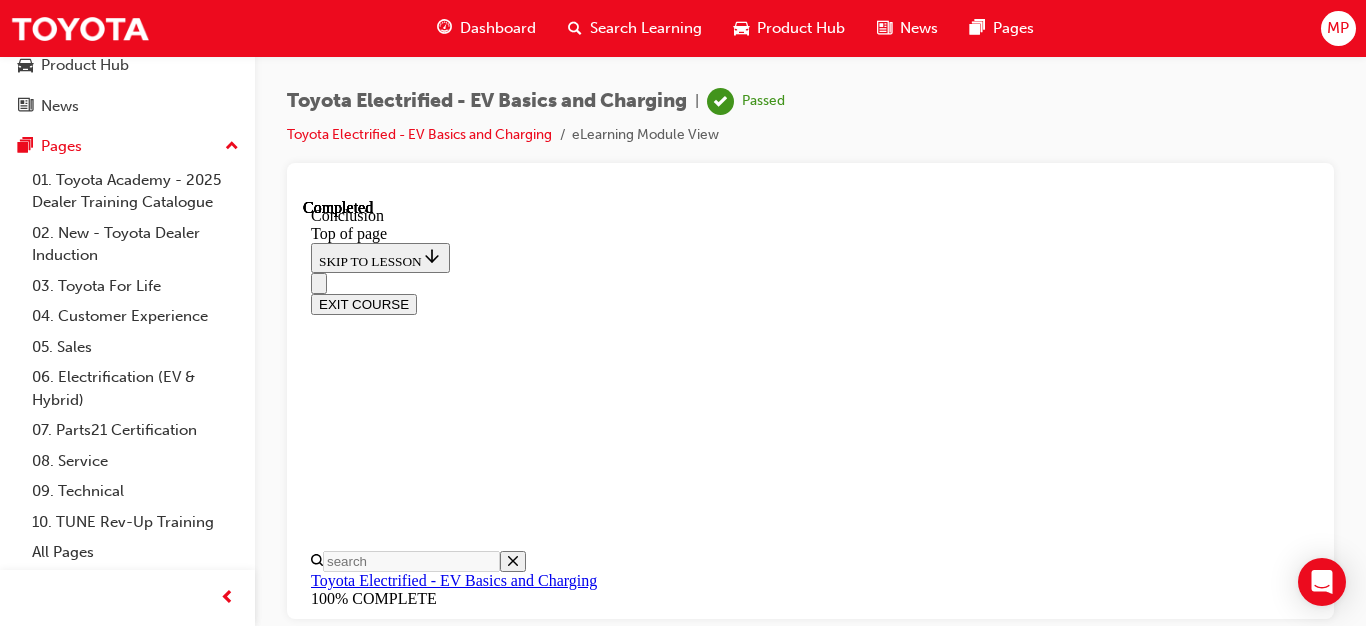 click on "EXIT COURSE" at bounding box center [364, 303] 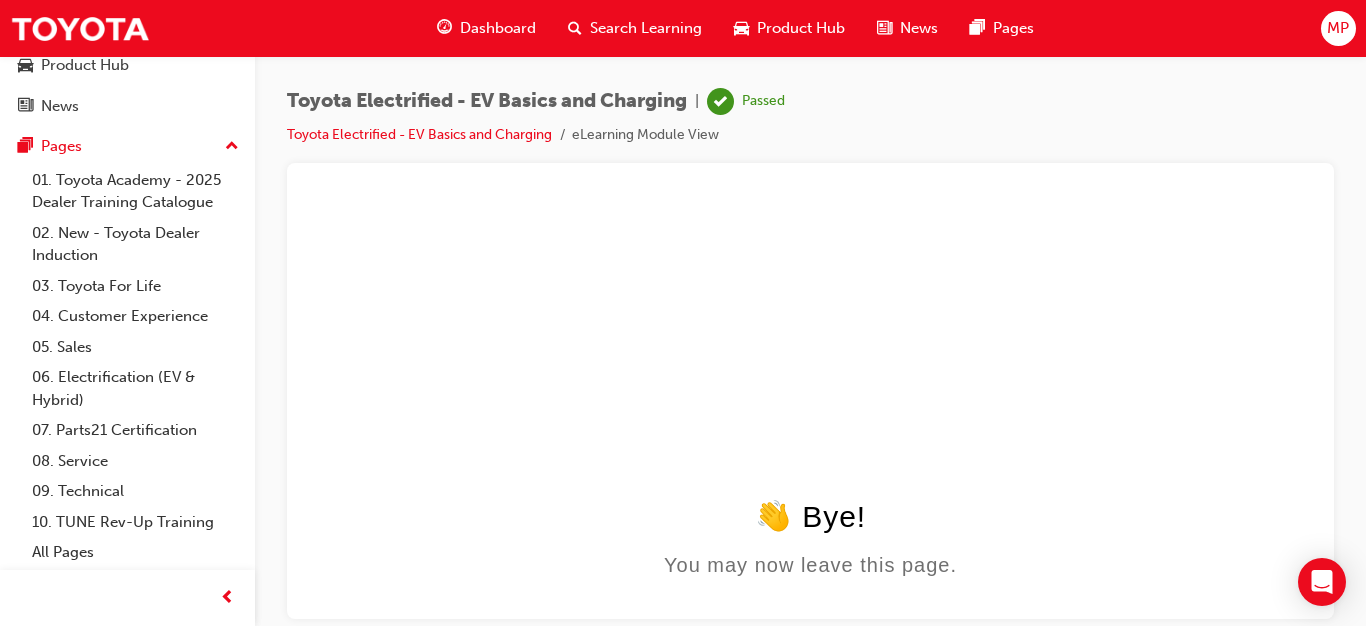 scroll, scrollTop: 0, scrollLeft: 0, axis: both 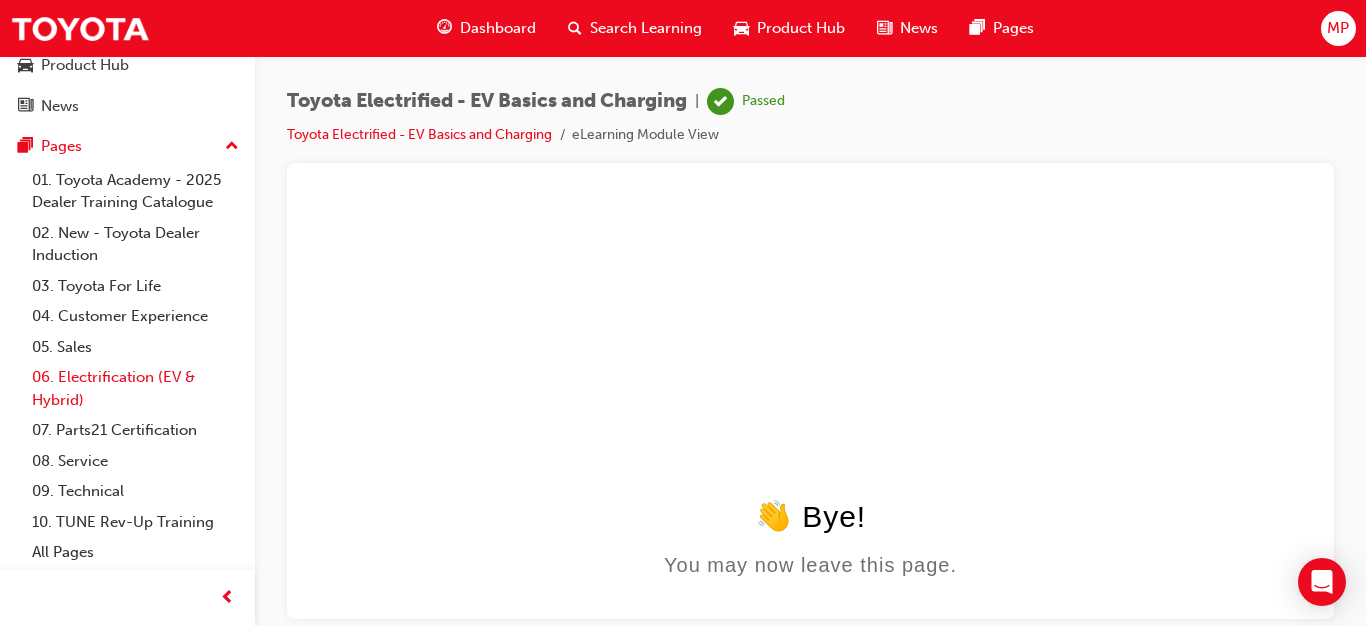 click on "06. Electrification (EV & Hybrid)" at bounding box center [135, 388] 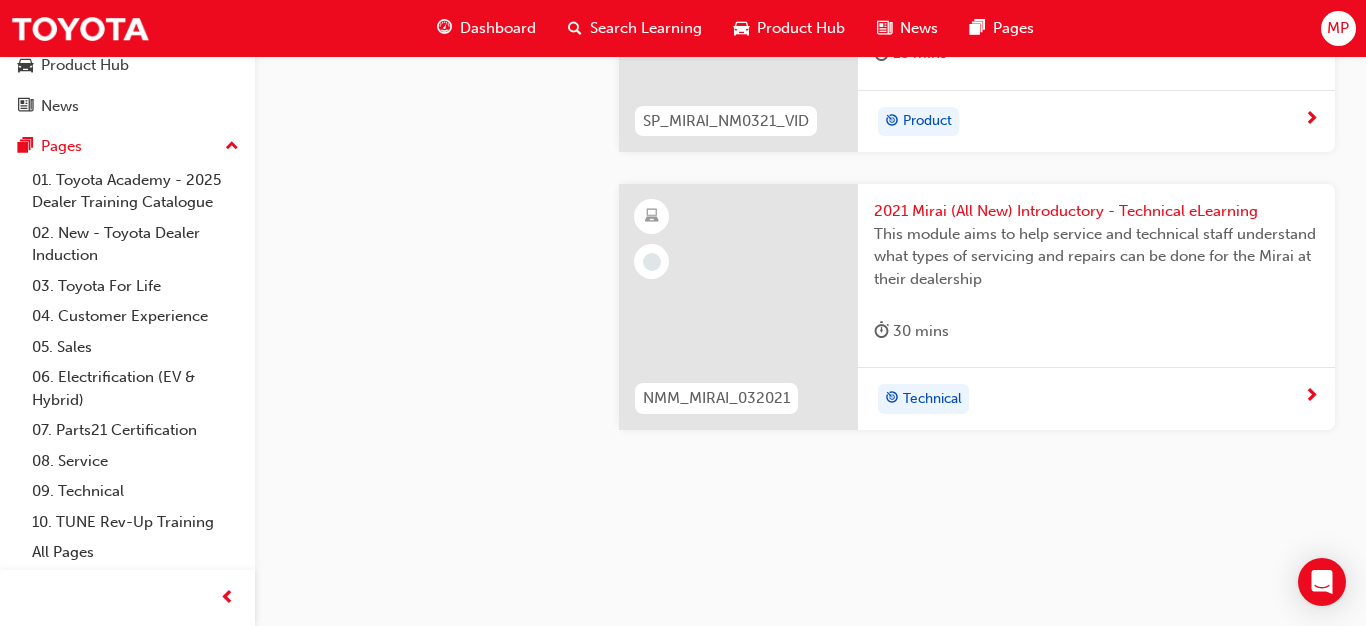 scroll, scrollTop: 6488, scrollLeft: 0, axis: vertical 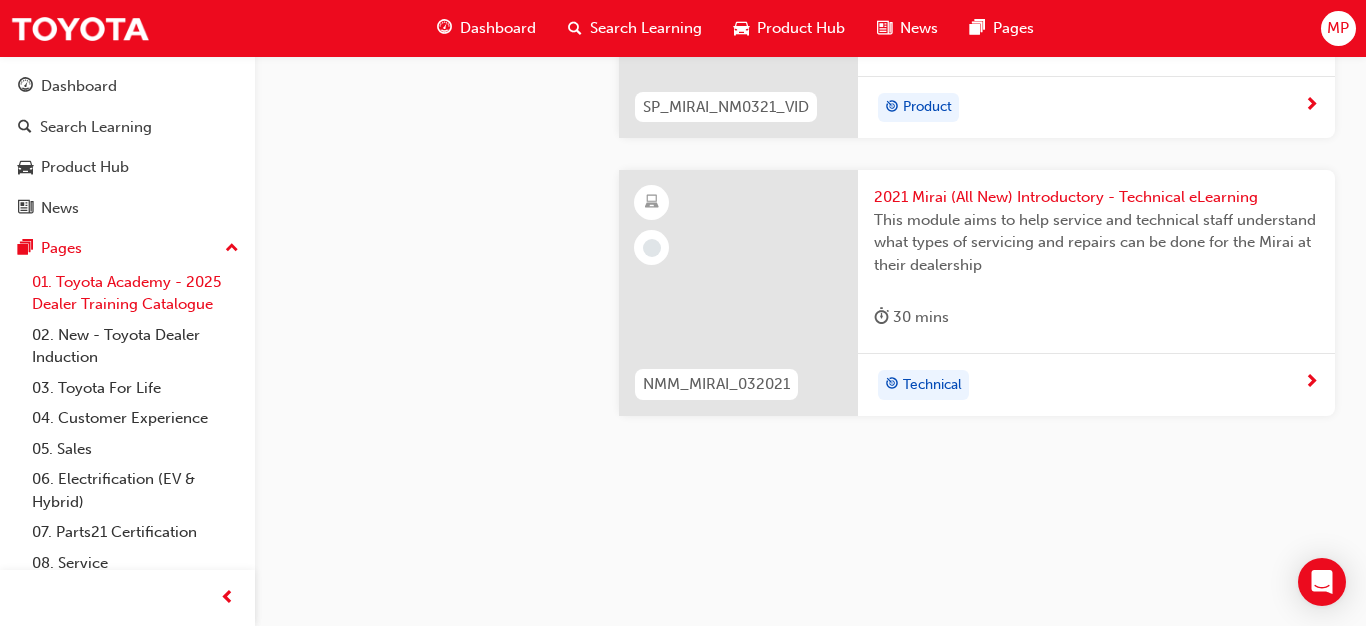click on "01. Toyota Academy - 2025 Dealer Training Catalogue" at bounding box center (135, 293) 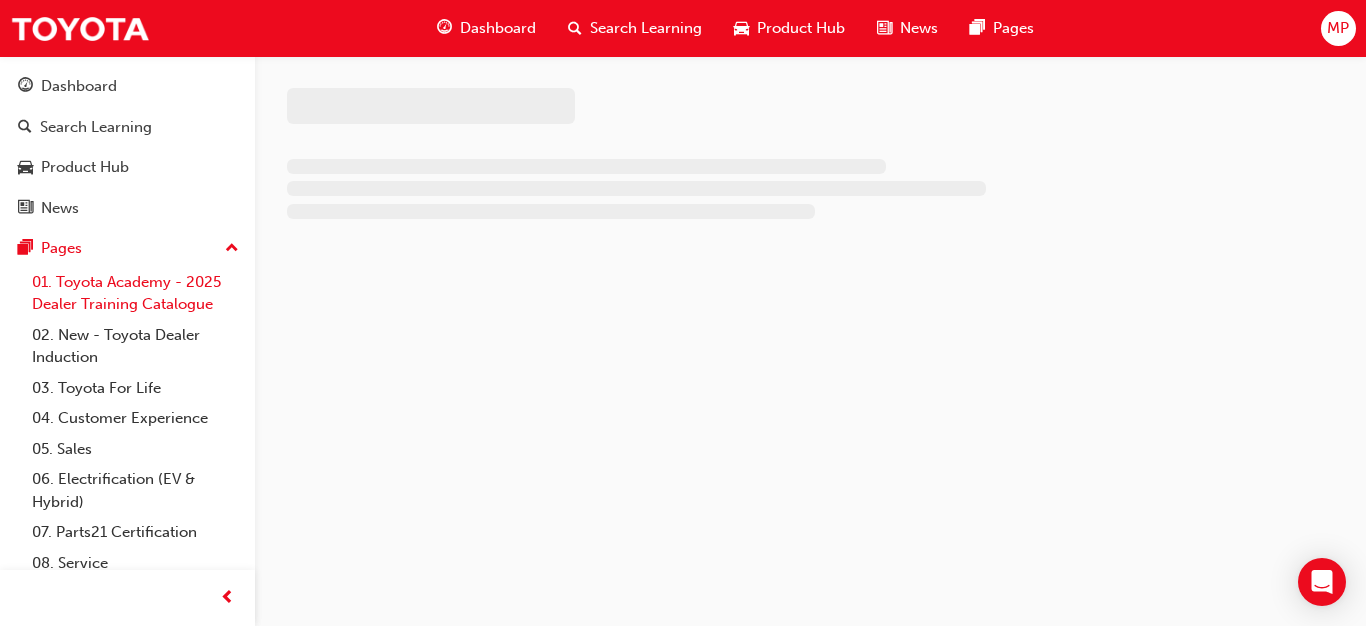 scroll, scrollTop: 0, scrollLeft: 0, axis: both 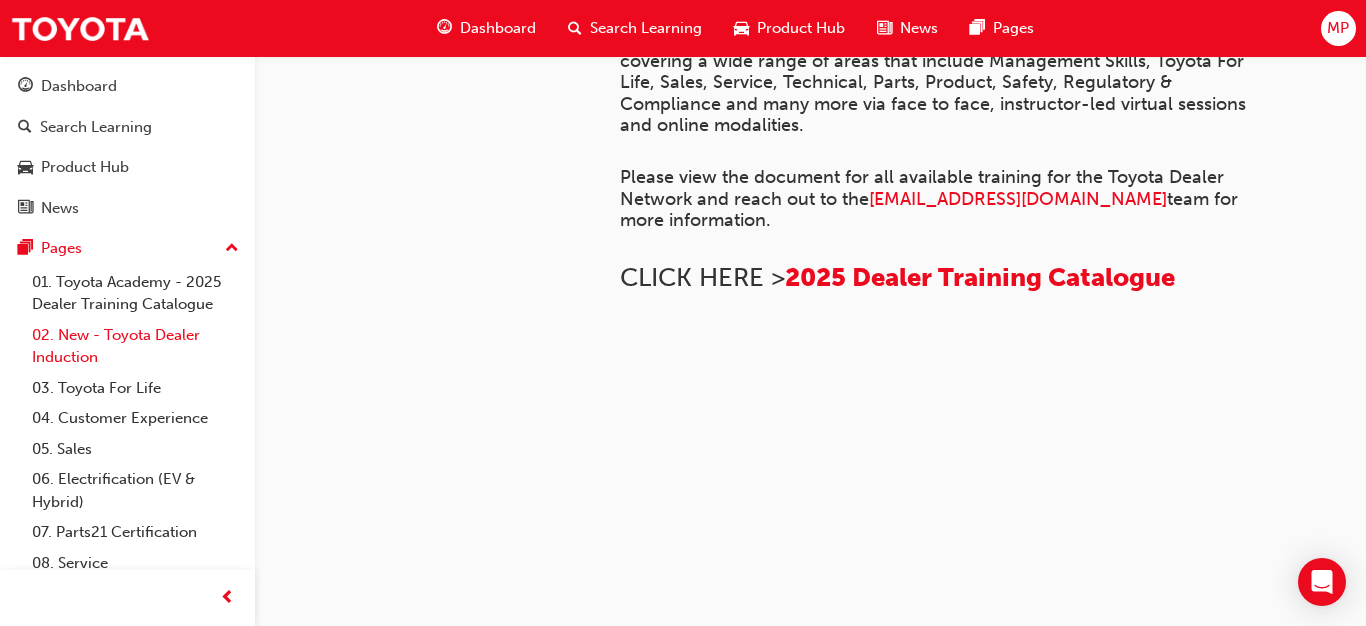 click on "02. New - Toyota Dealer Induction" at bounding box center (135, 346) 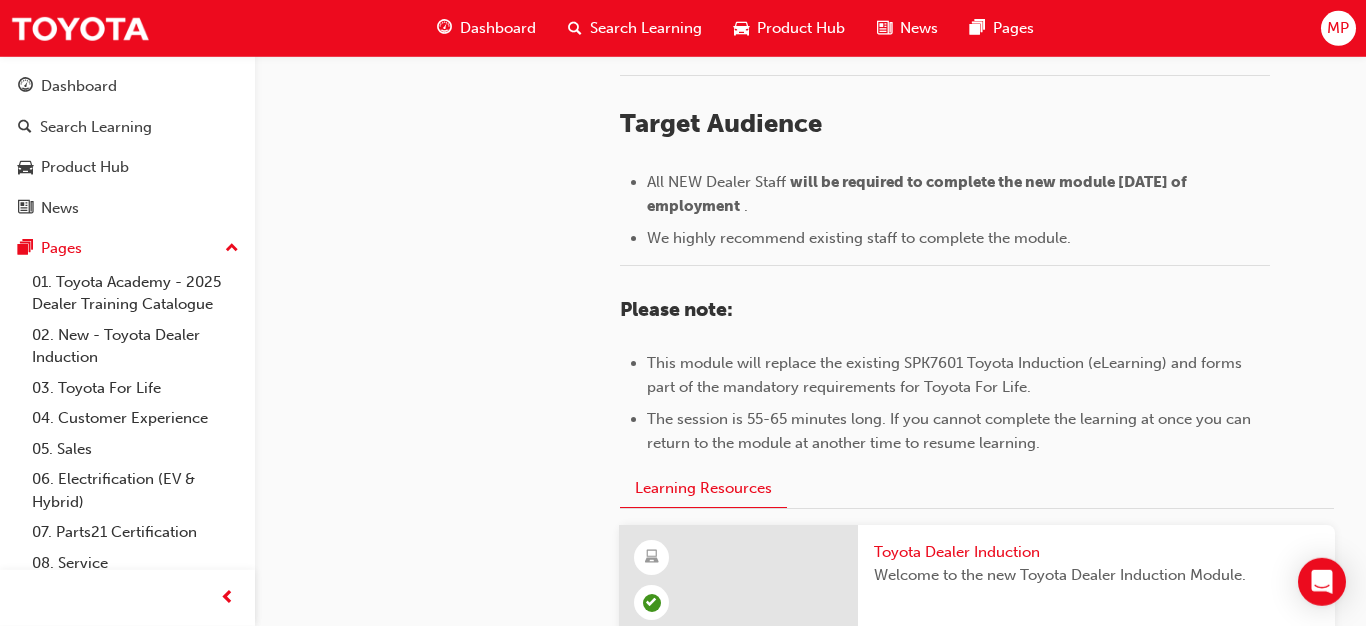 scroll, scrollTop: 816, scrollLeft: 0, axis: vertical 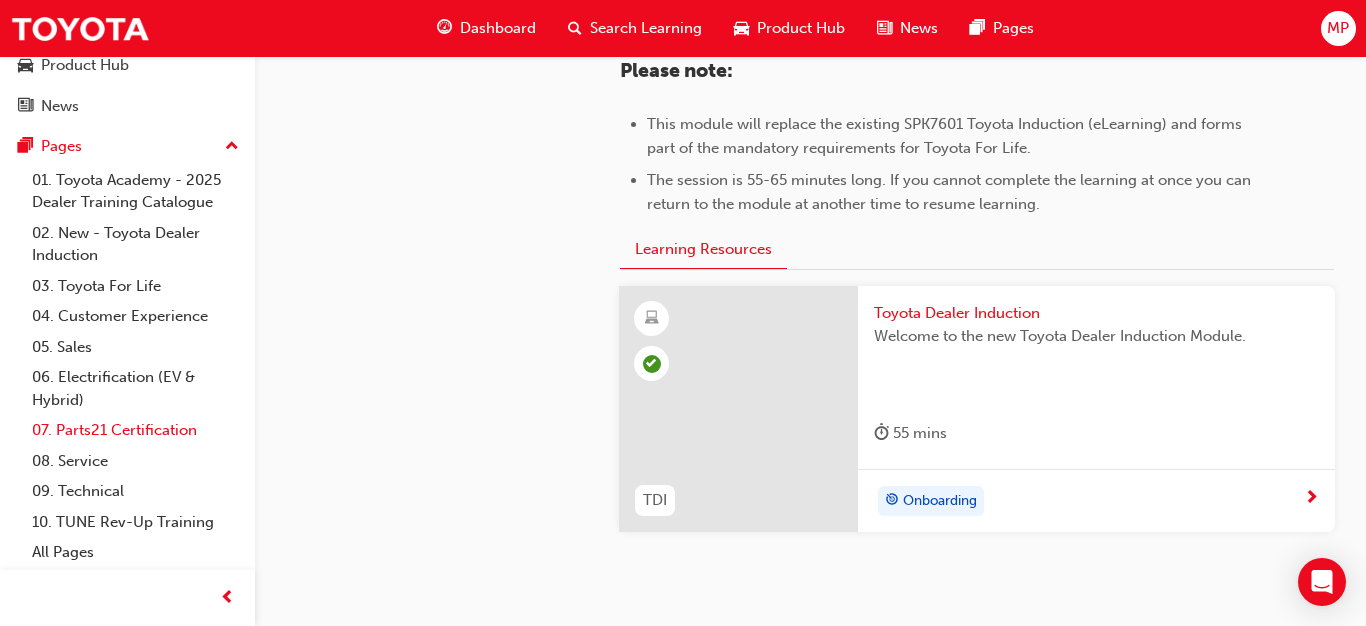 click on "07. Parts21 Certification" at bounding box center [135, 430] 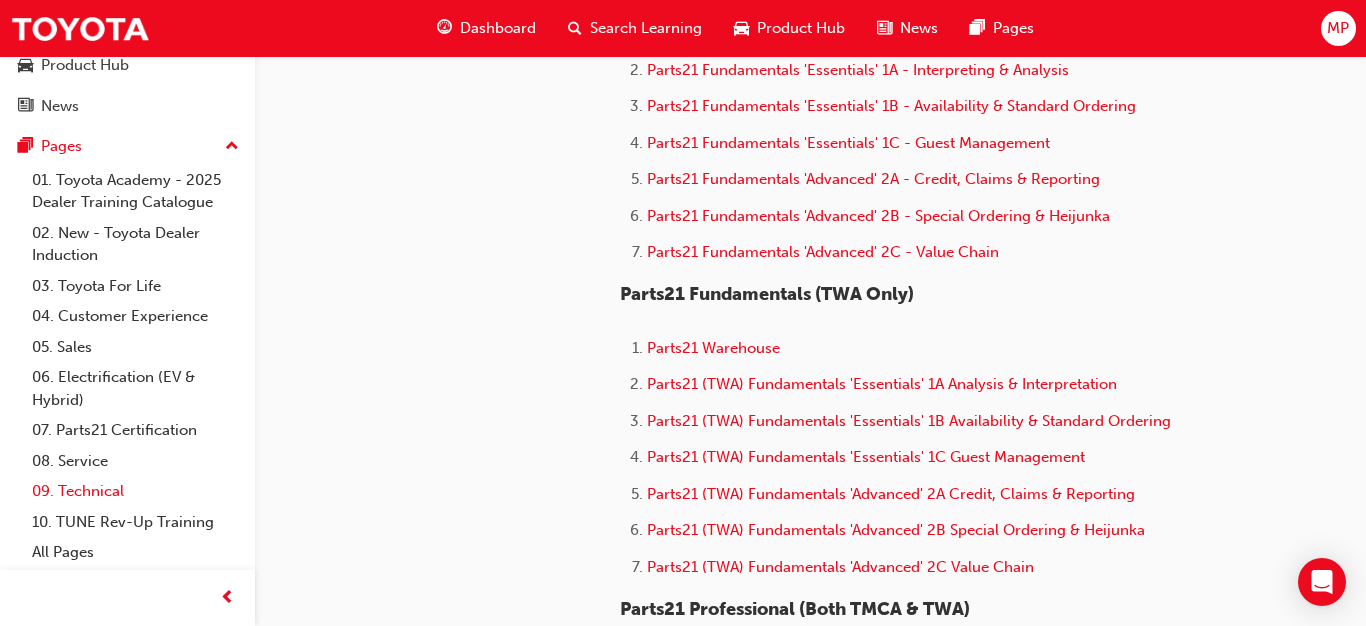 scroll, scrollTop: 816, scrollLeft: 0, axis: vertical 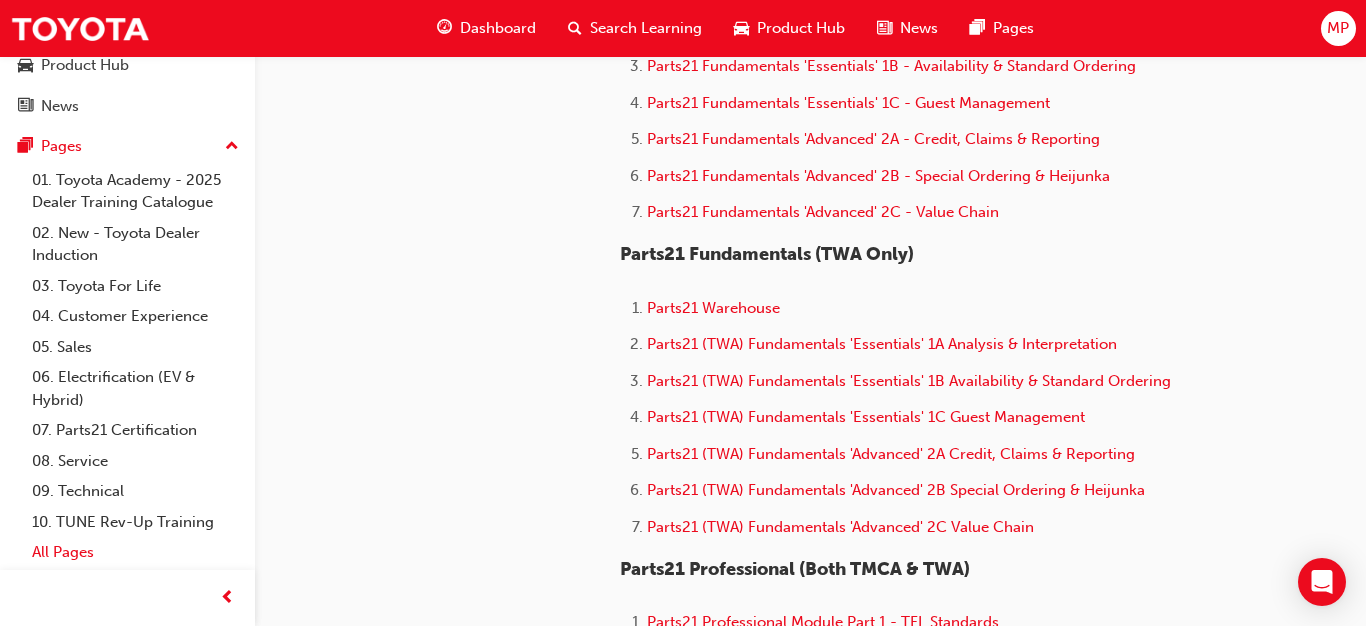 click on "All Pages" at bounding box center [135, 552] 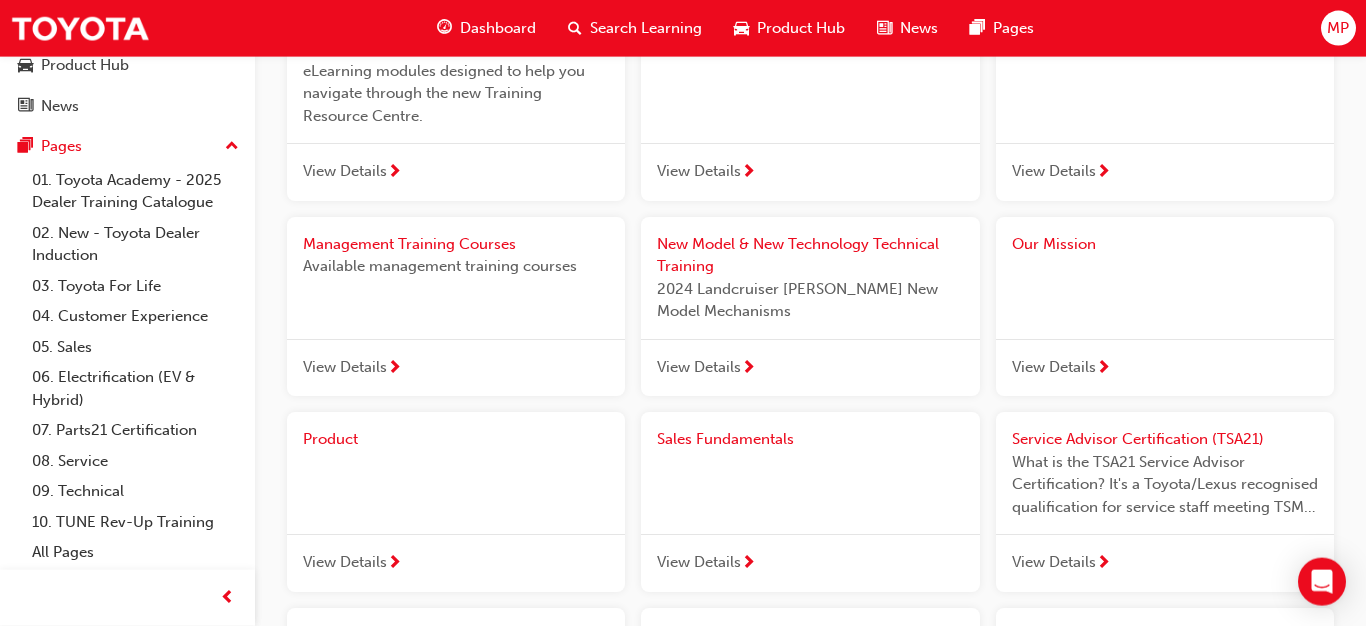 scroll, scrollTop: 1324, scrollLeft: 0, axis: vertical 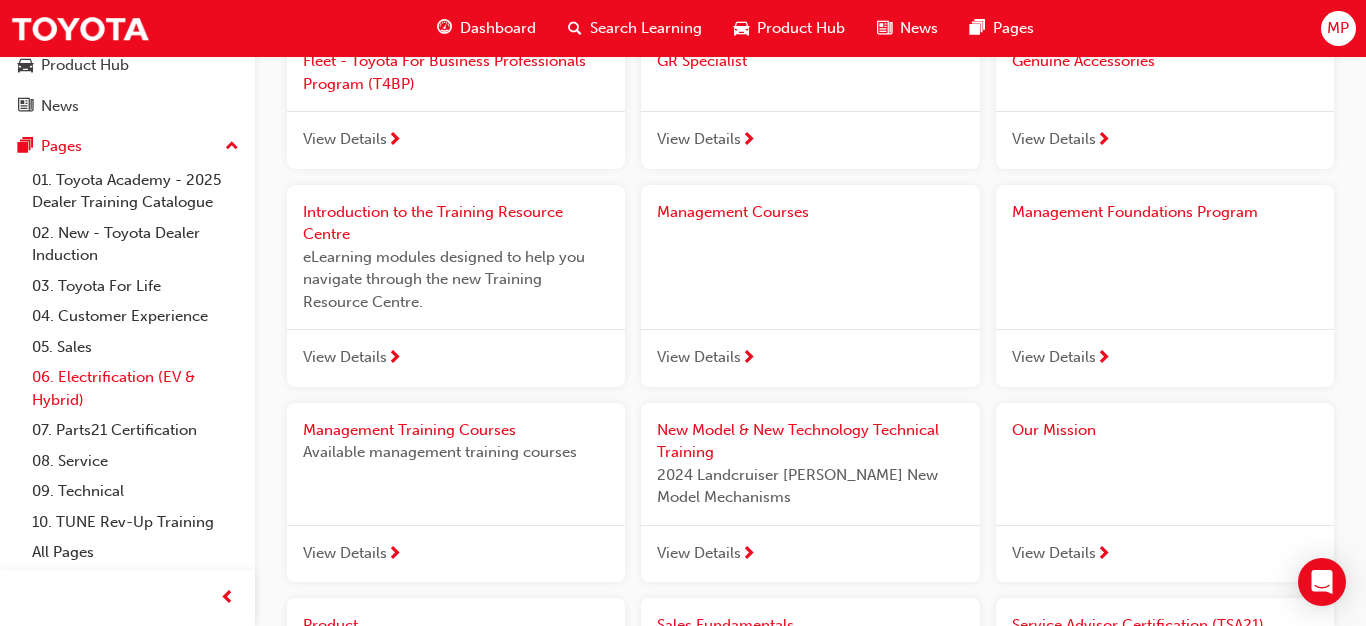click on "06. Electrification (EV & Hybrid)" at bounding box center [135, 388] 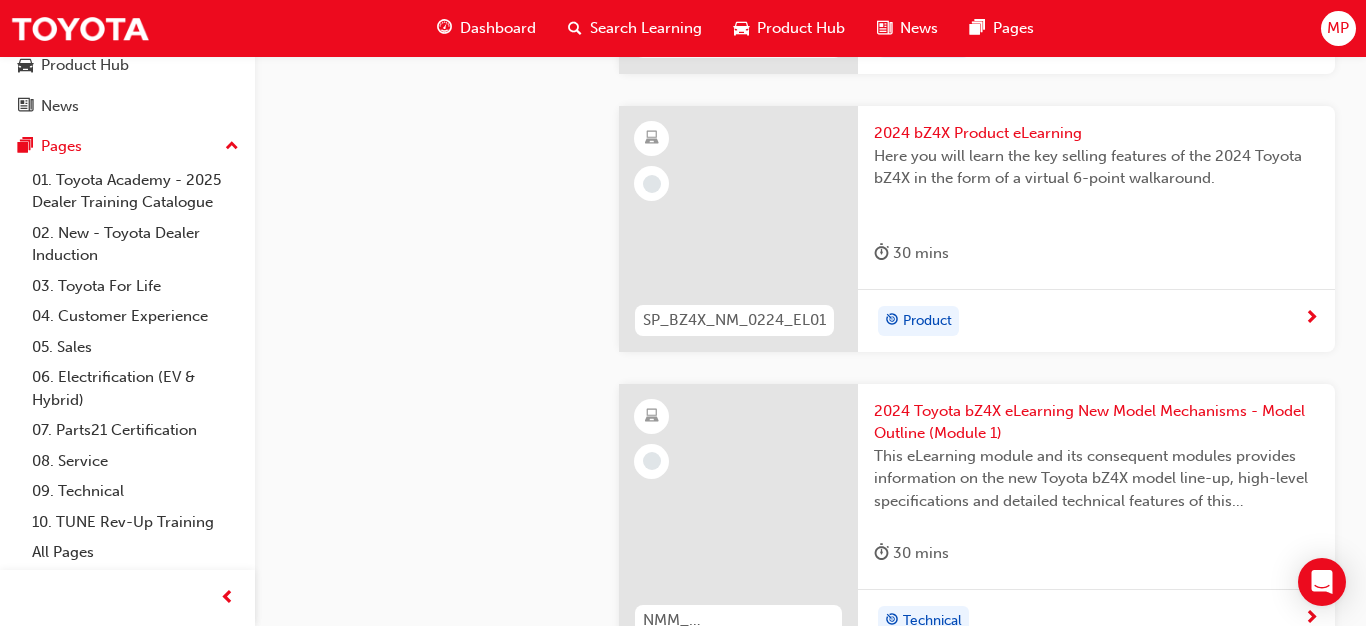 scroll, scrollTop: 1734, scrollLeft: 0, axis: vertical 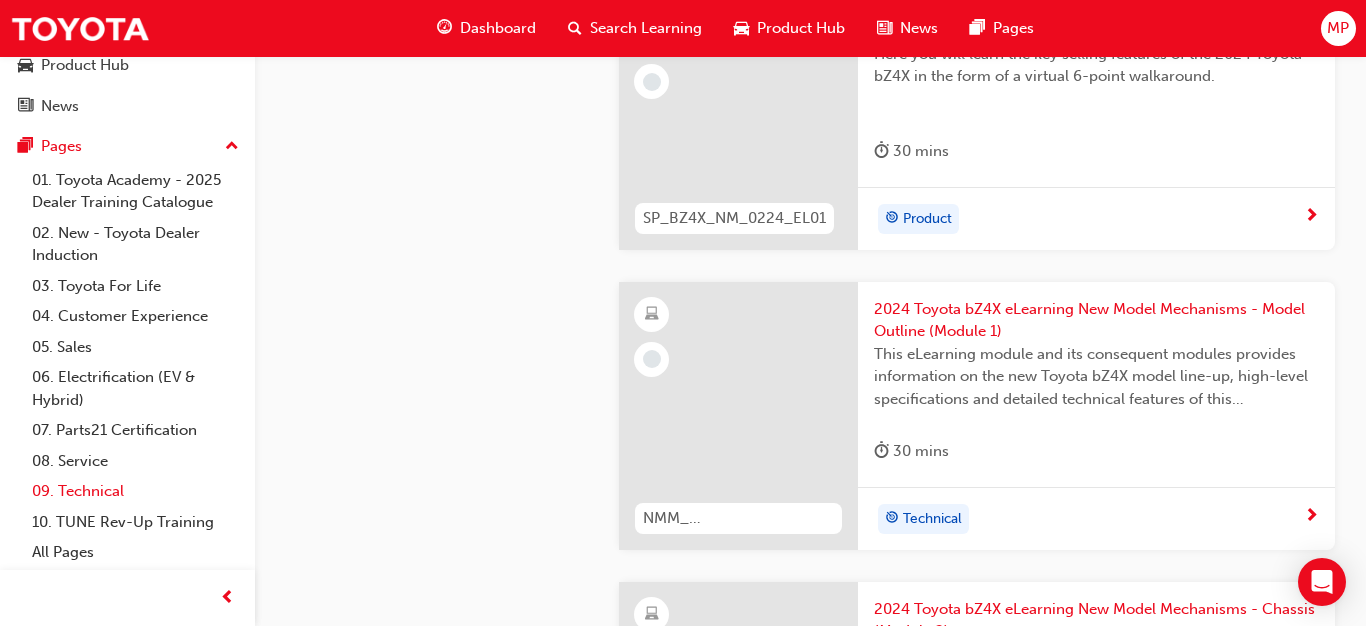 click on "09. Technical" at bounding box center (135, 491) 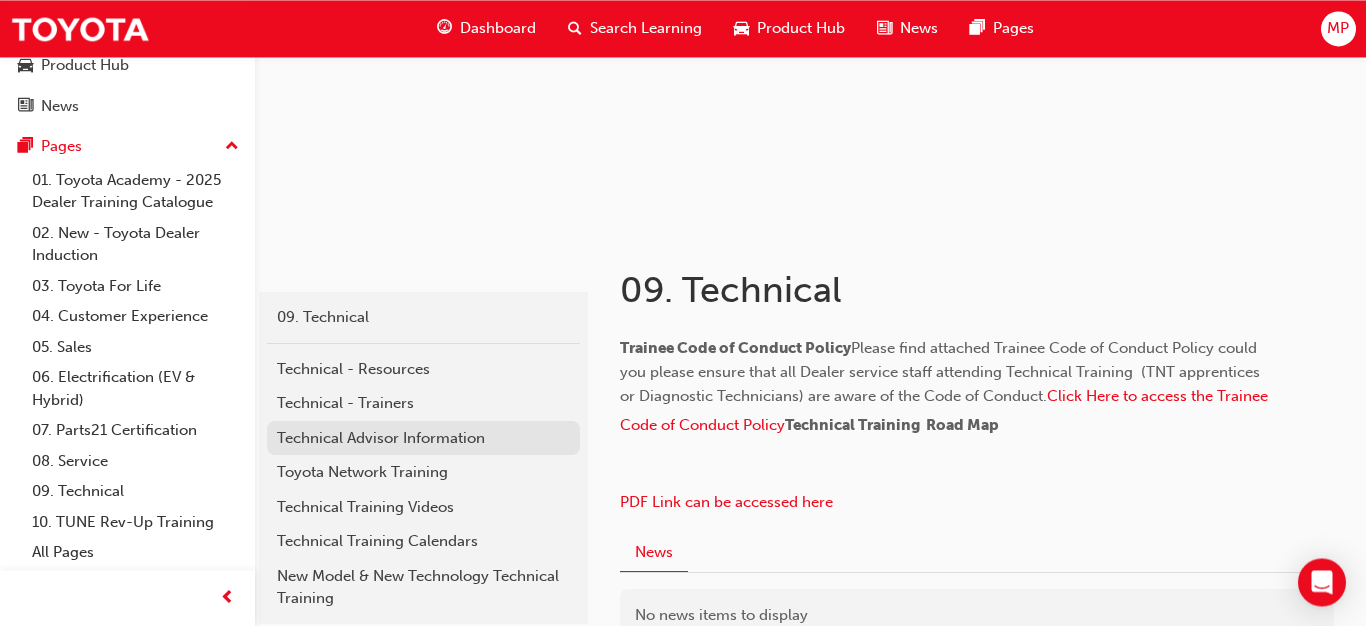 scroll, scrollTop: 326, scrollLeft: 0, axis: vertical 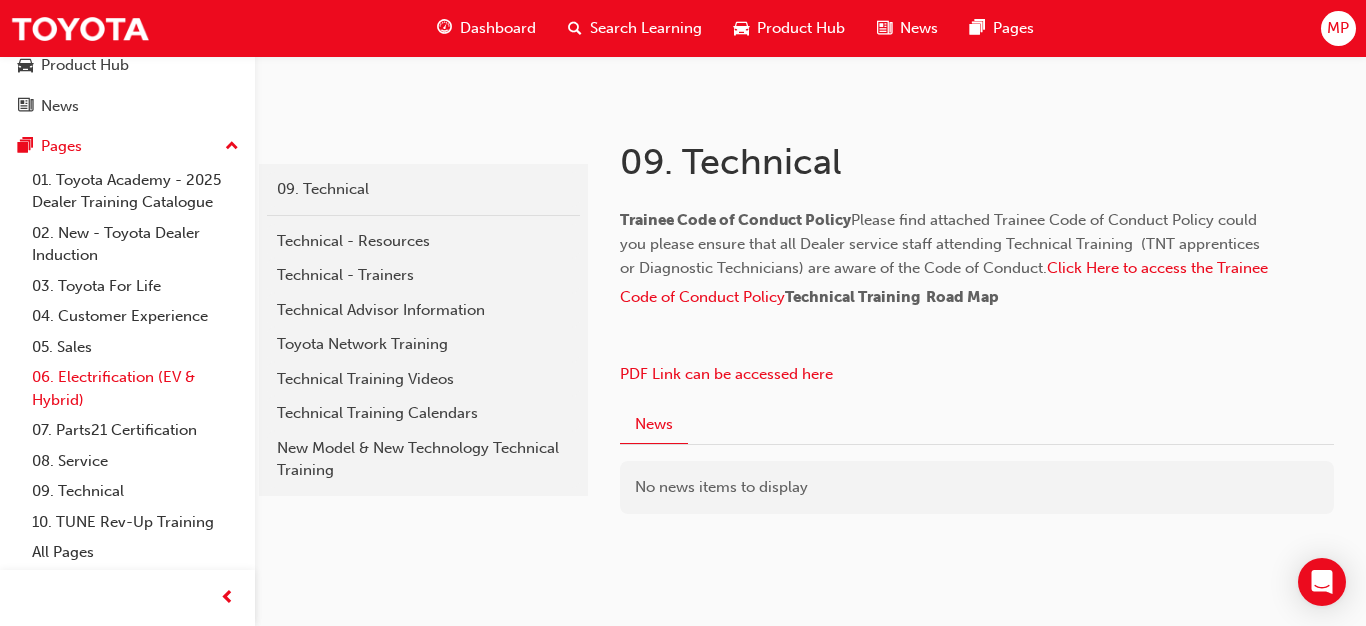 click on "06. Electrification (EV & Hybrid)" at bounding box center [135, 388] 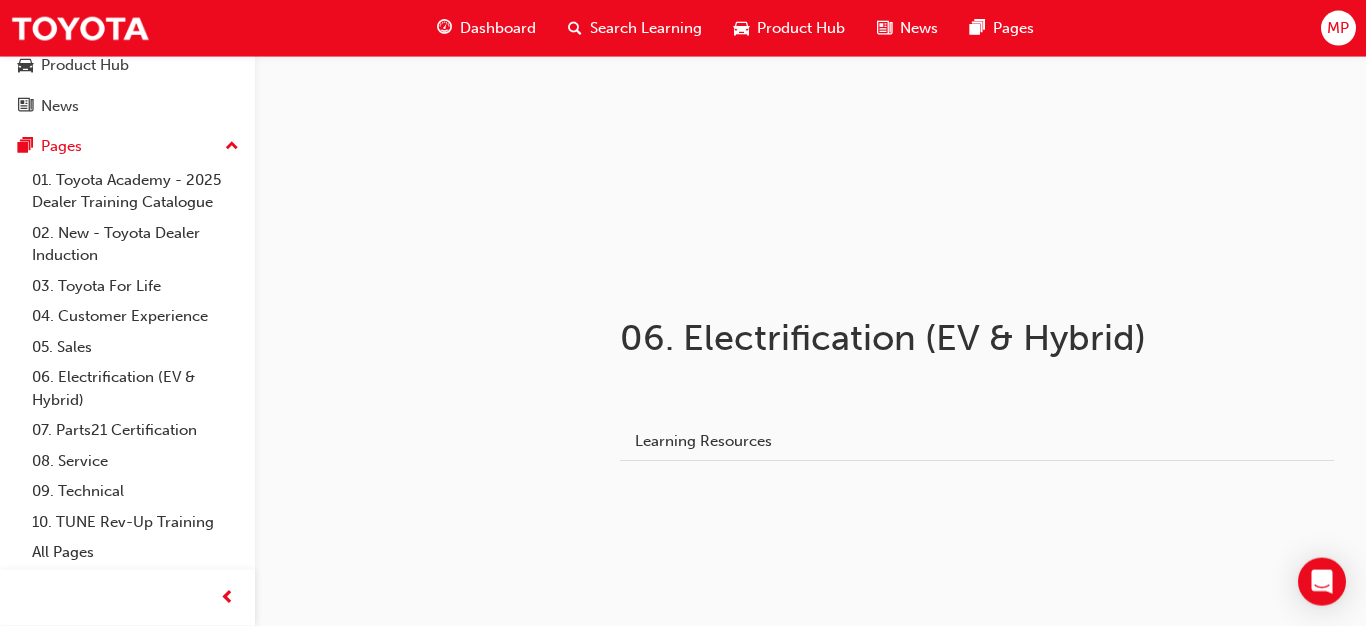 scroll, scrollTop: 163, scrollLeft: 0, axis: vertical 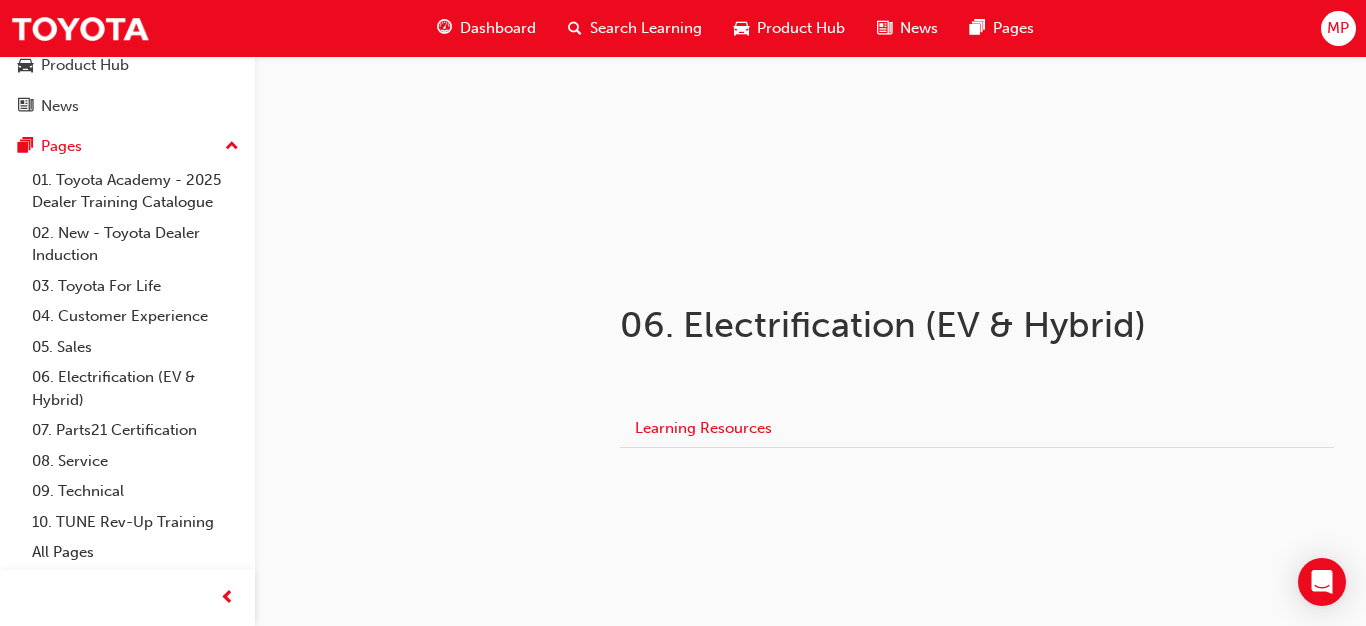 click on "Learning Resources" at bounding box center (703, 429) 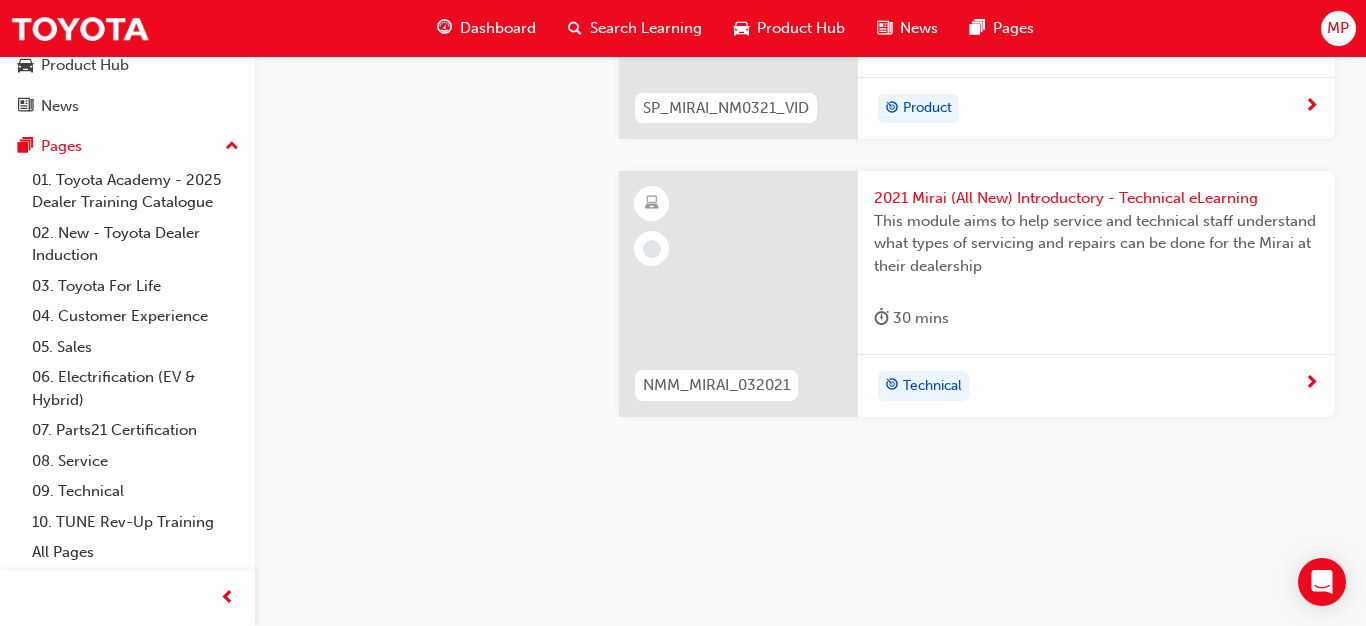 scroll, scrollTop: 5977, scrollLeft: 0, axis: vertical 